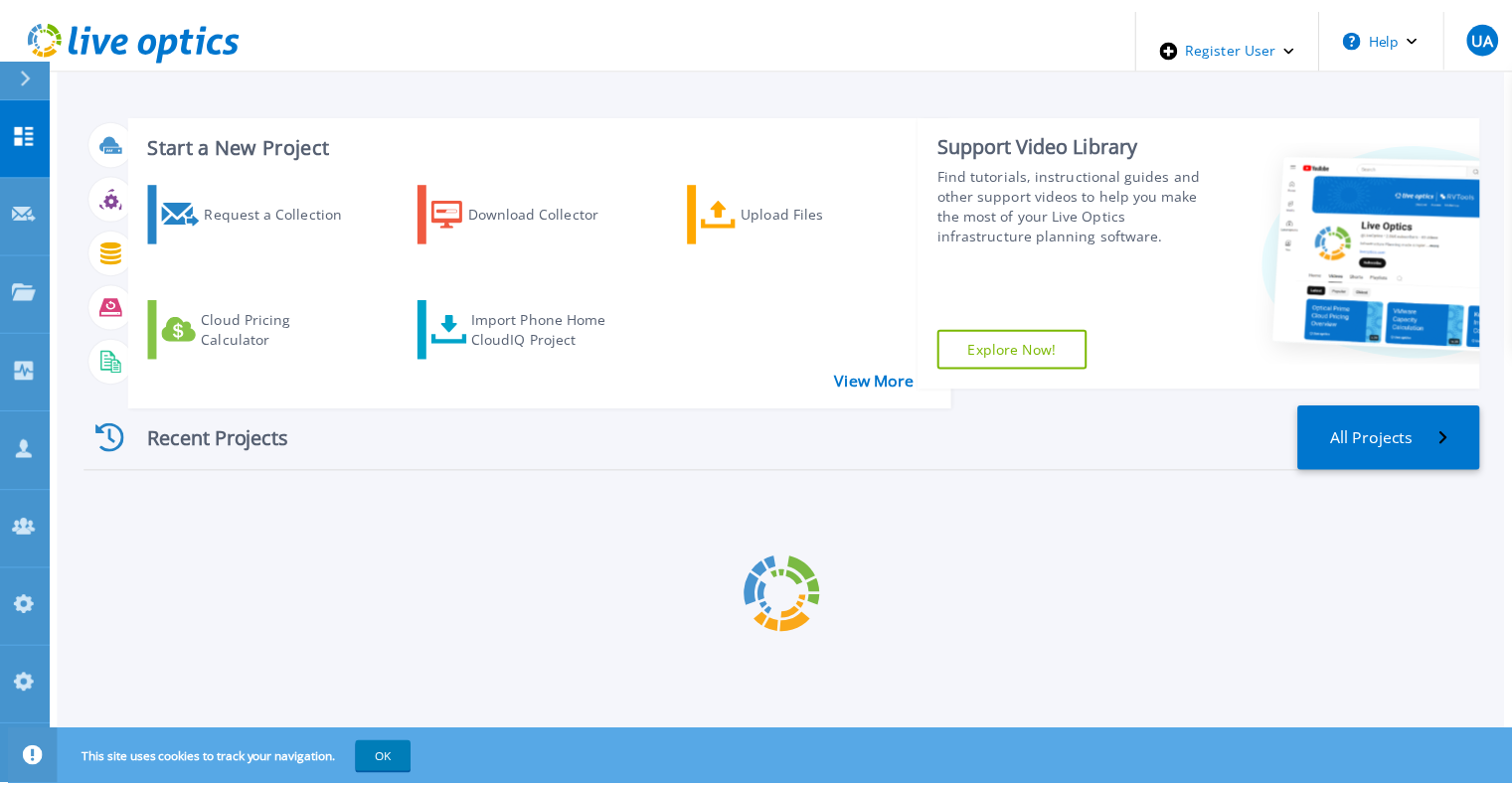 scroll, scrollTop: 0, scrollLeft: 0, axis: both 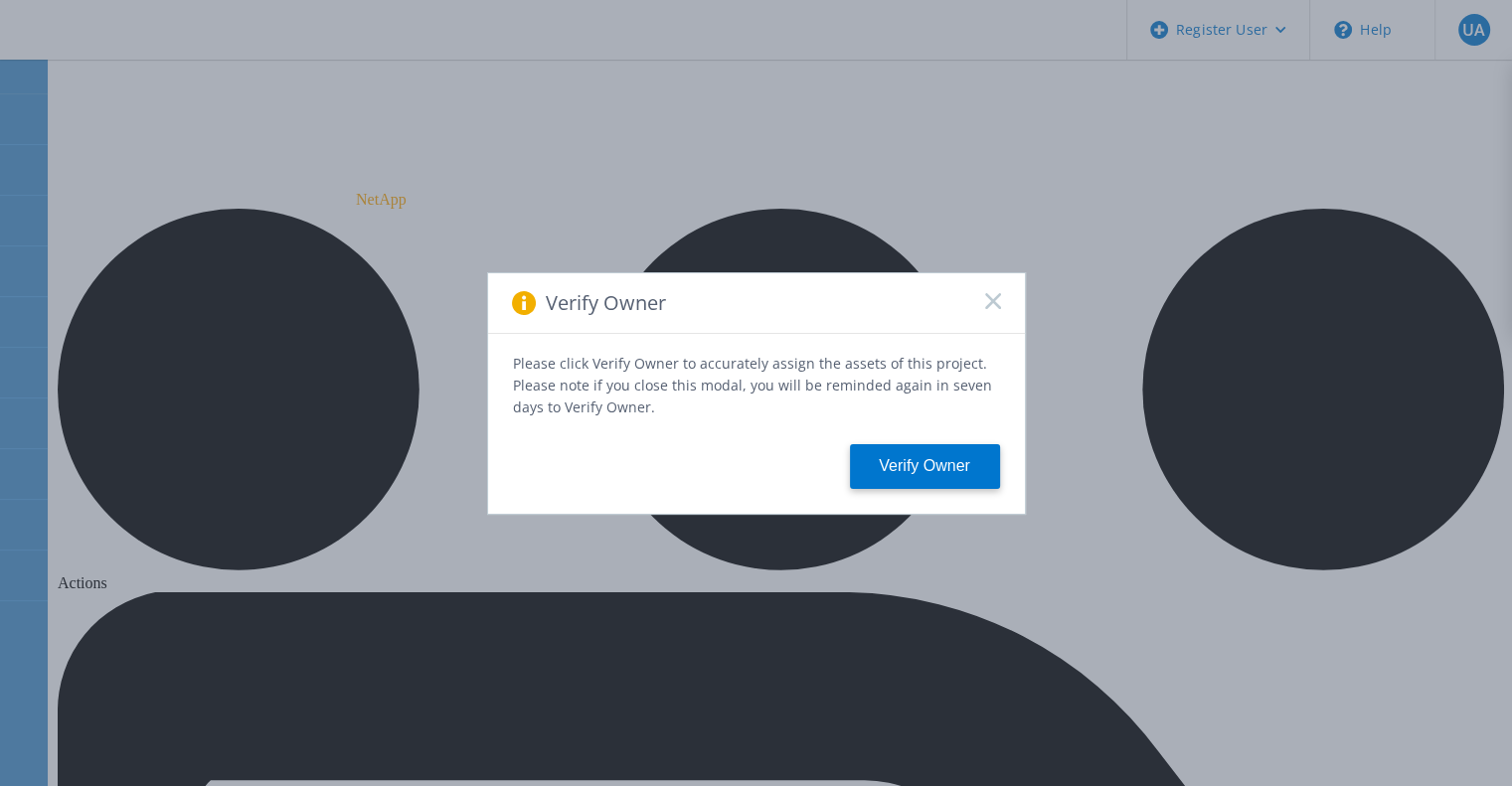 click on "Verify Owner" at bounding box center [756, 303] 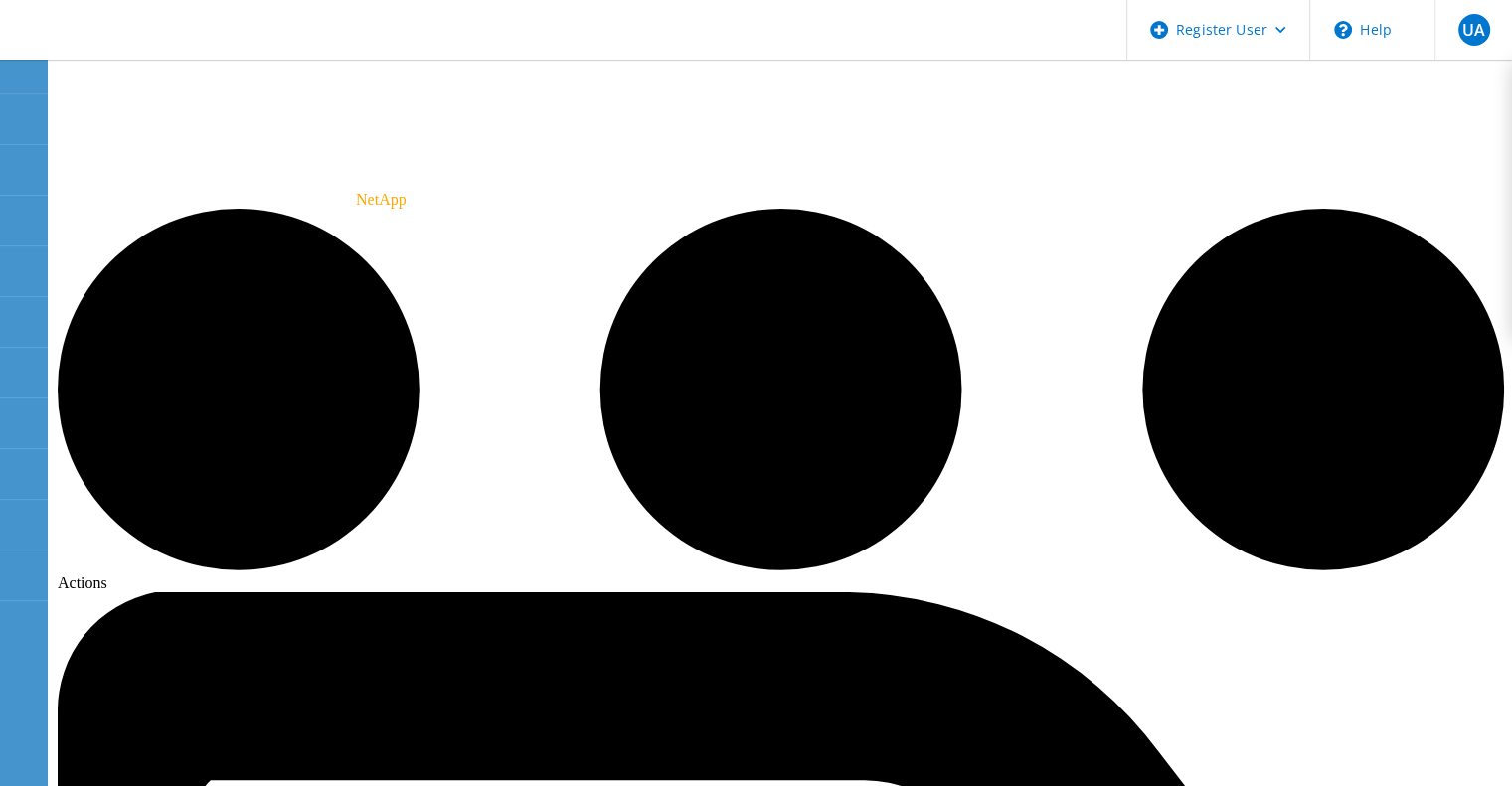 click on "Tech Refresh" at bounding box center [407, 8156] 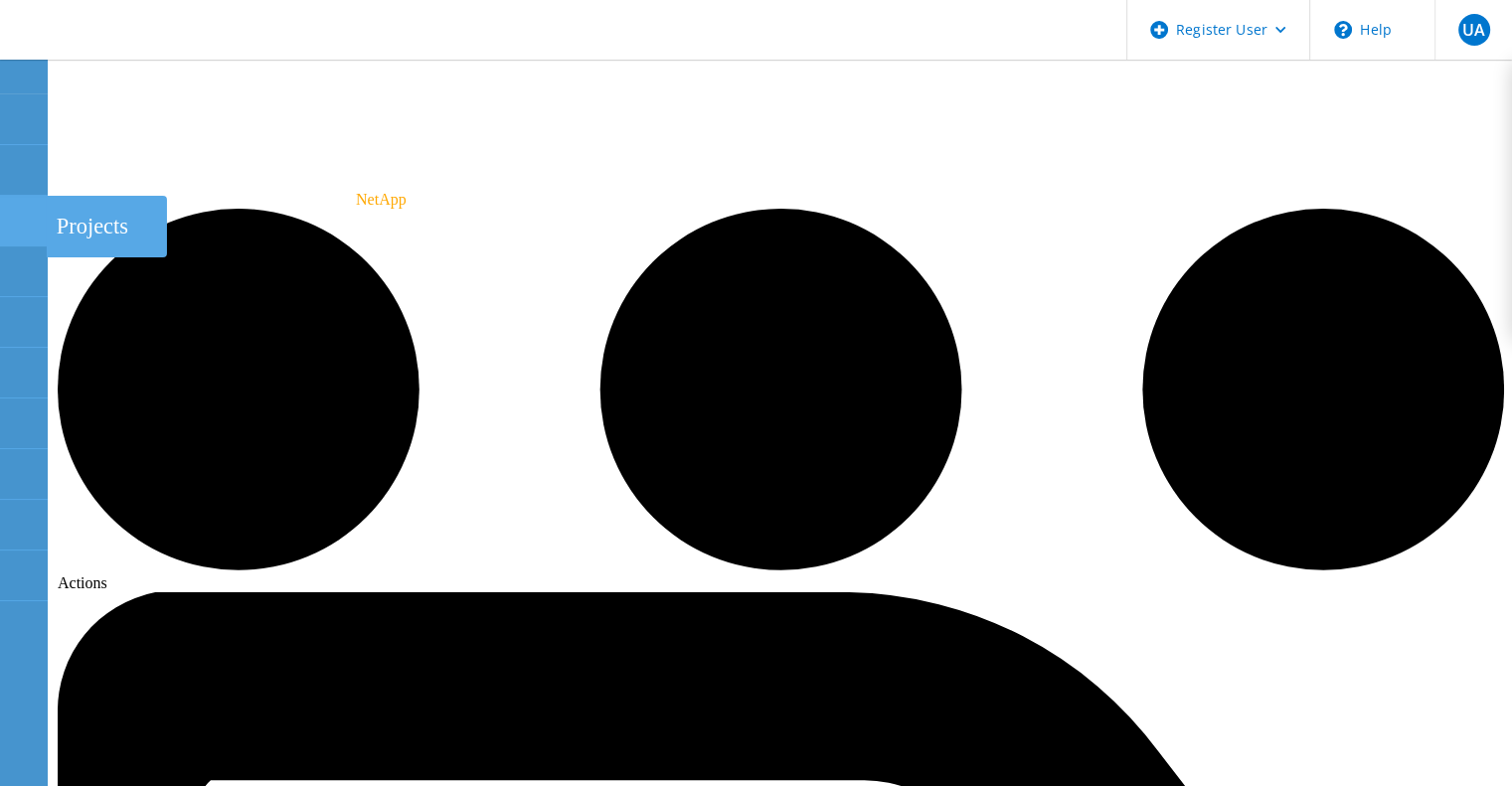 click 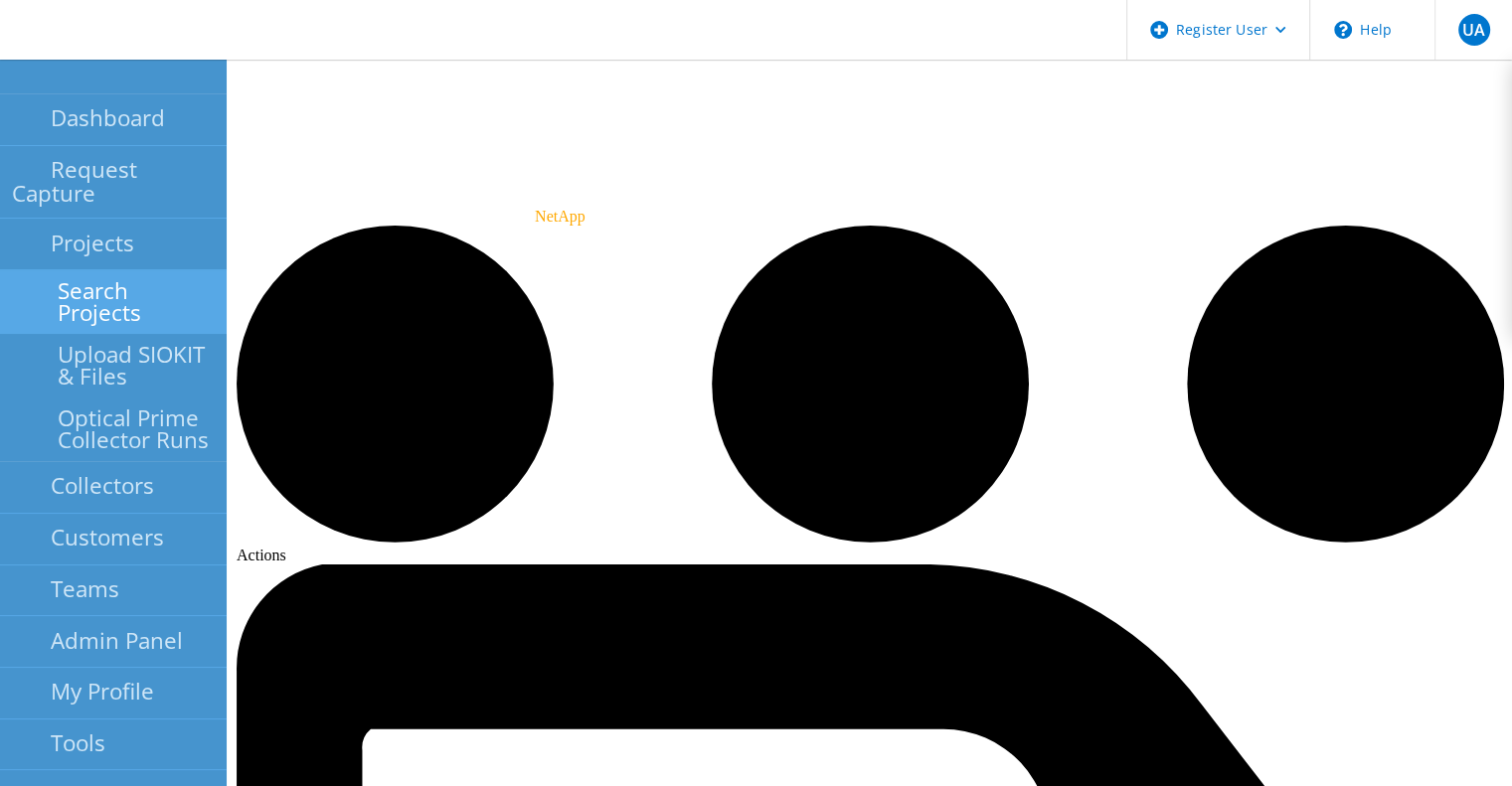 click on "Search Projects" at bounding box center (113, 302) 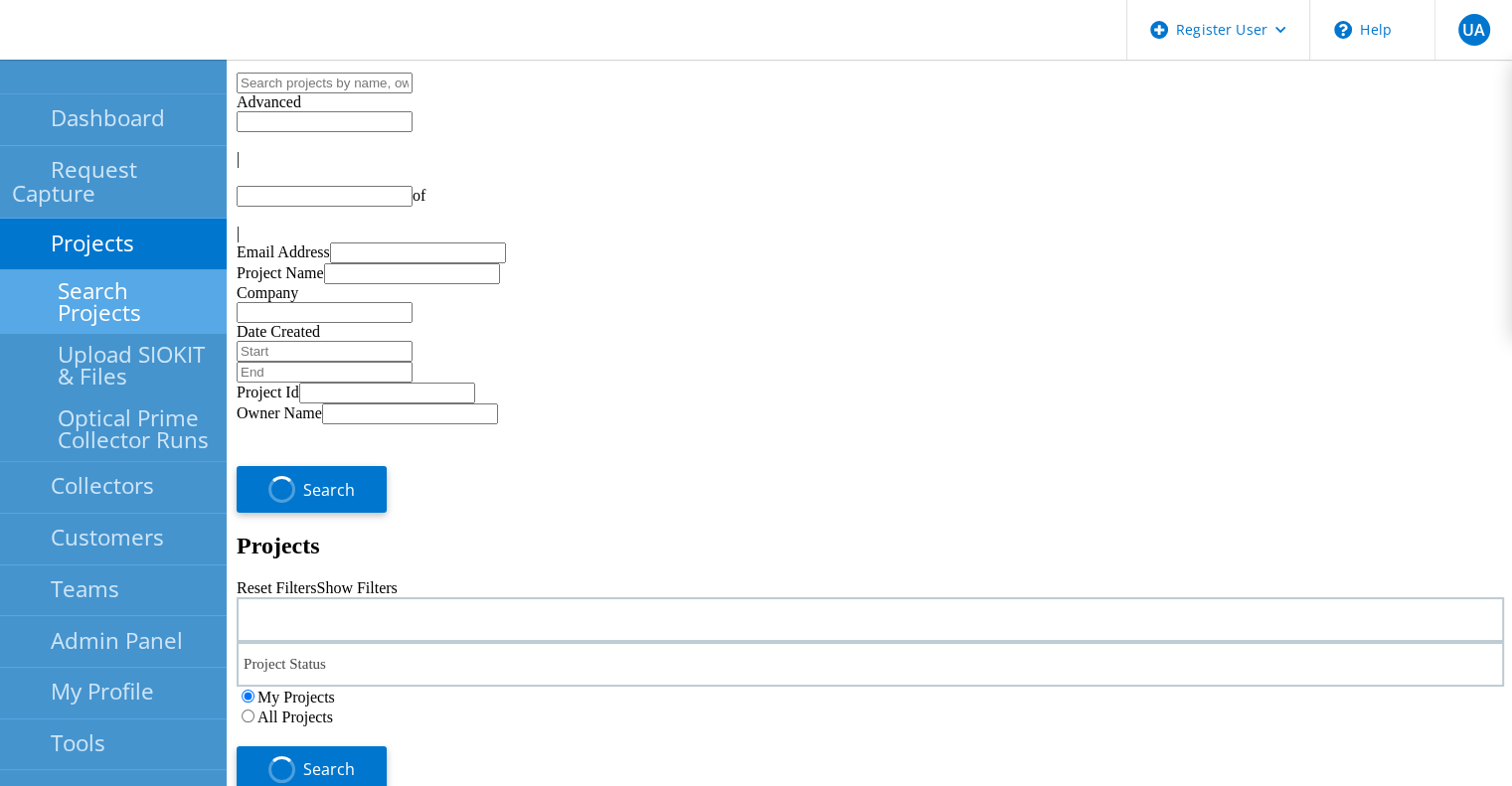 type on "1" 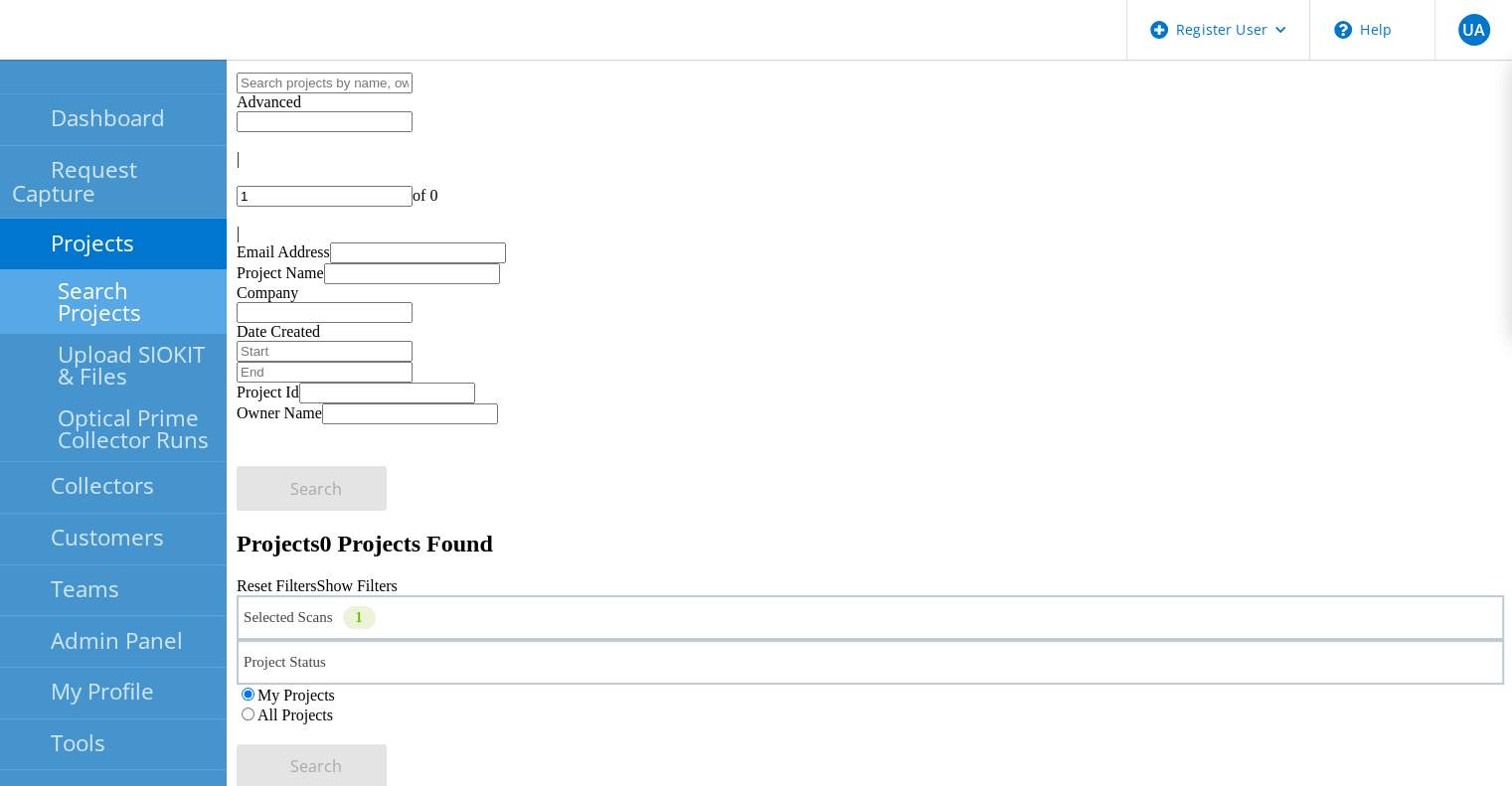 click on "All Projects" 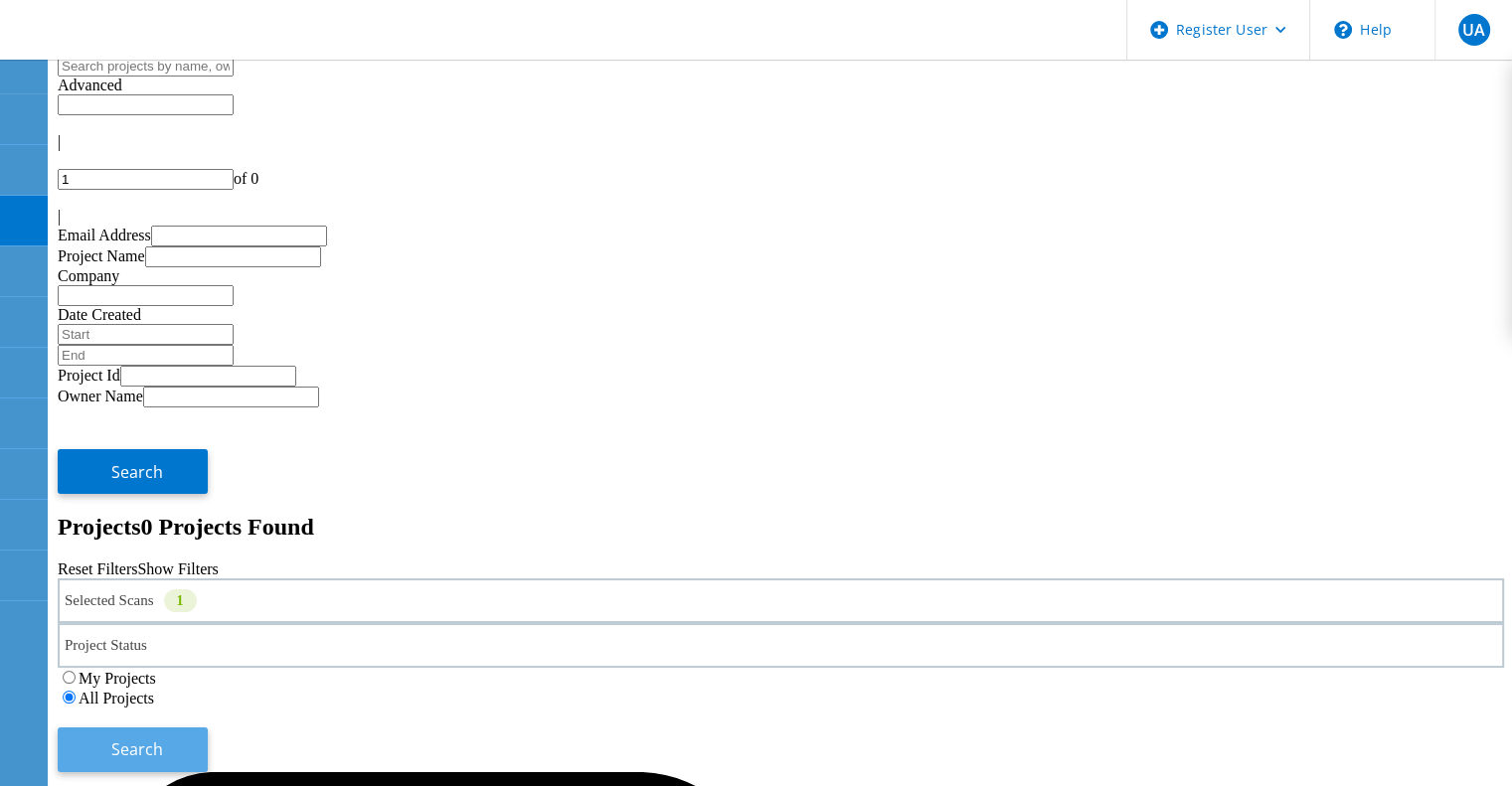 click on "Search" 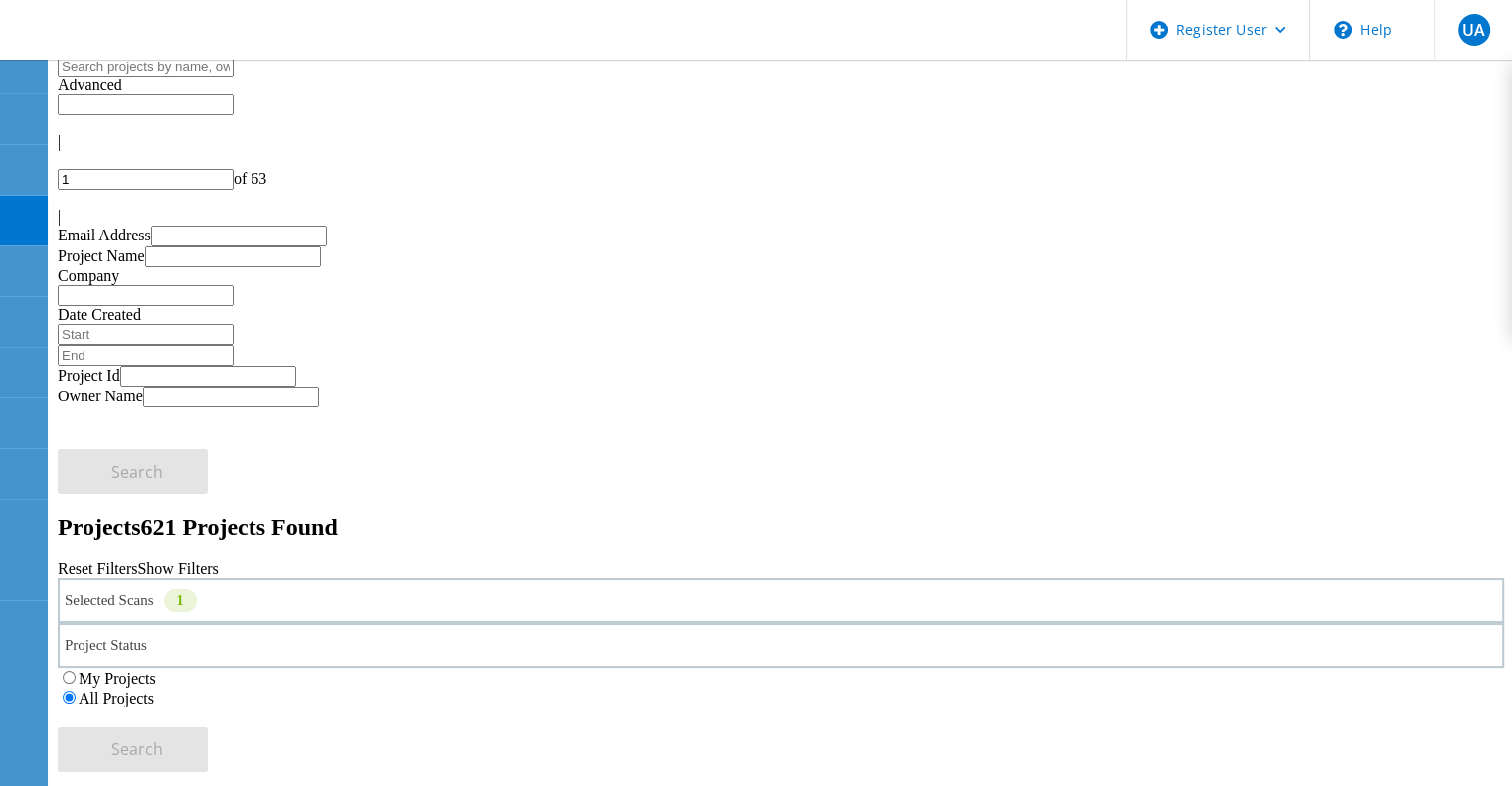 click on "1" 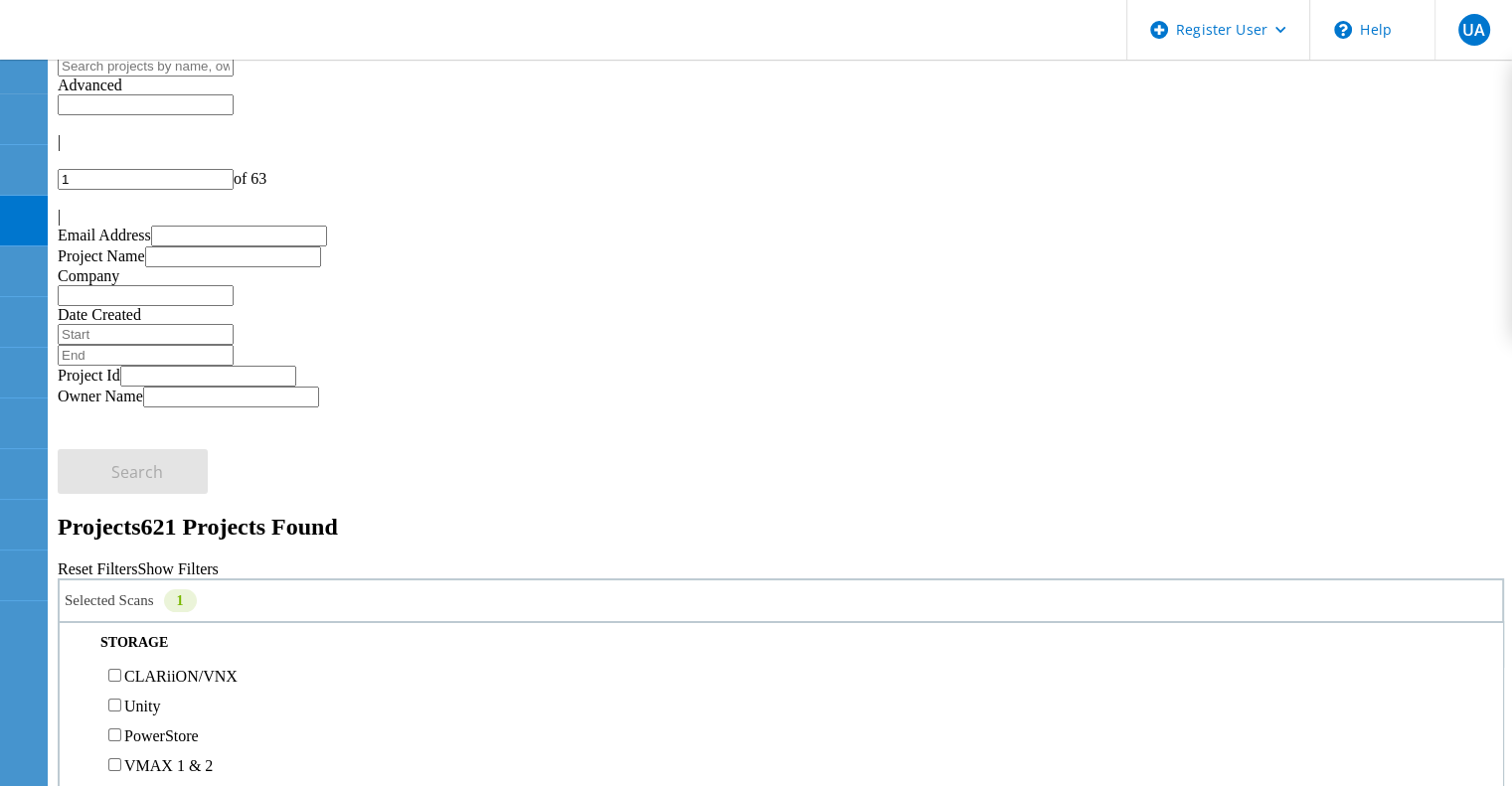 scroll, scrollTop: 337, scrollLeft: 0, axis: vertical 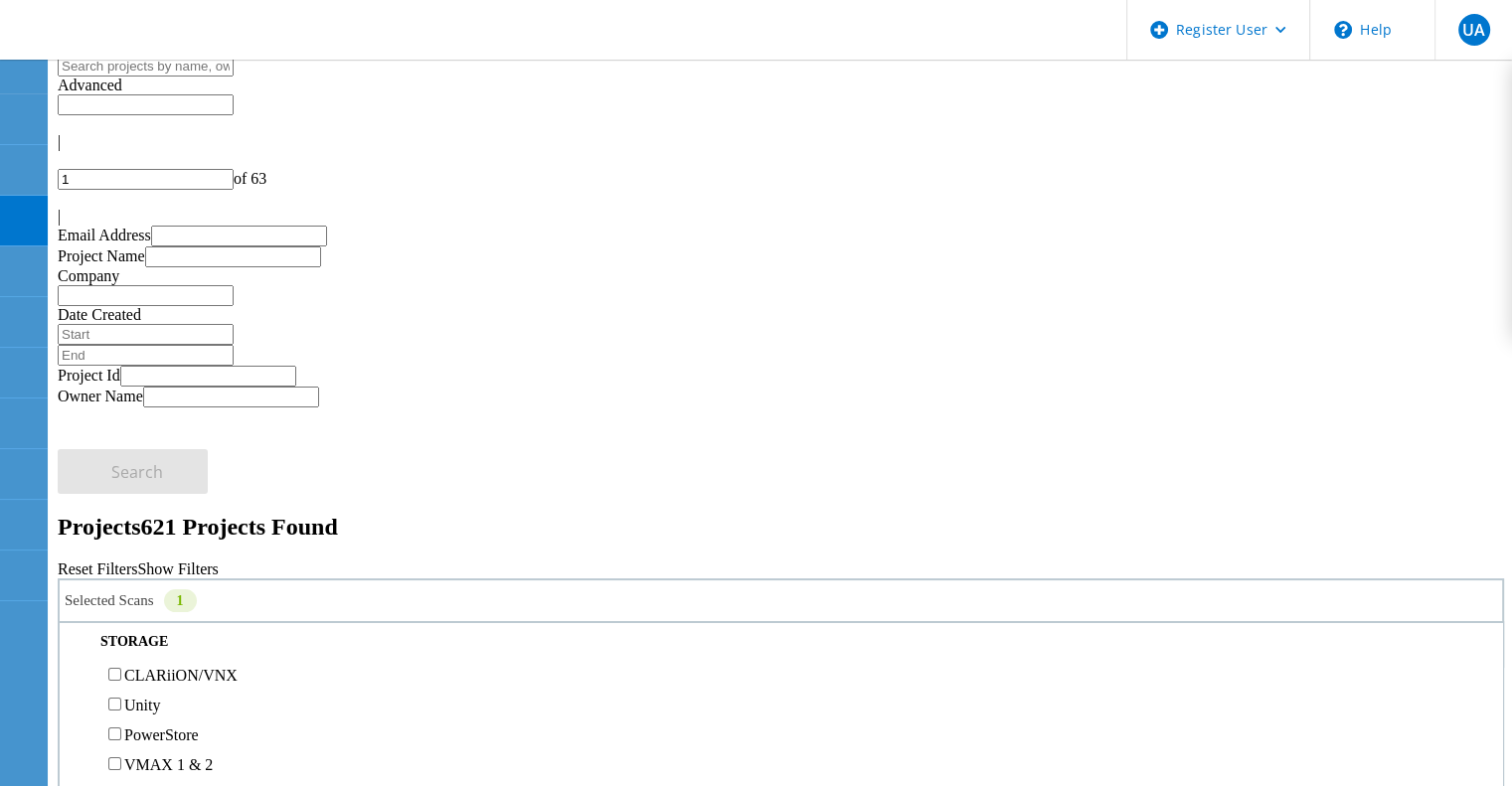 click on "Unity" 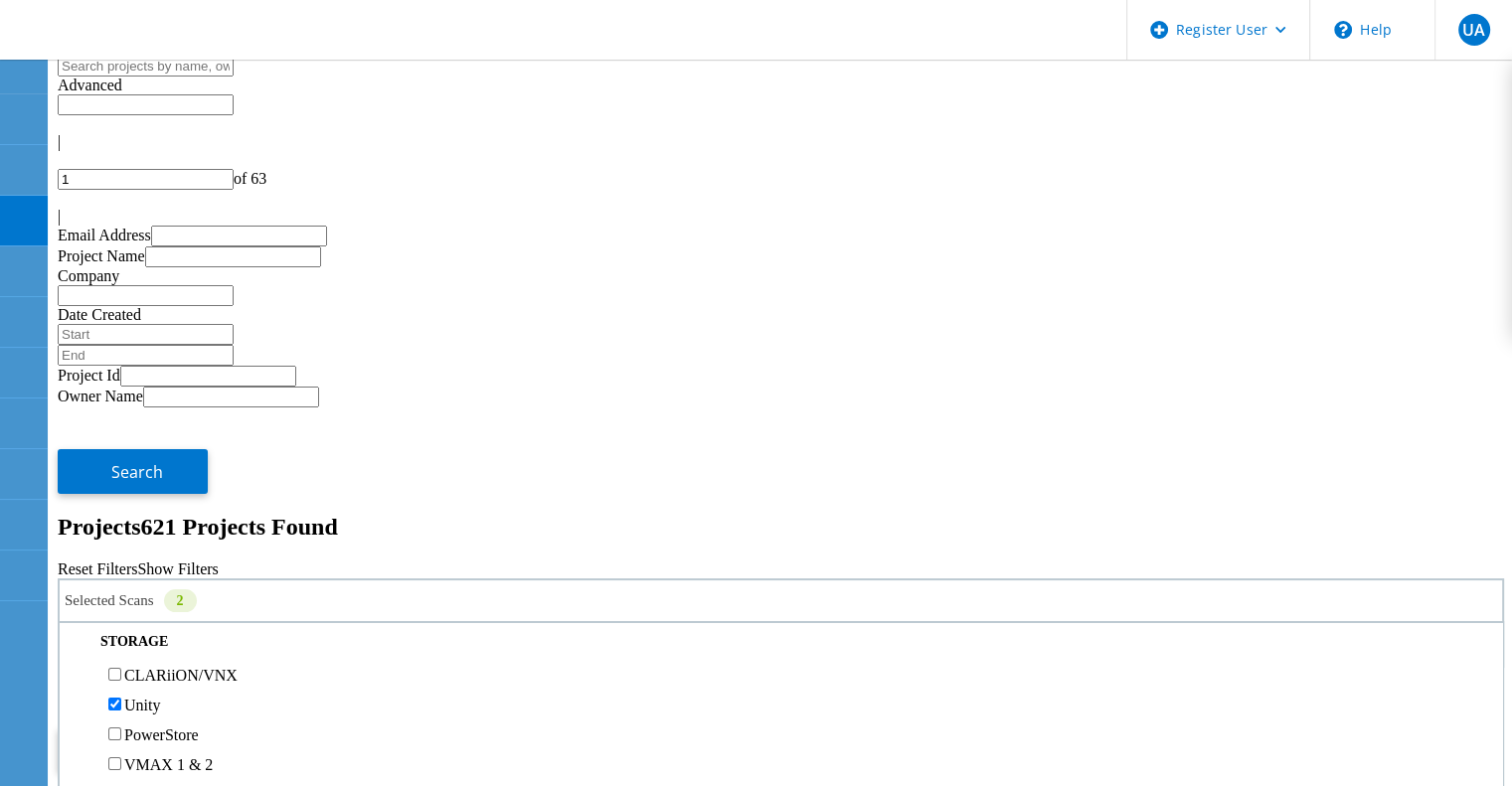click on "Search" 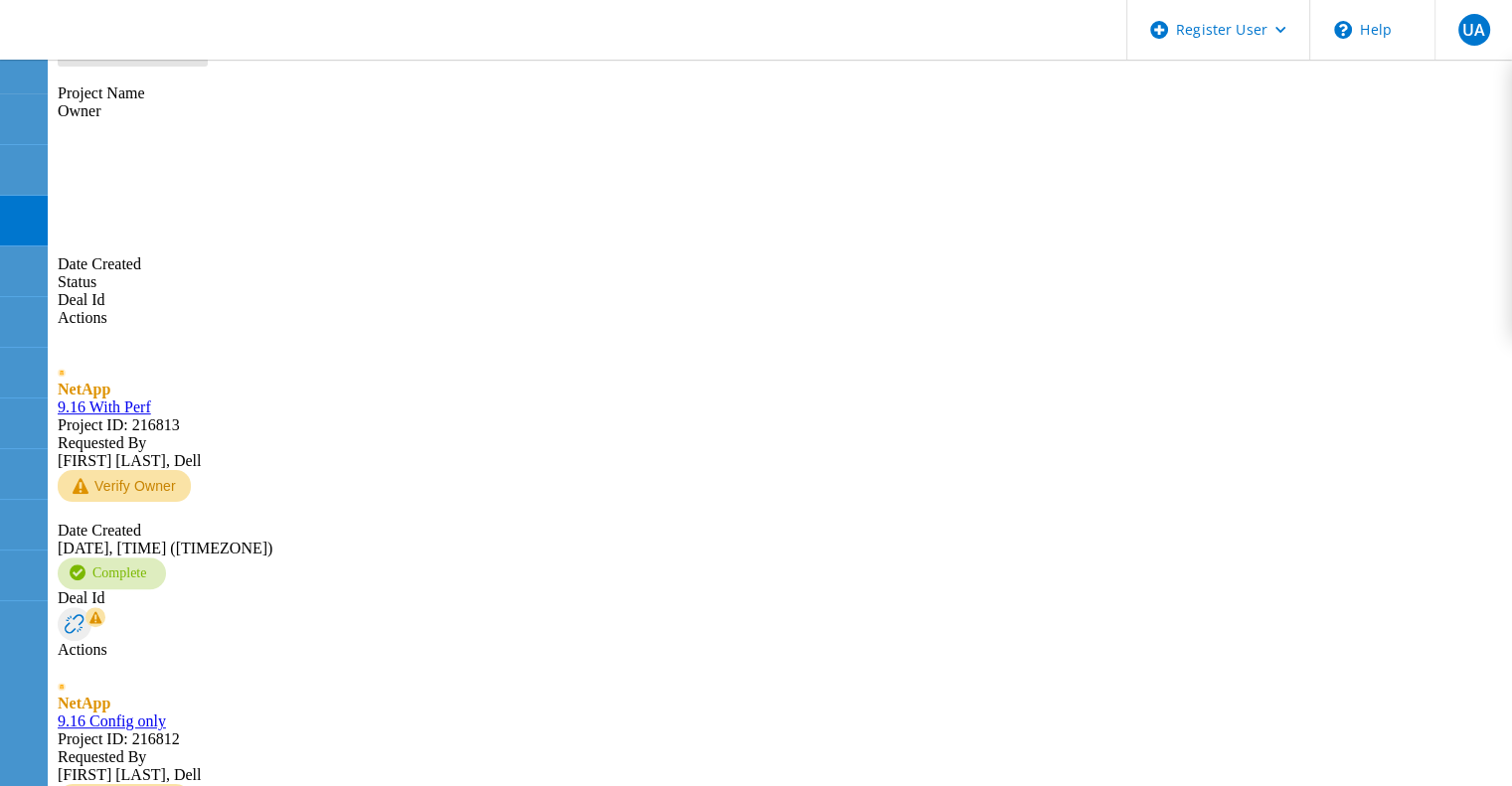 scroll, scrollTop: 815, scrollLeft: 0, axis: vertical 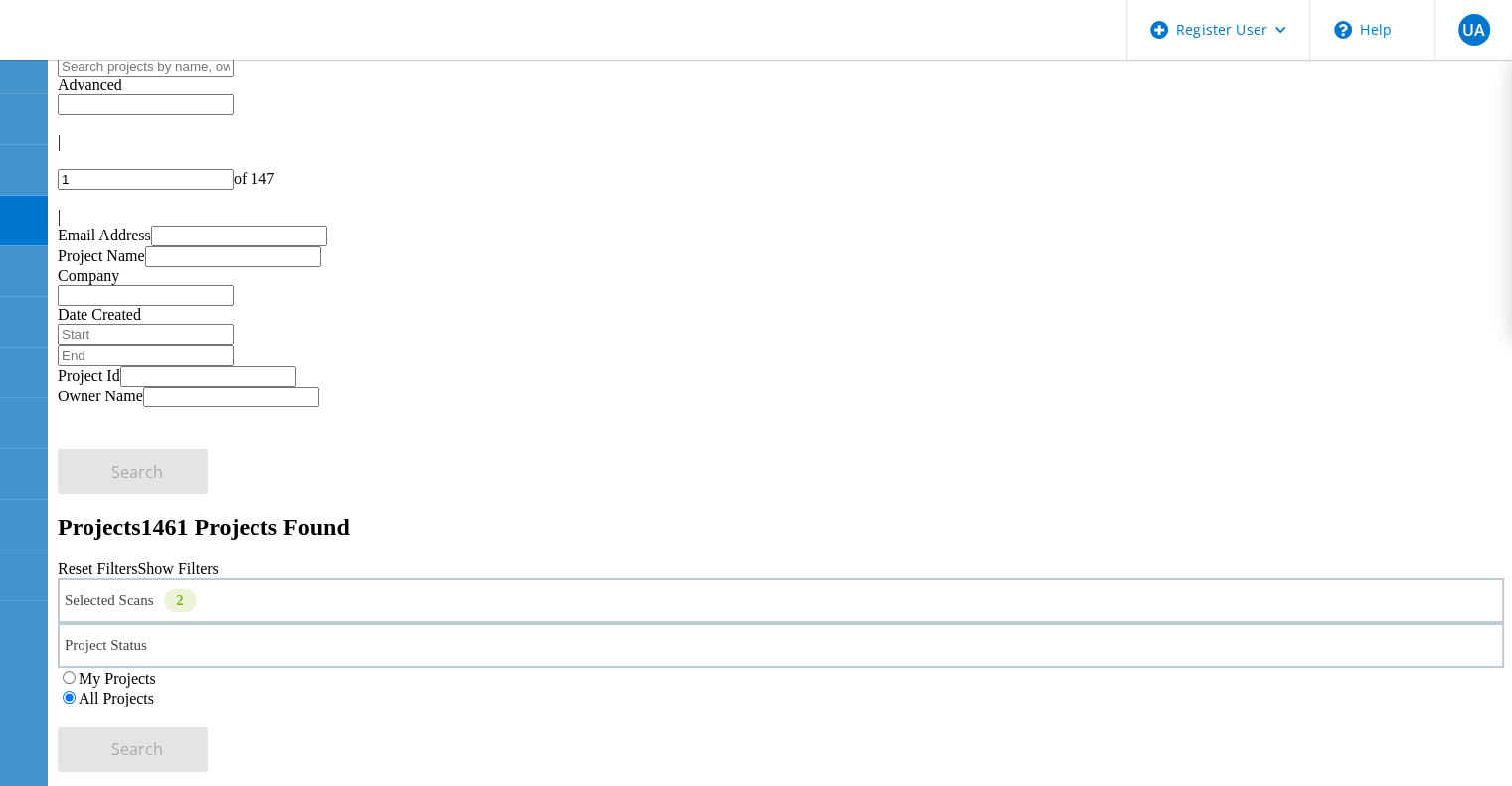 click on "2" 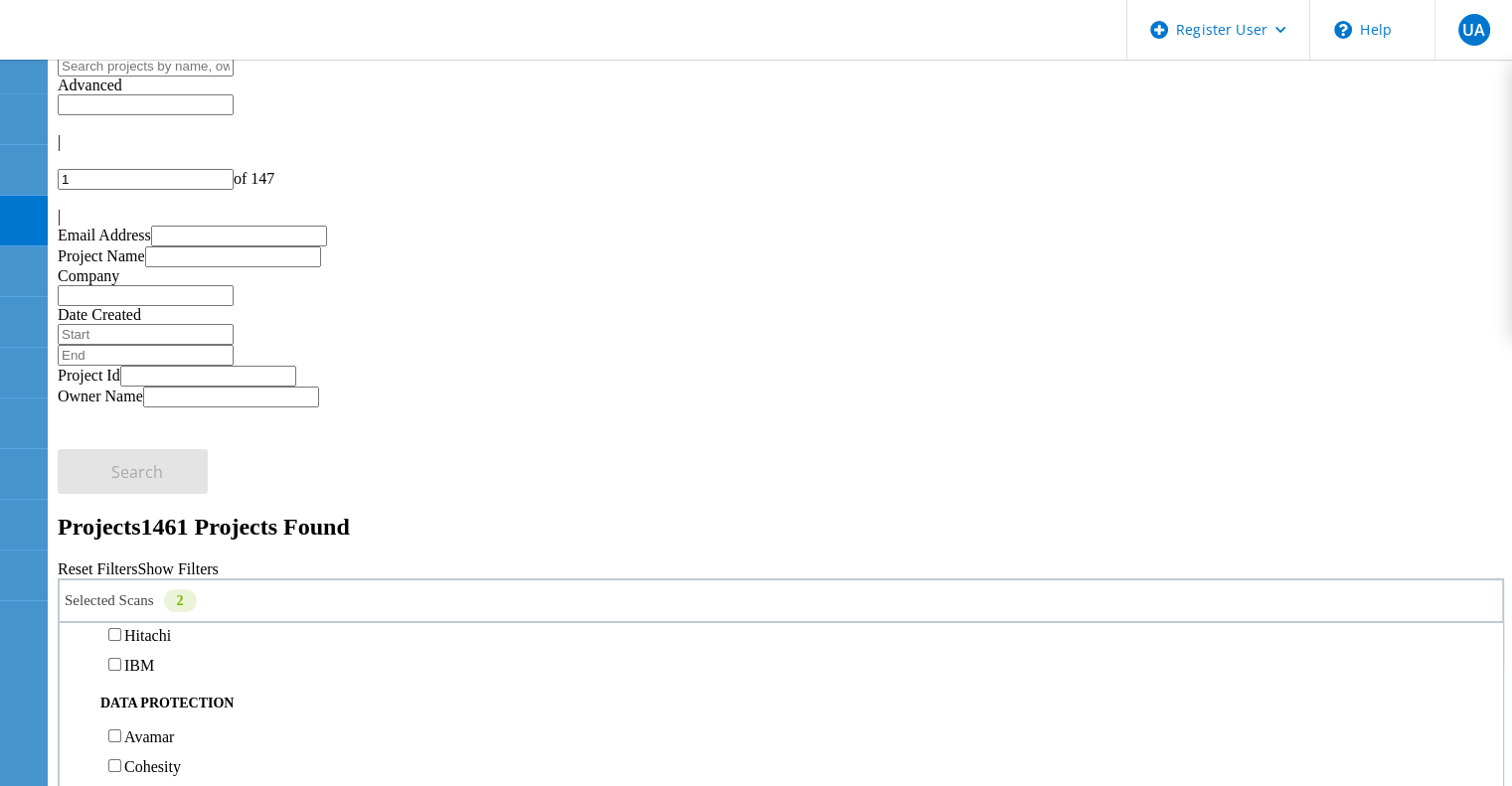 scroll, scrollTop: 720, scrollLeft: 0, axis: vertical 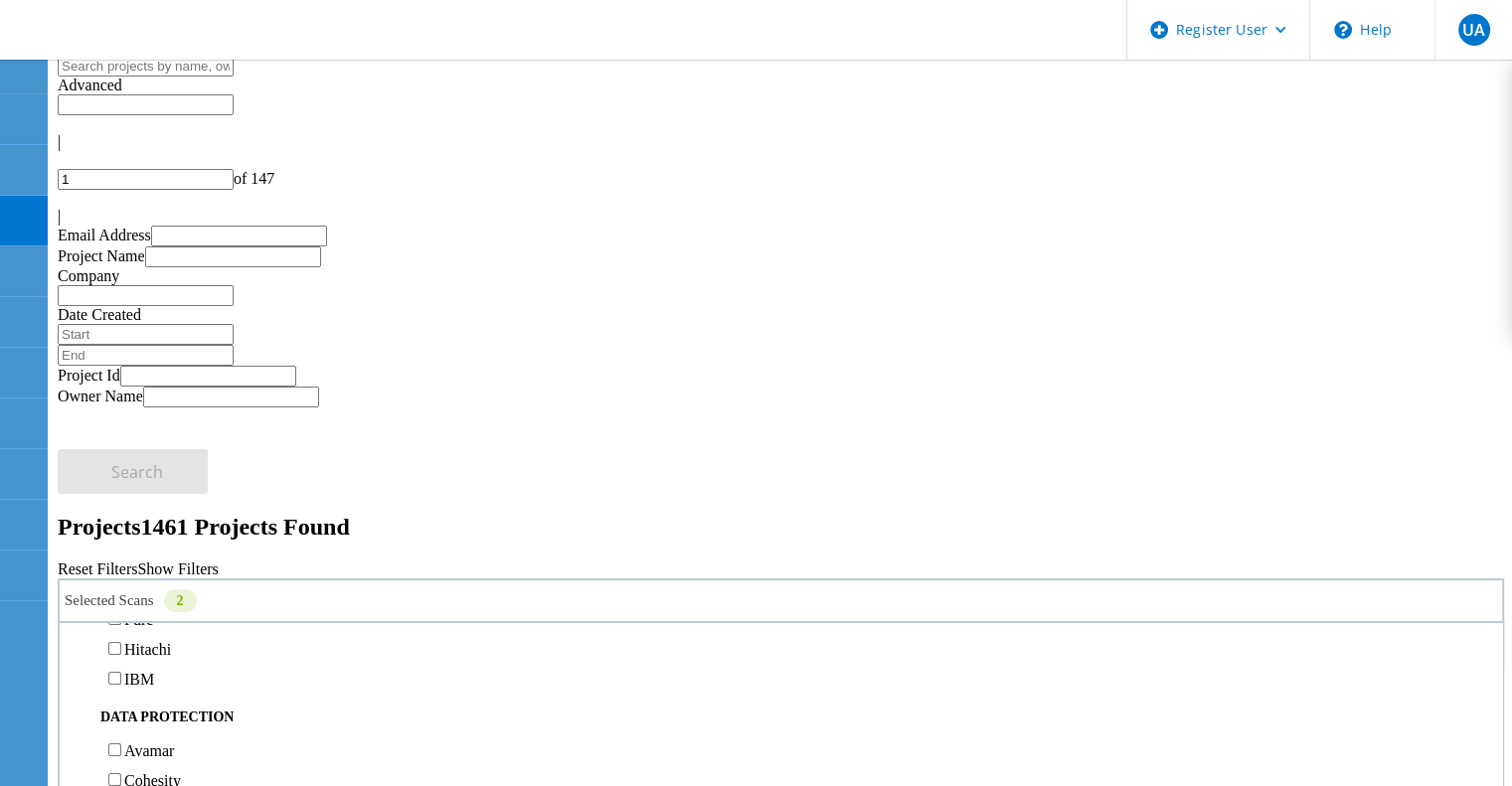 click on "NetApp" 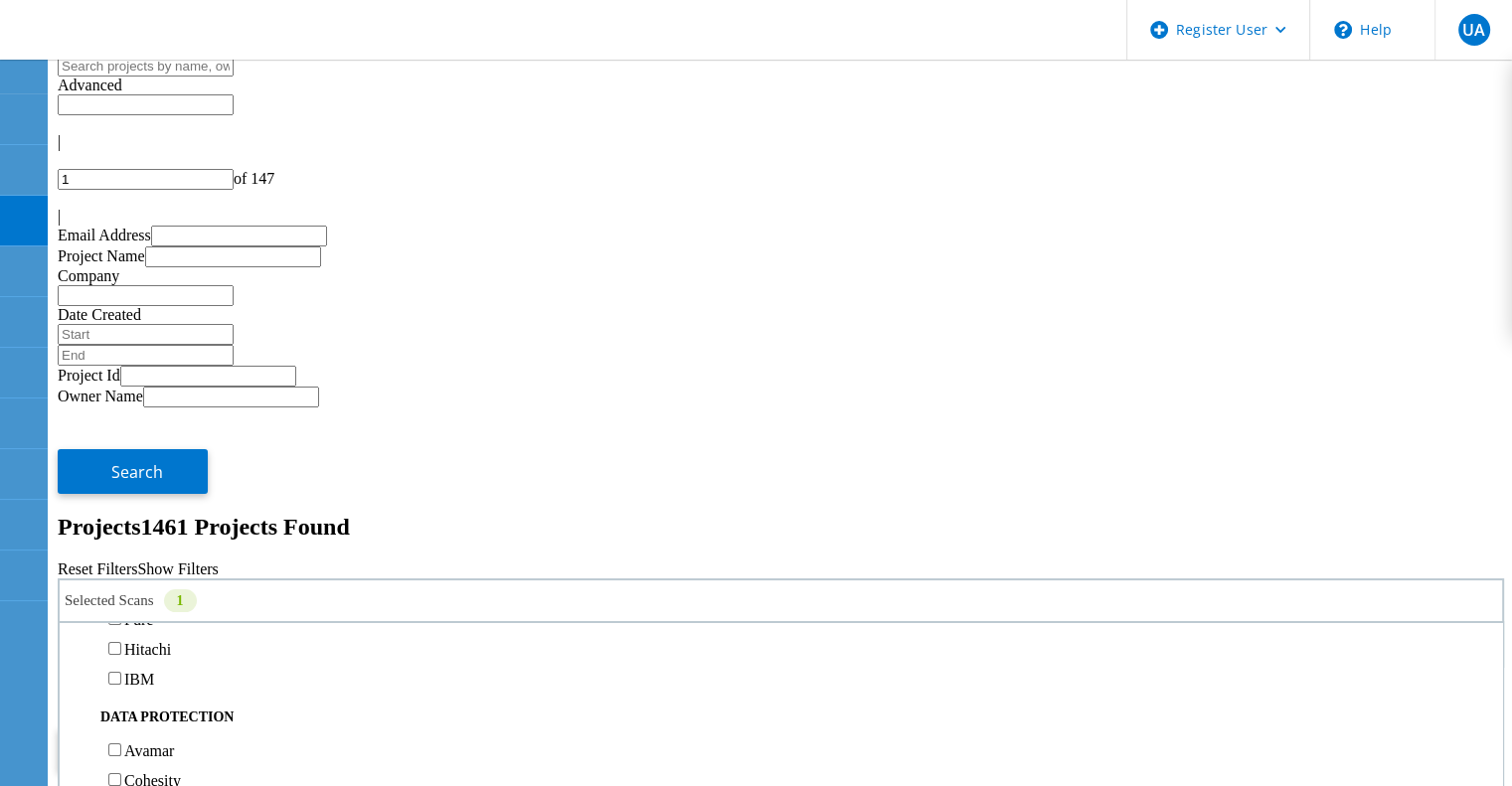 click on "Search" 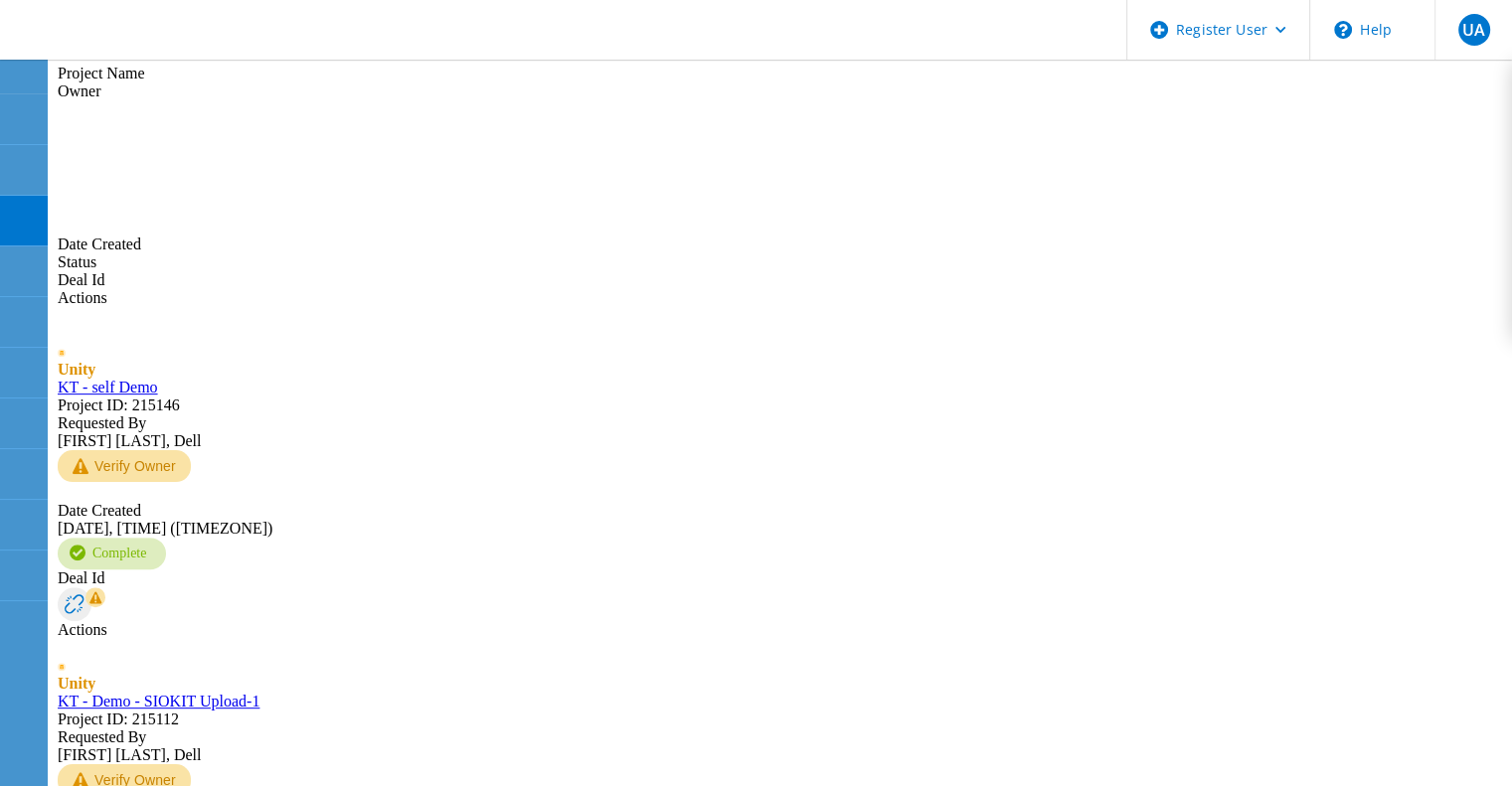 scroll, scrollTop: 725, scrollLeft: 0, axis: vertical 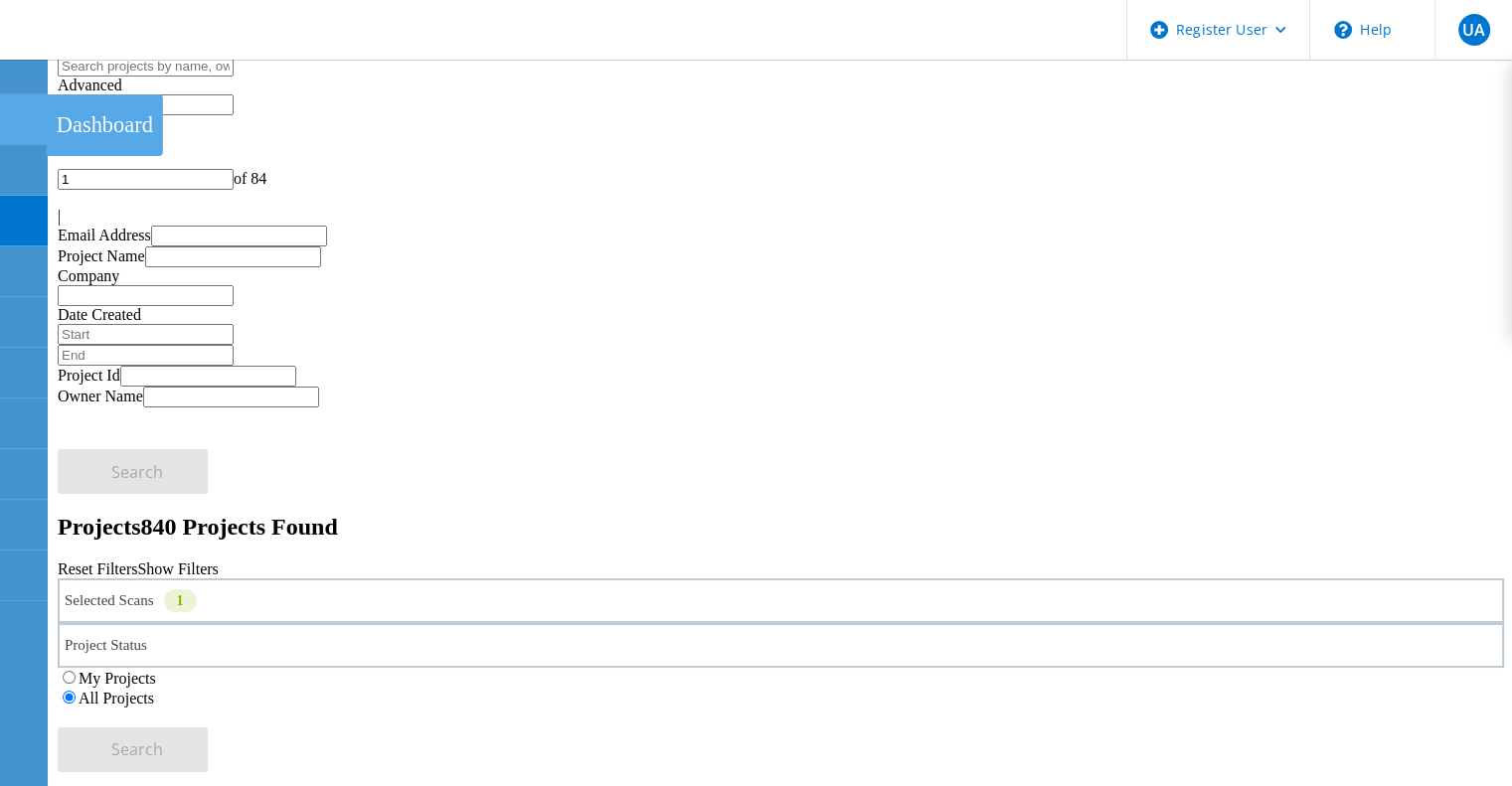 click on "Dashboard" at bounding box center (-66, 119) 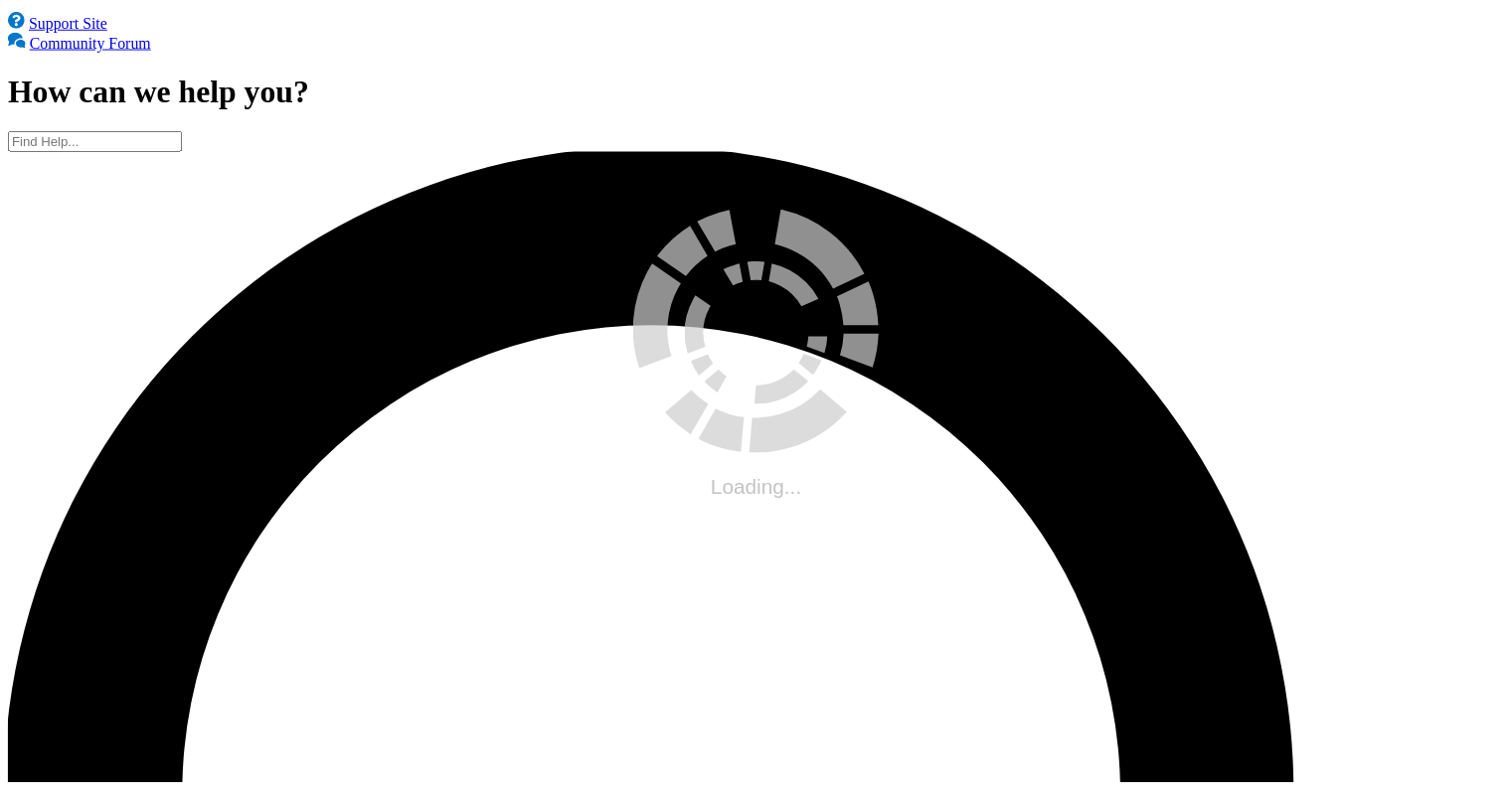 scroll, scrollTop: 0, scrollLeft: 0, axis: both 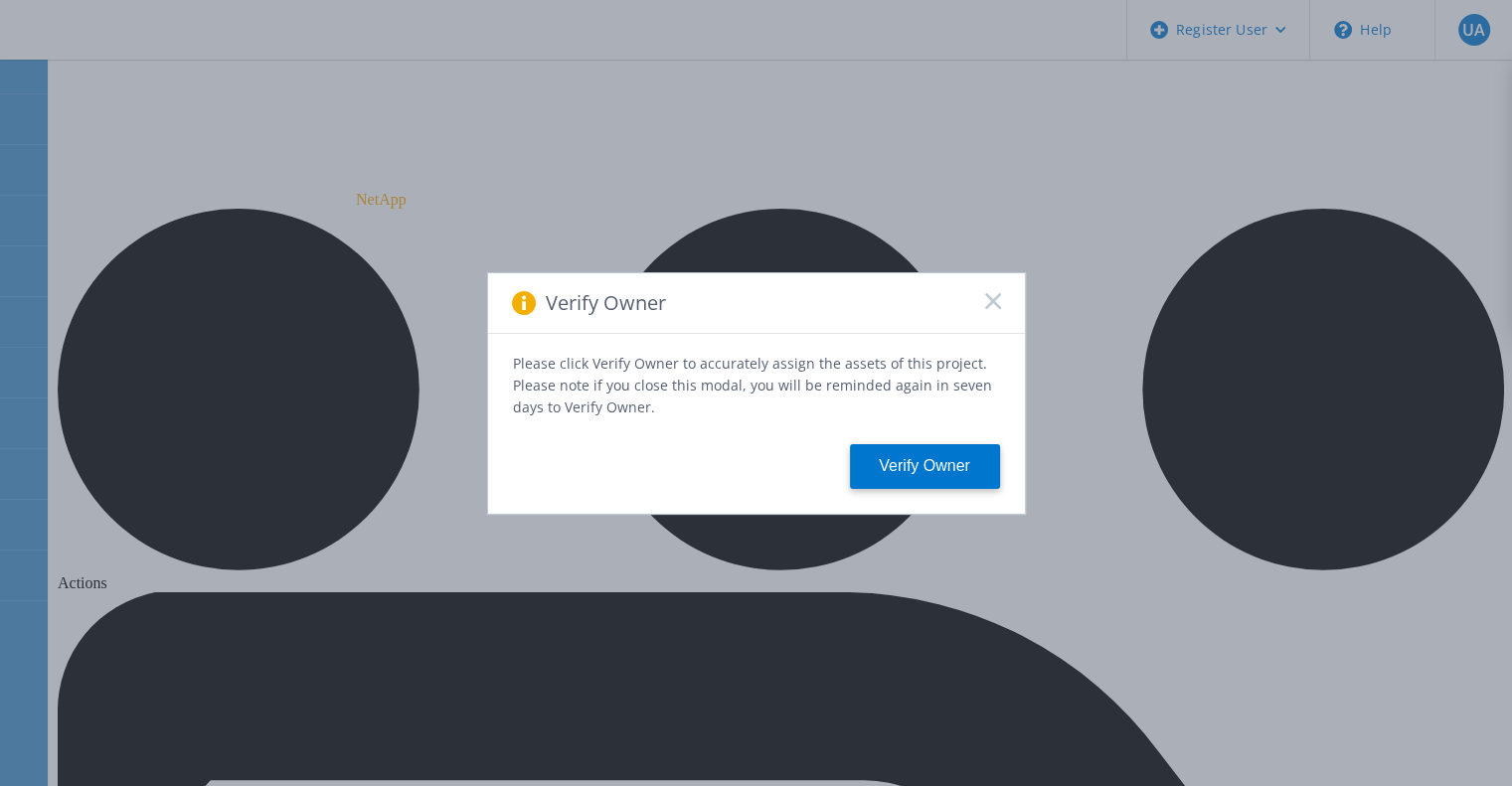 click 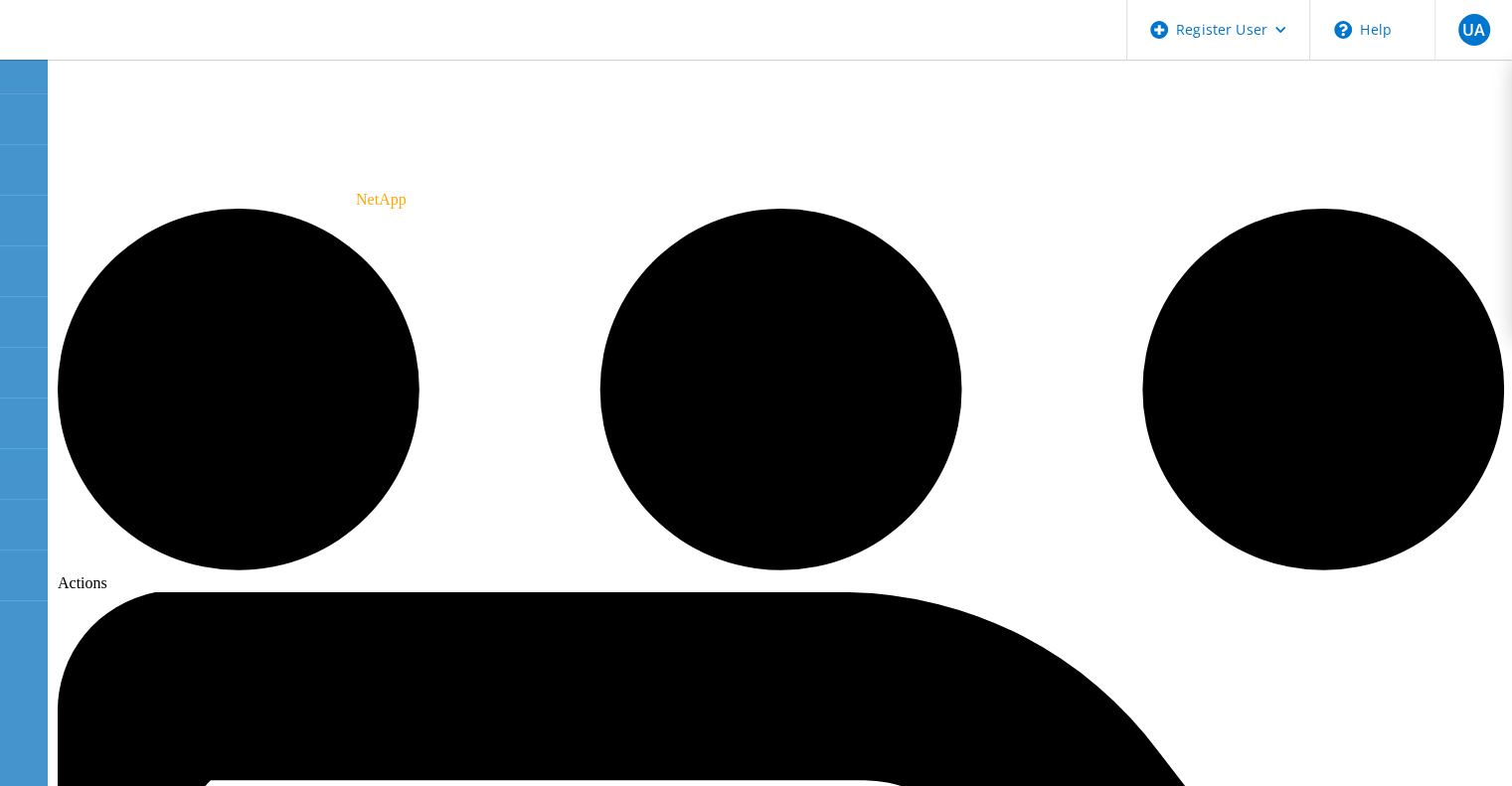 click at bounding box center [22, 77] 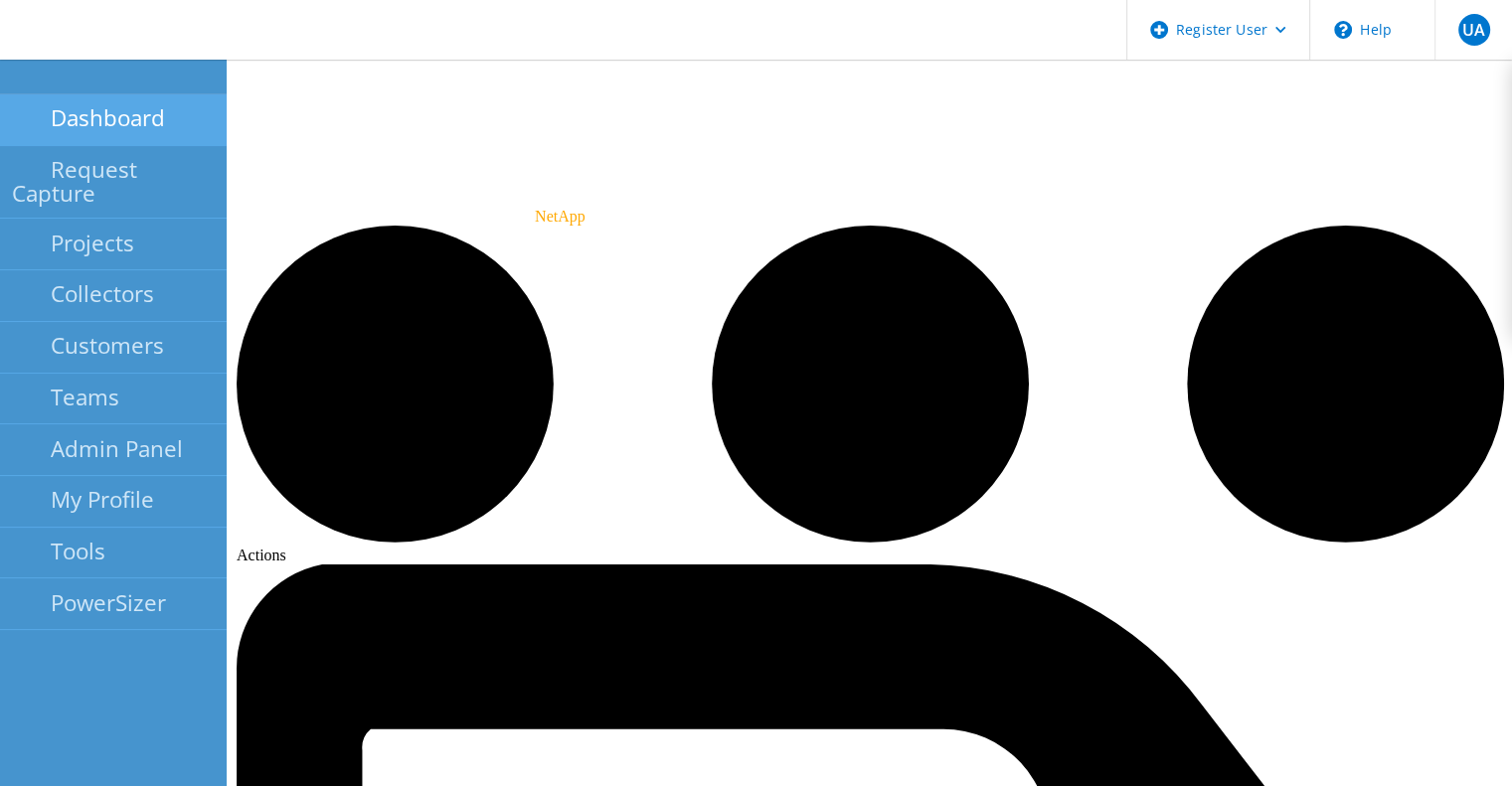 click on "Dashboard" at bounding box center (113, 120) 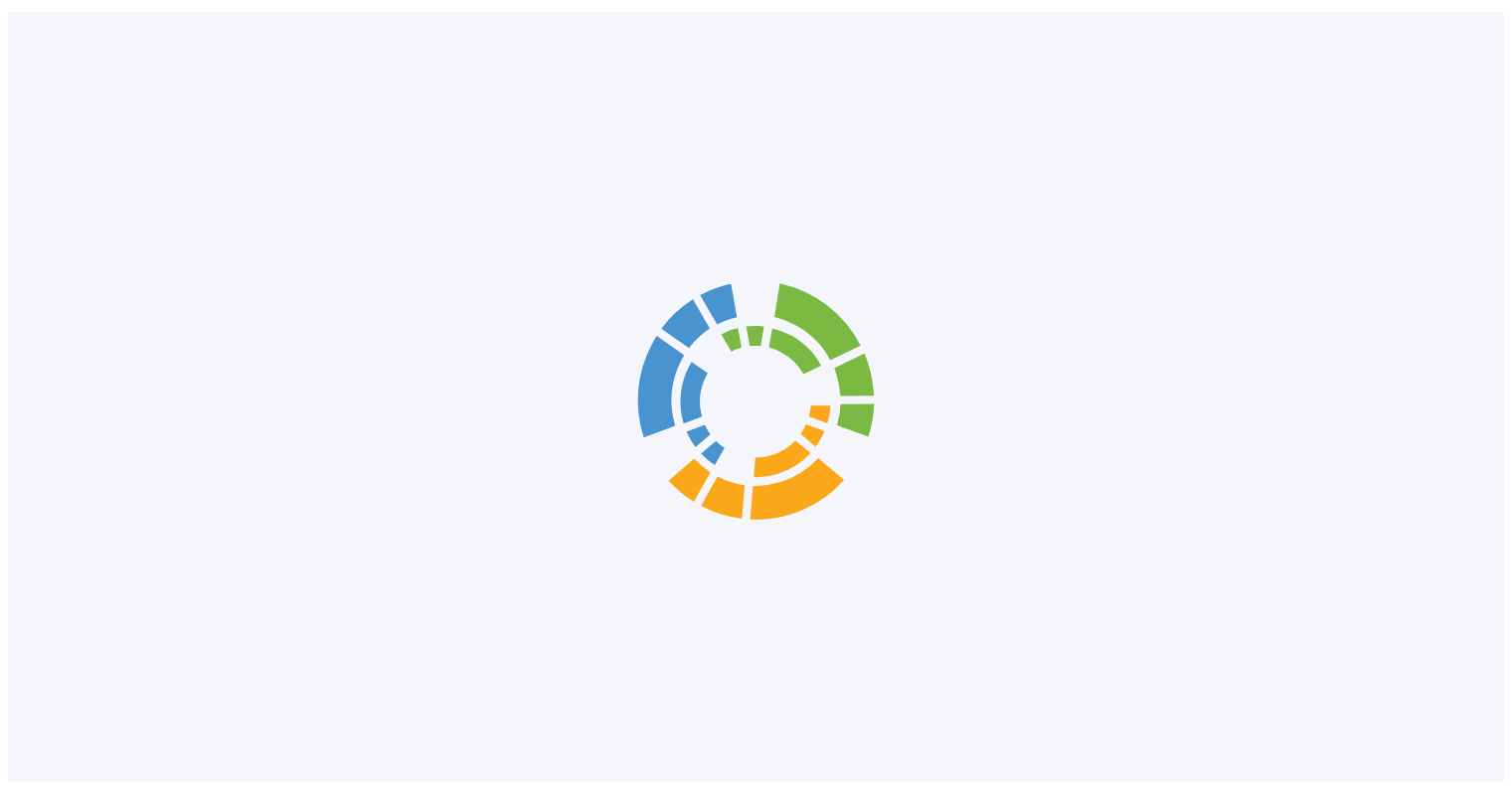 scroll, scrollTop: 0, scrollLeft: 0, axis: both 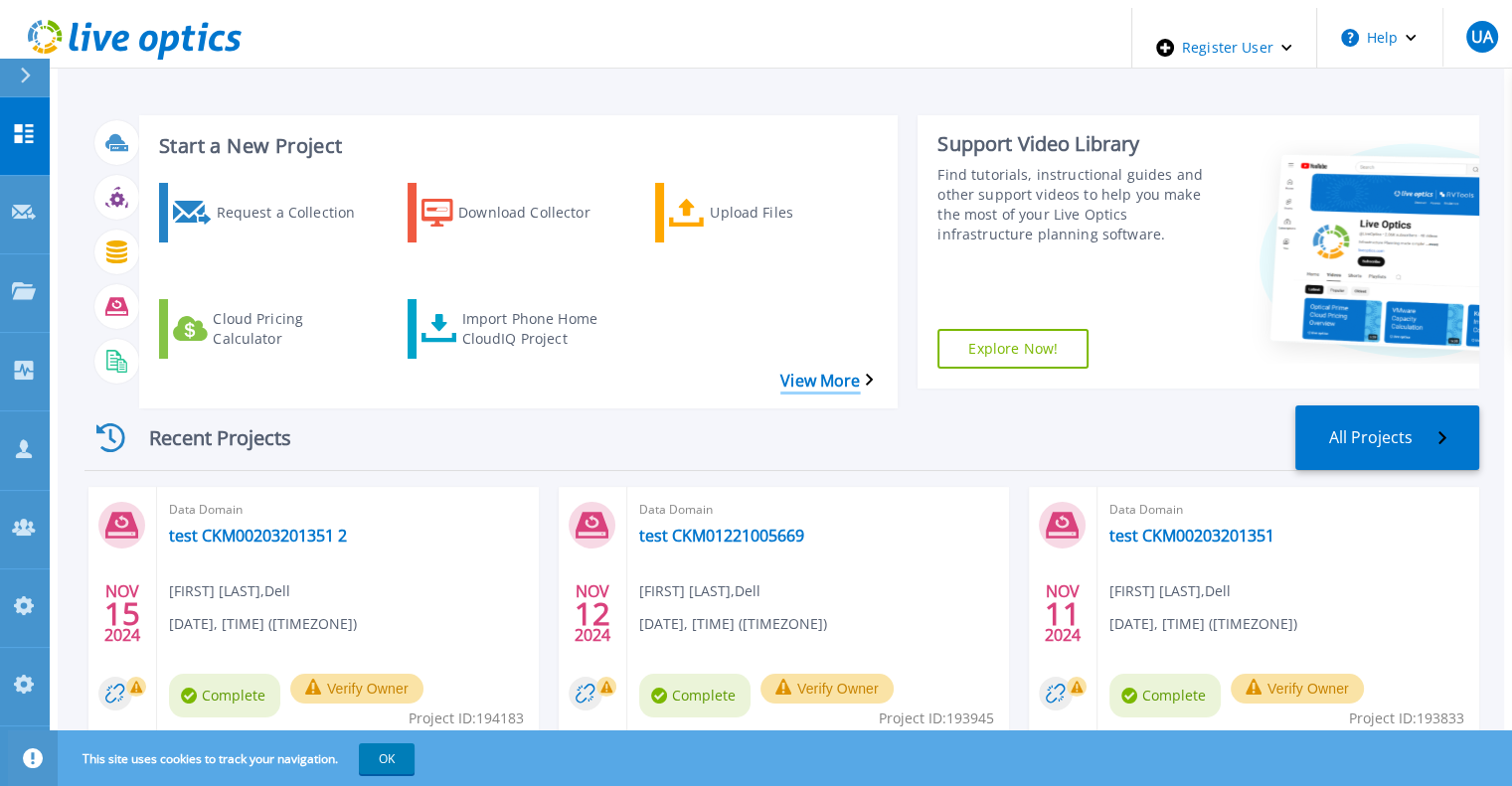 click on "View More" at bounding box center [826, 381] 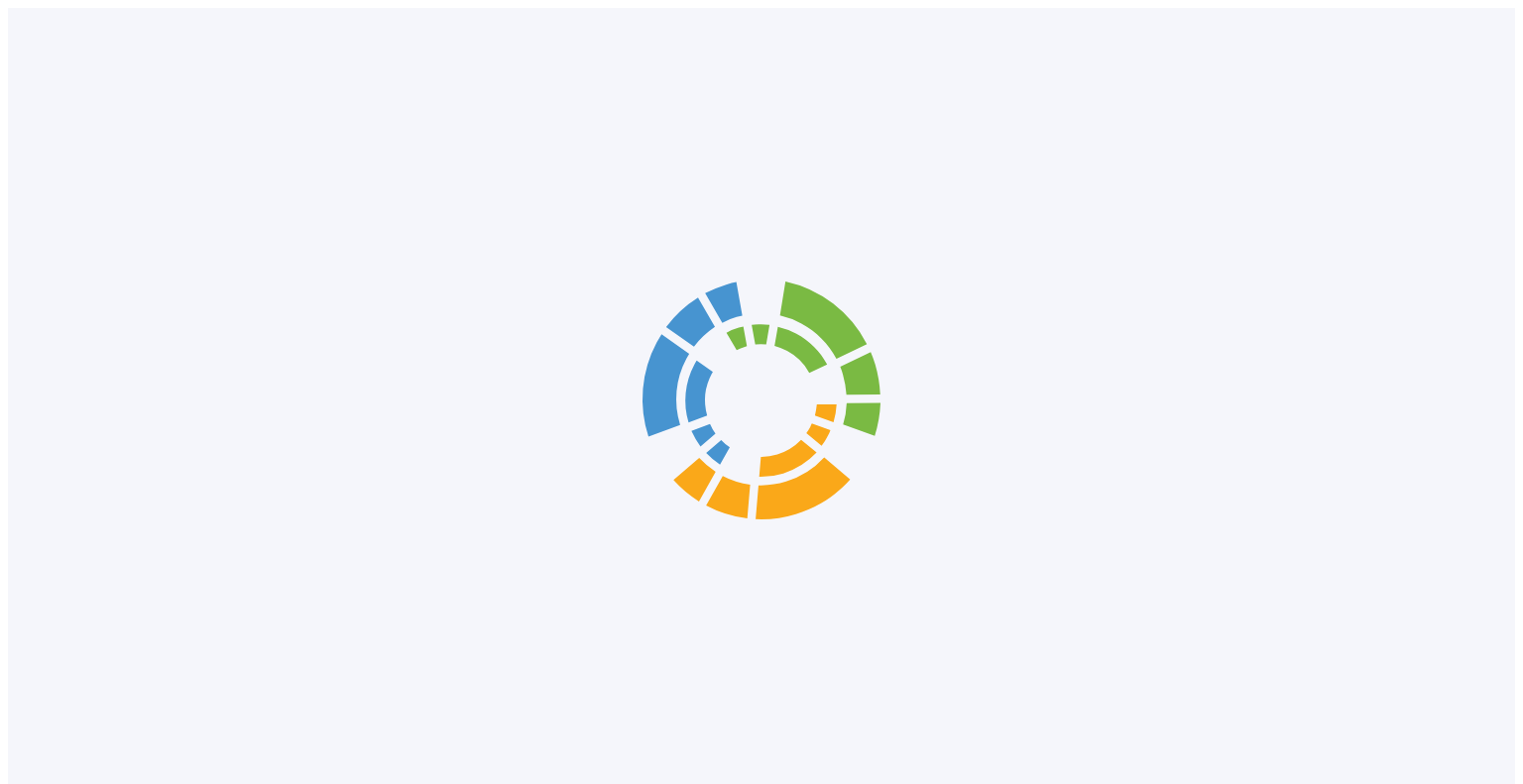 scroll, scrollTop: 0, scrollLeft: 0, axis: both 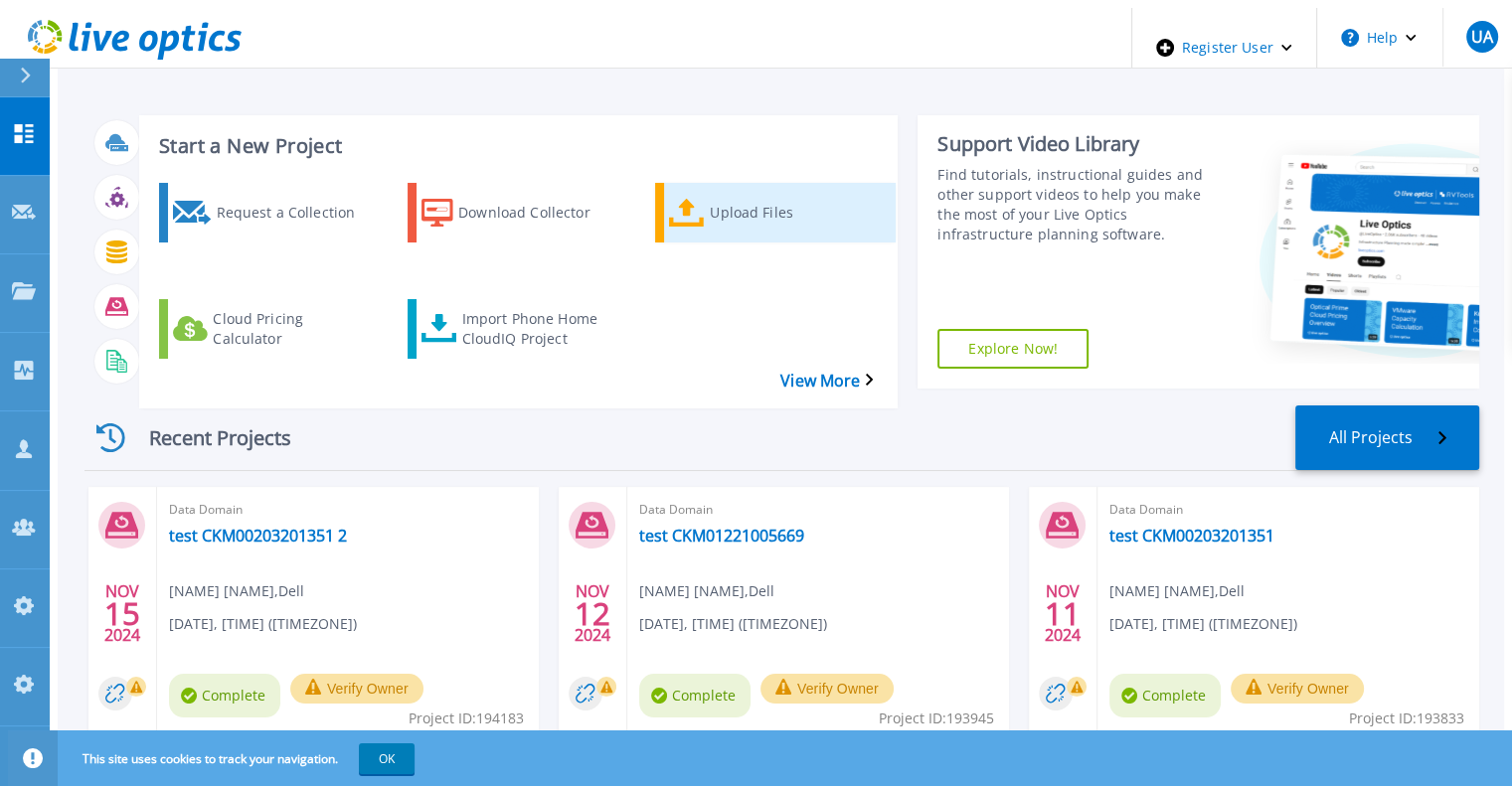 click on "Upload Files" at bounding box center (789, 213) 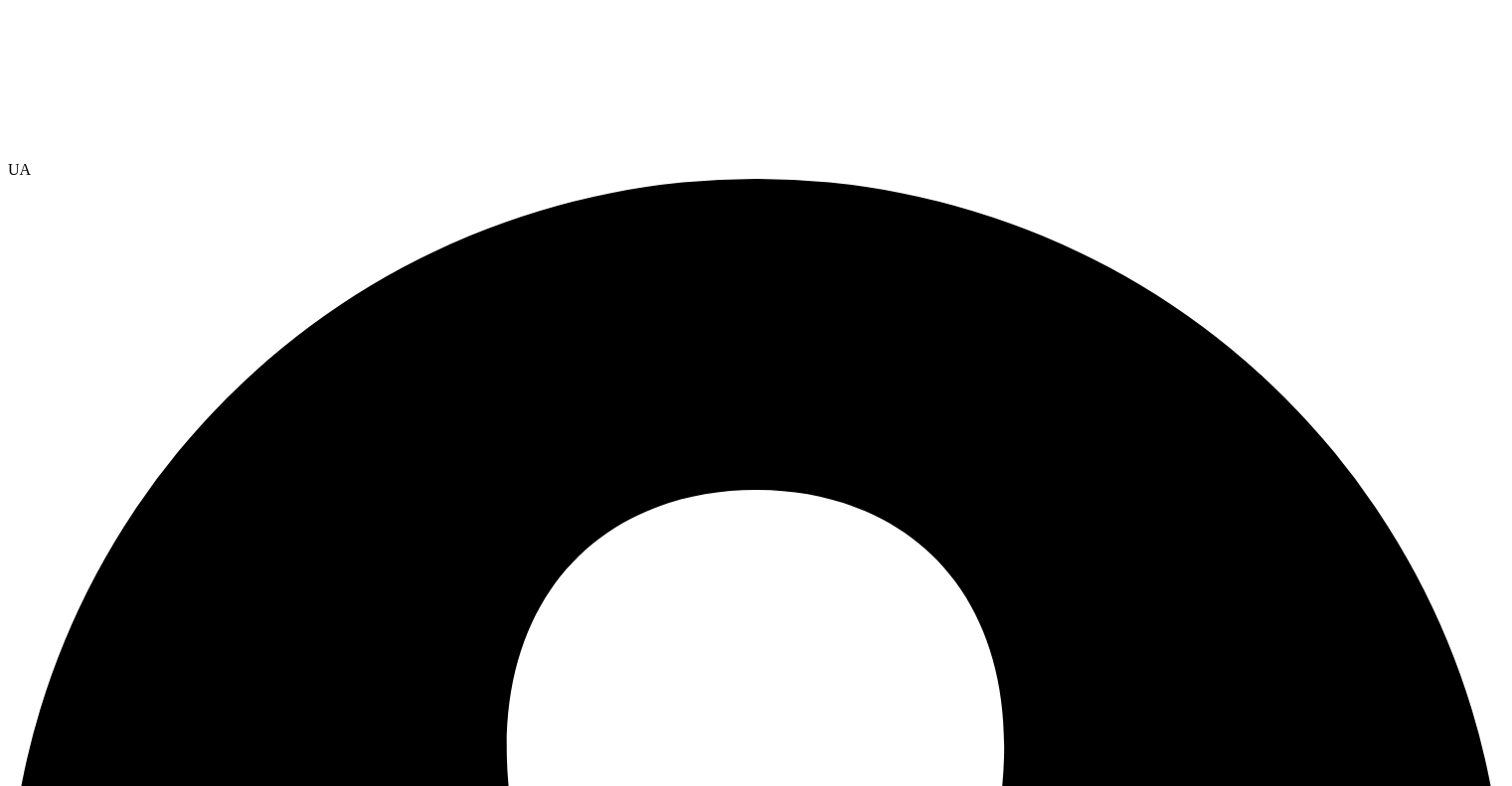 scroll, scrollTop: 0, scrollLeft: 0, axis: both 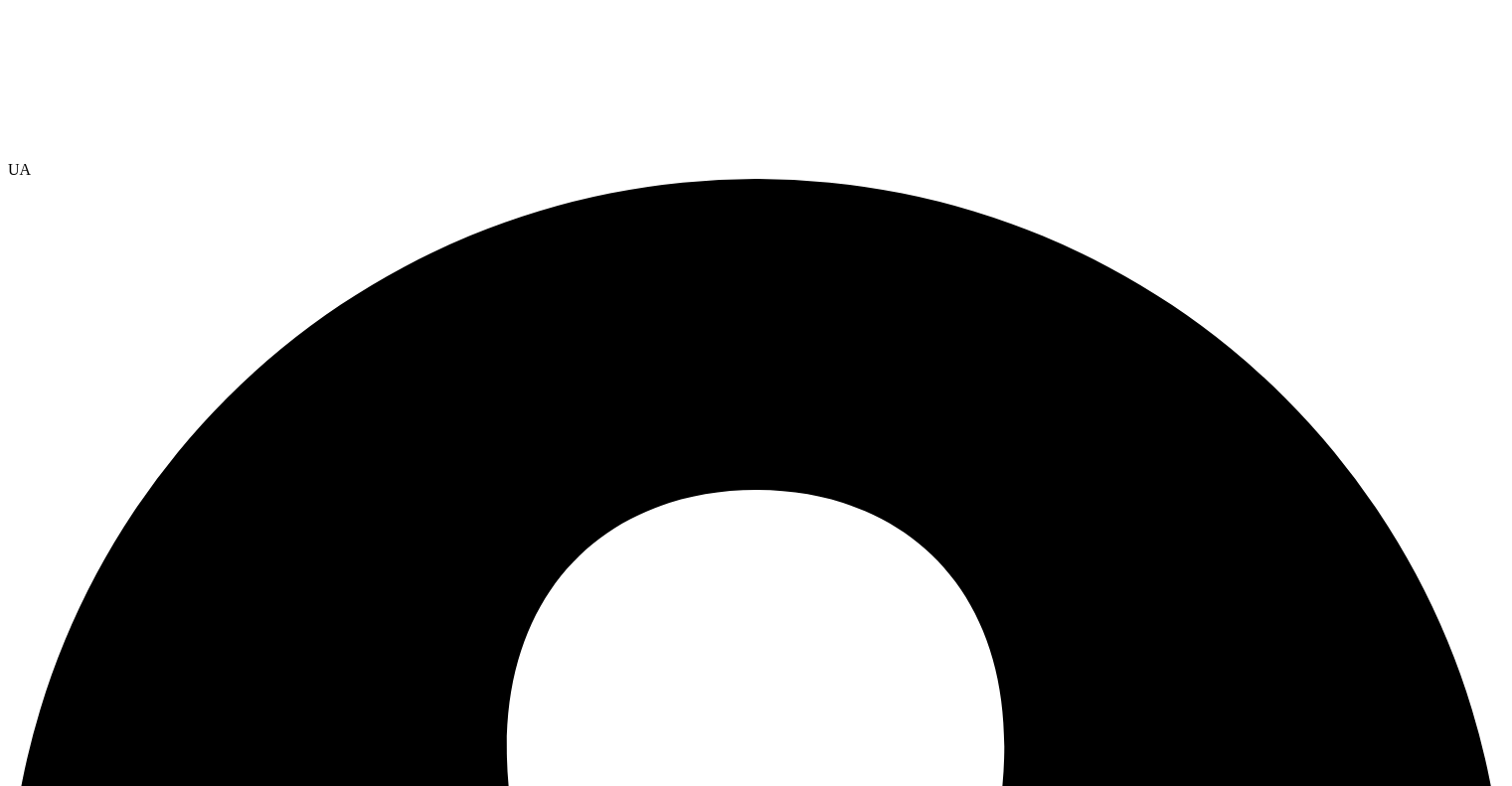 click on "Upload SIOKIT Files" at bounding box center (379, 9147) 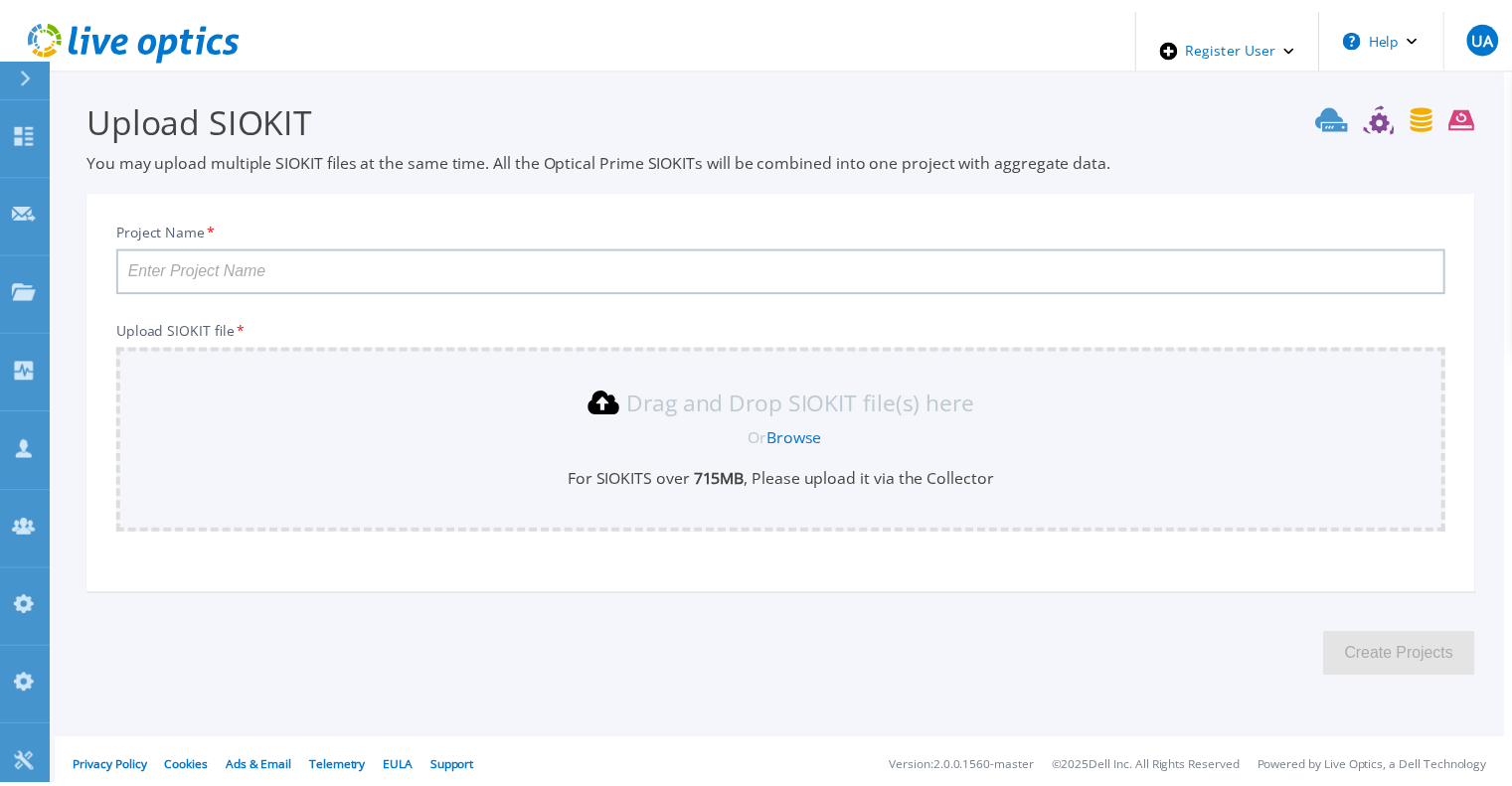 scroll, scrollTop: 5, scrollLeft: 0, axis: vertical 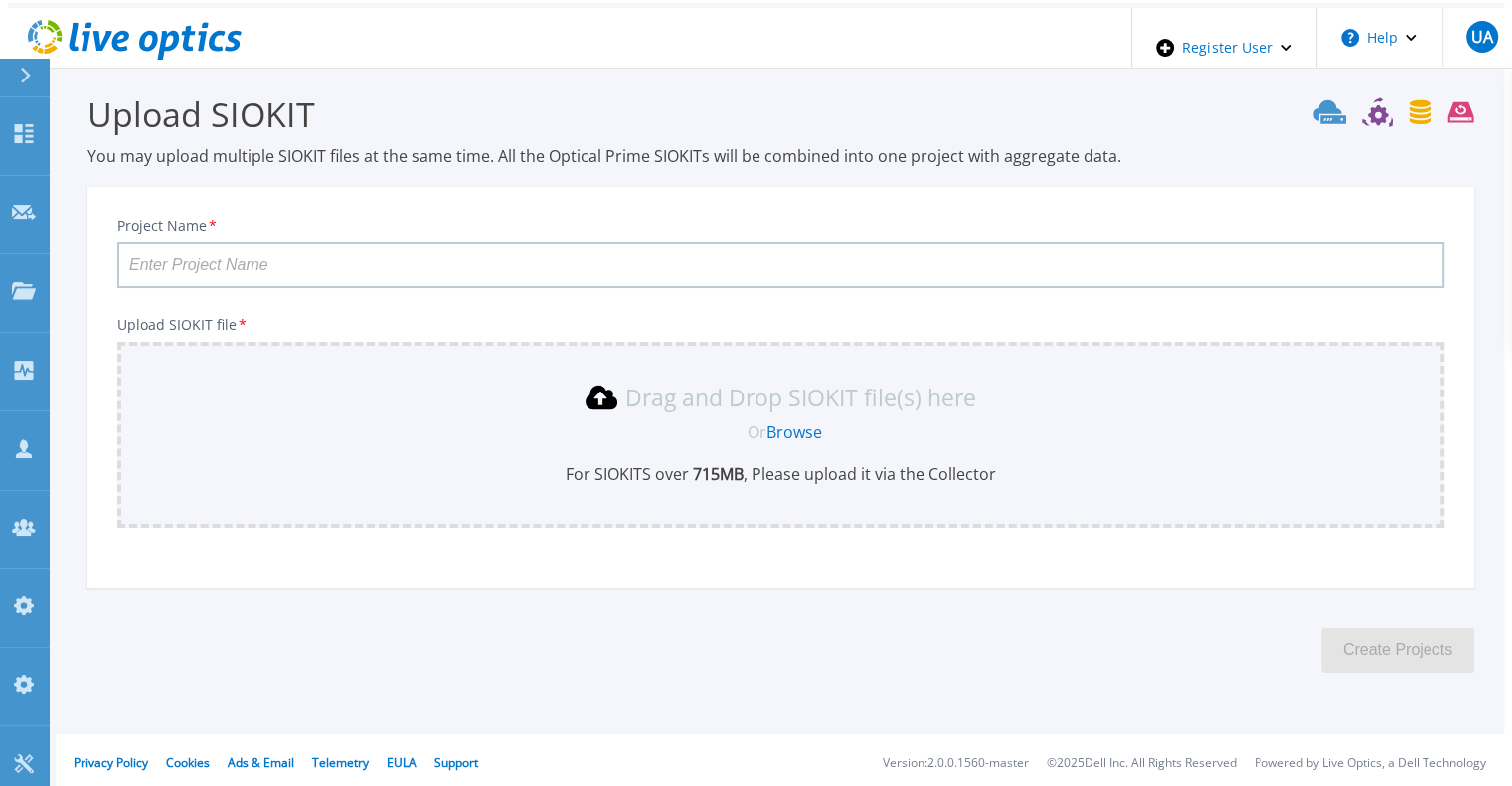 click on "Project Name *" at bounding box center (780, 265) 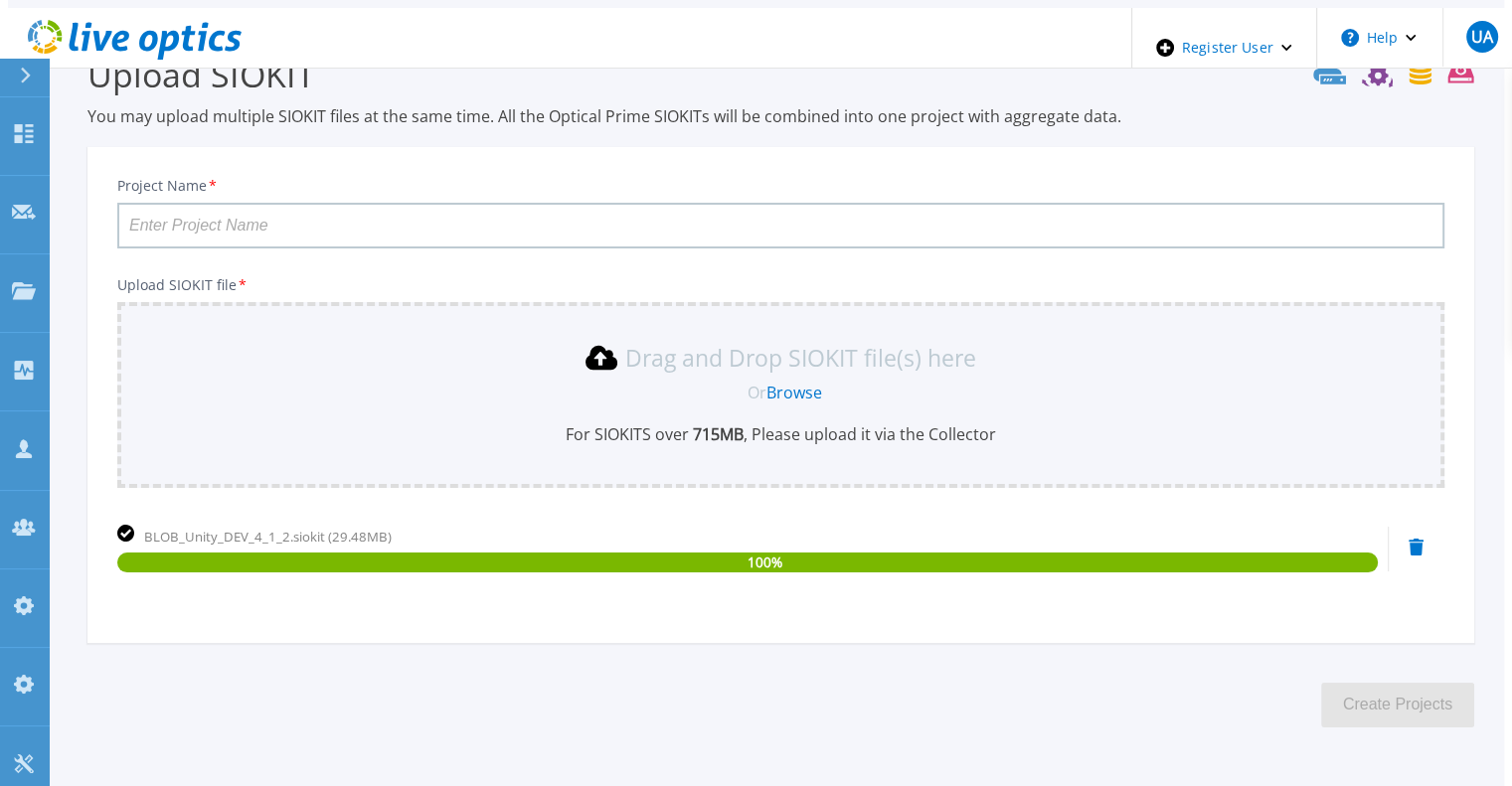 scroll, scrollTop: 41, scrollLeft: 0, axis: vertical 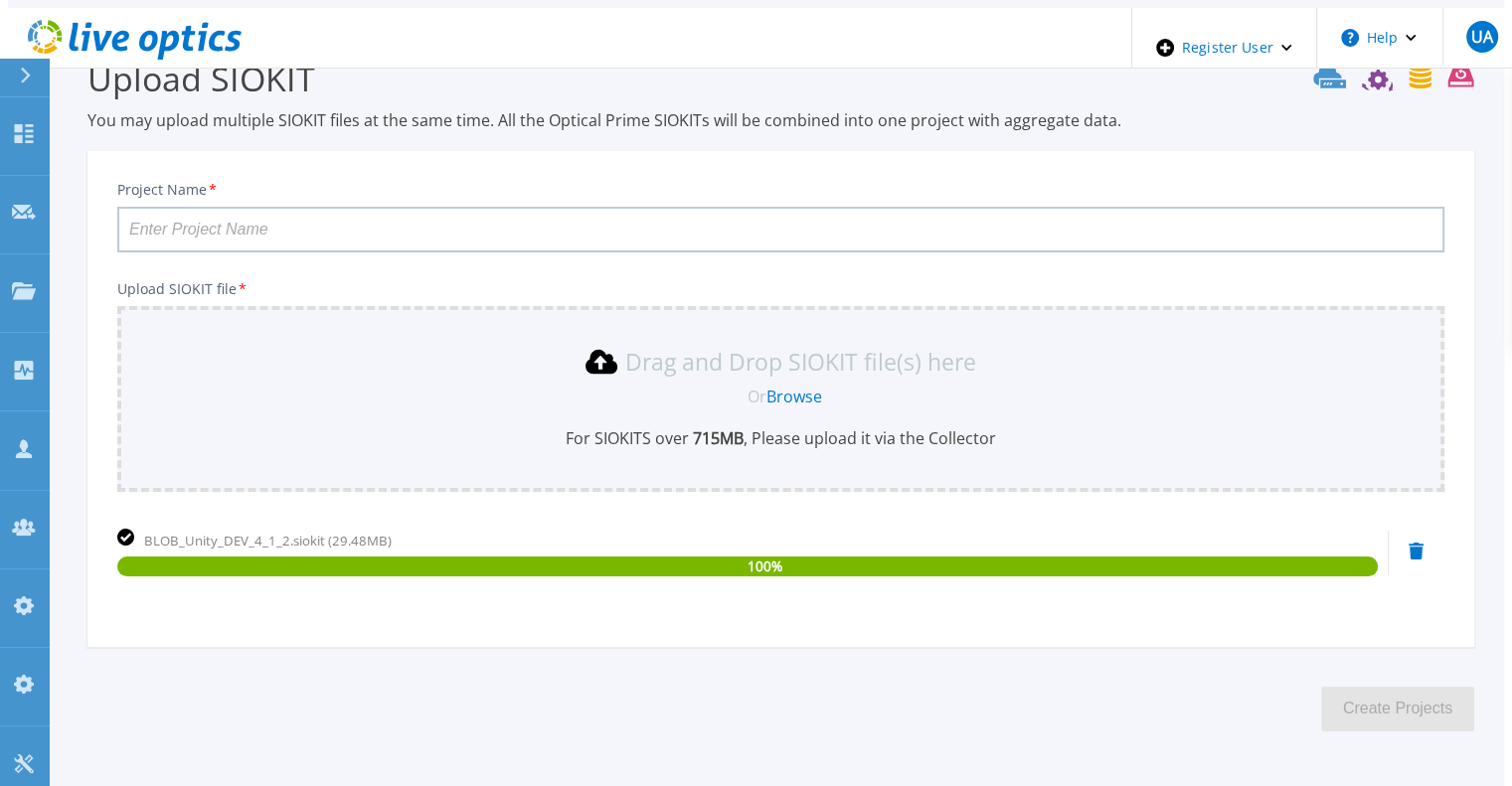 click on "Project Name *" at bounding box center (780, 230) 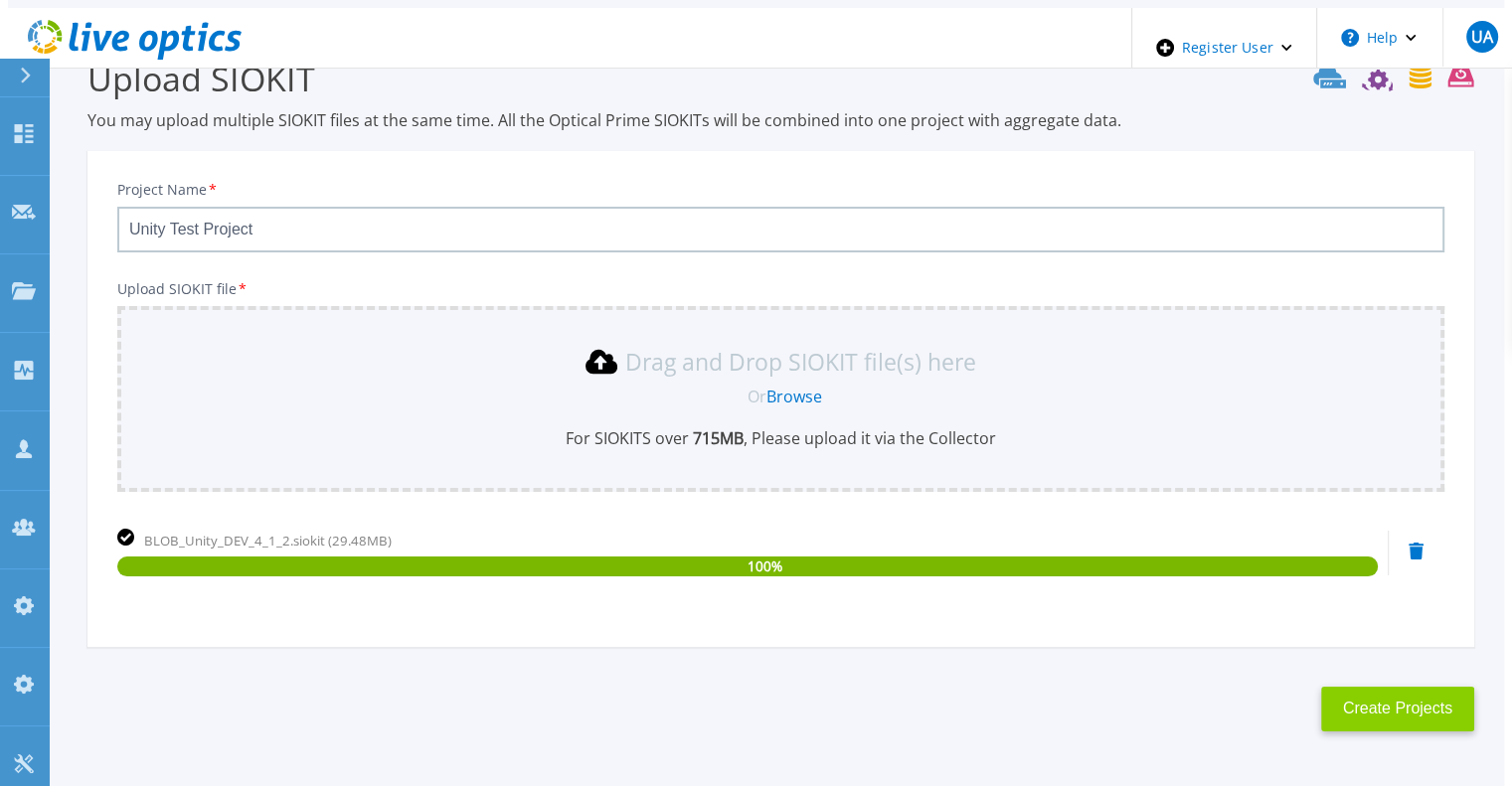 type on "Unity Test Project" 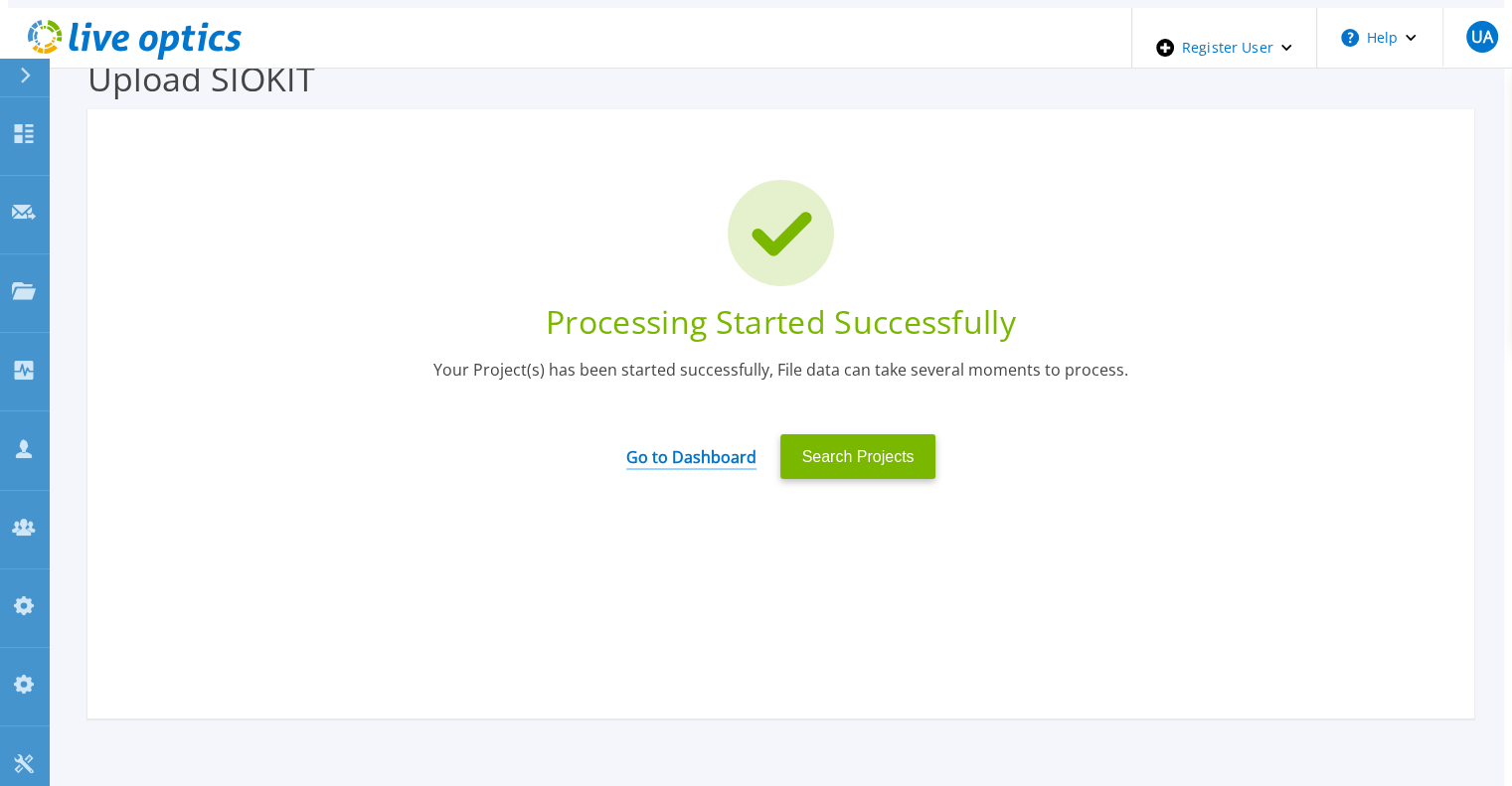 click on "Go to Dashboard" at bounding box center (691, 450) 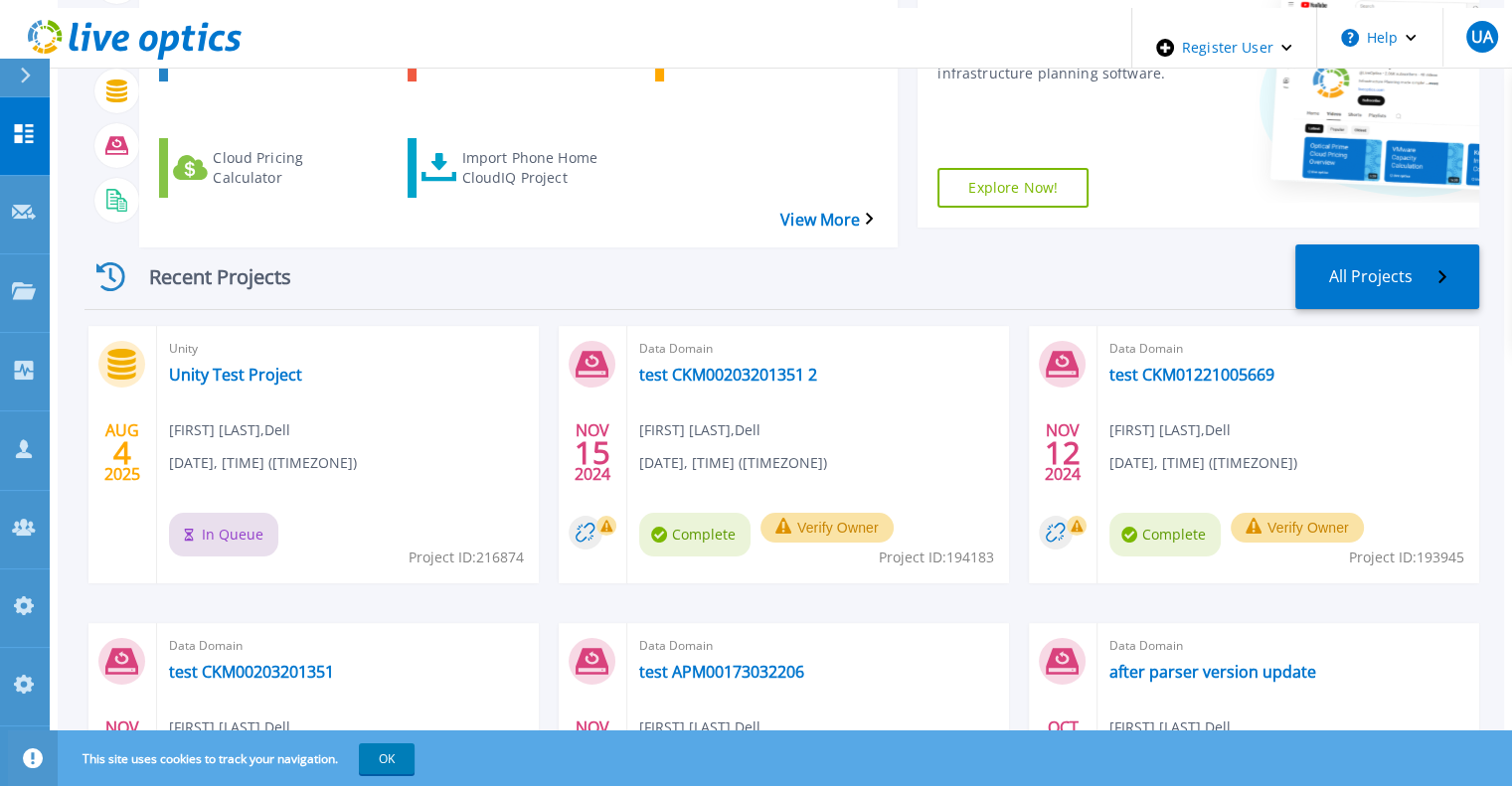 scroll, scrollTop: 162, scrollLeft: 0, axis: vertical 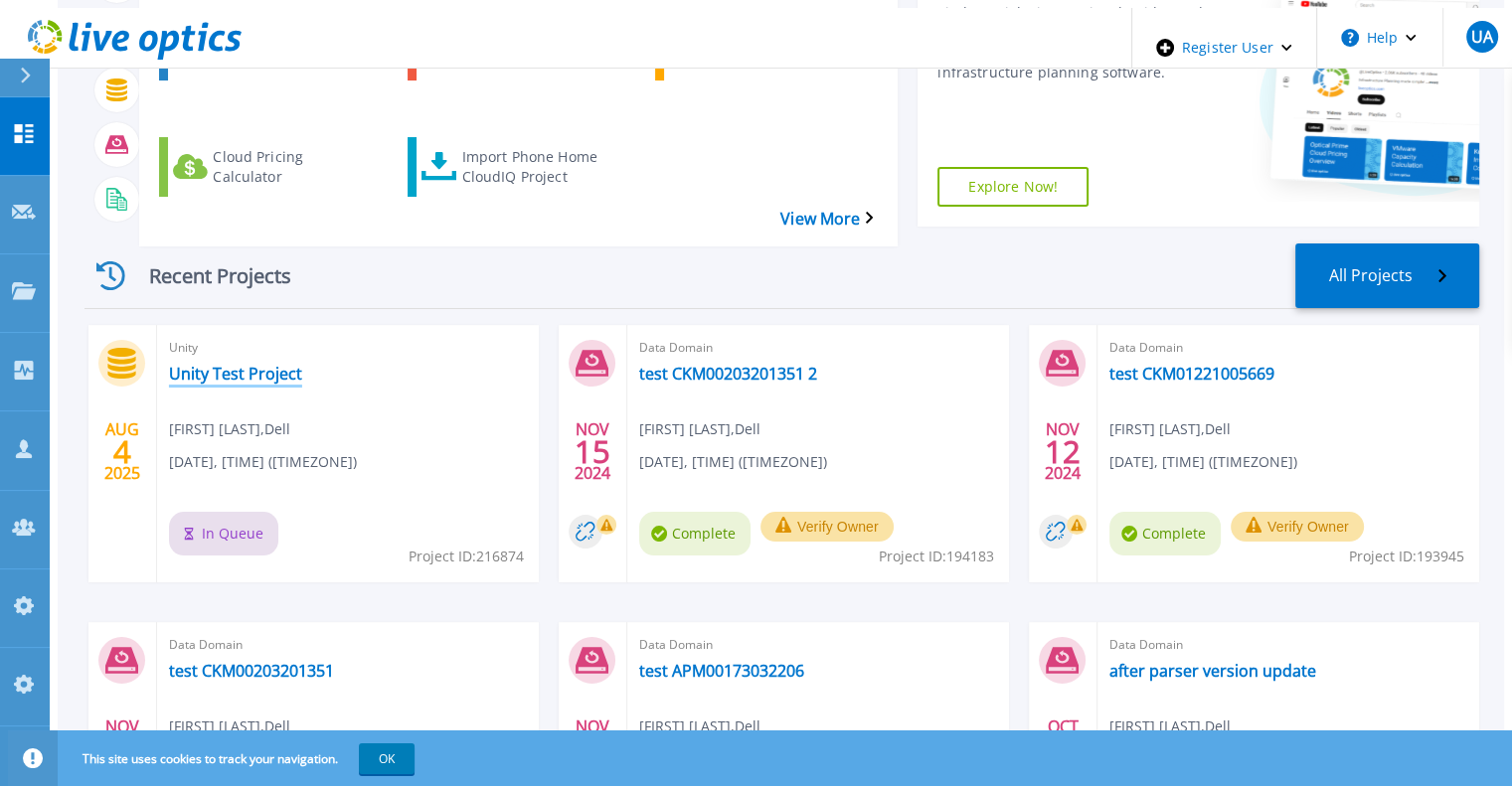 click on "Unity Test Project" at bounding box center [236, 374] 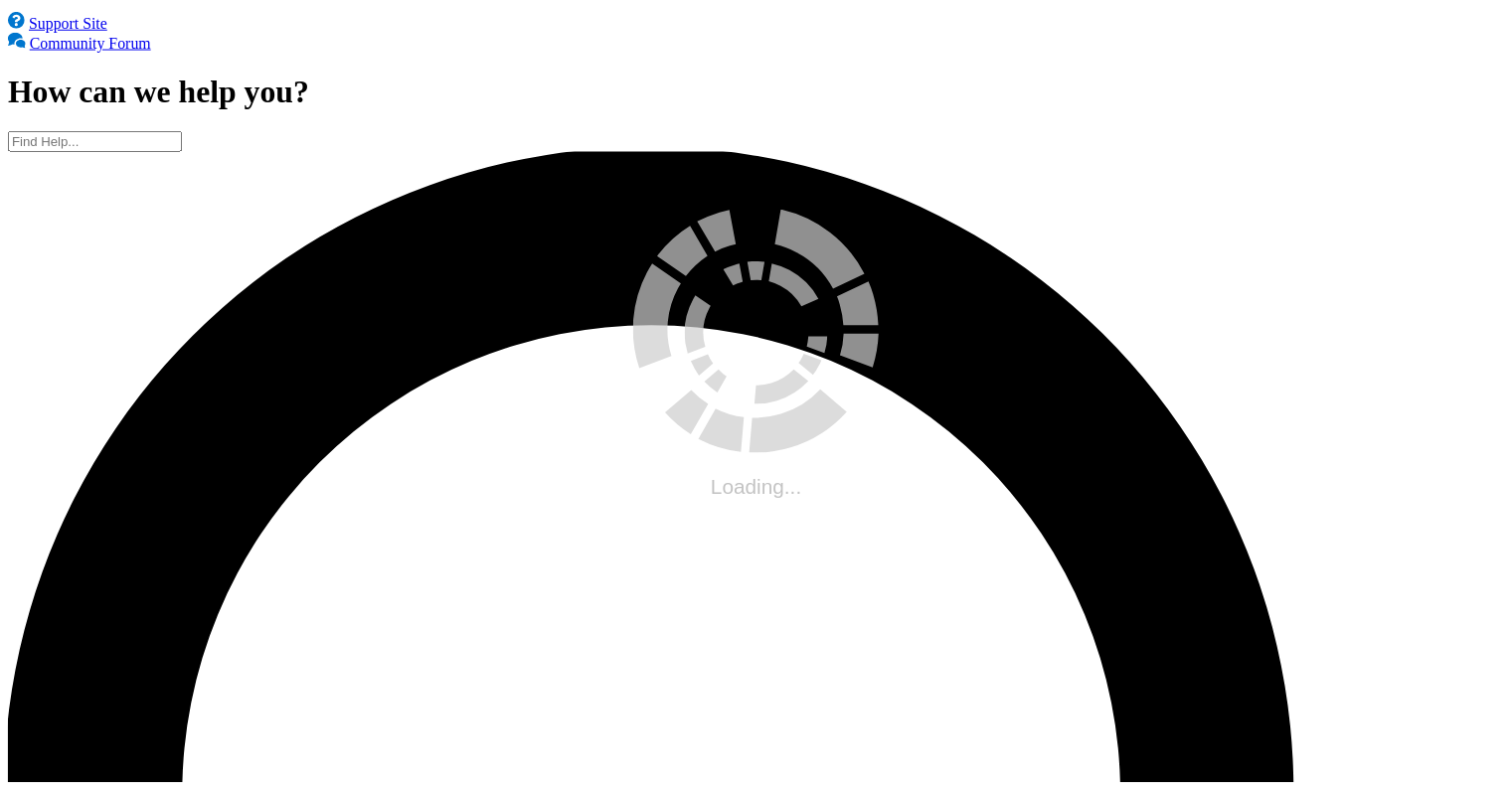 scroll, scrollTop: 0, scrollLeft: 0, axis: both 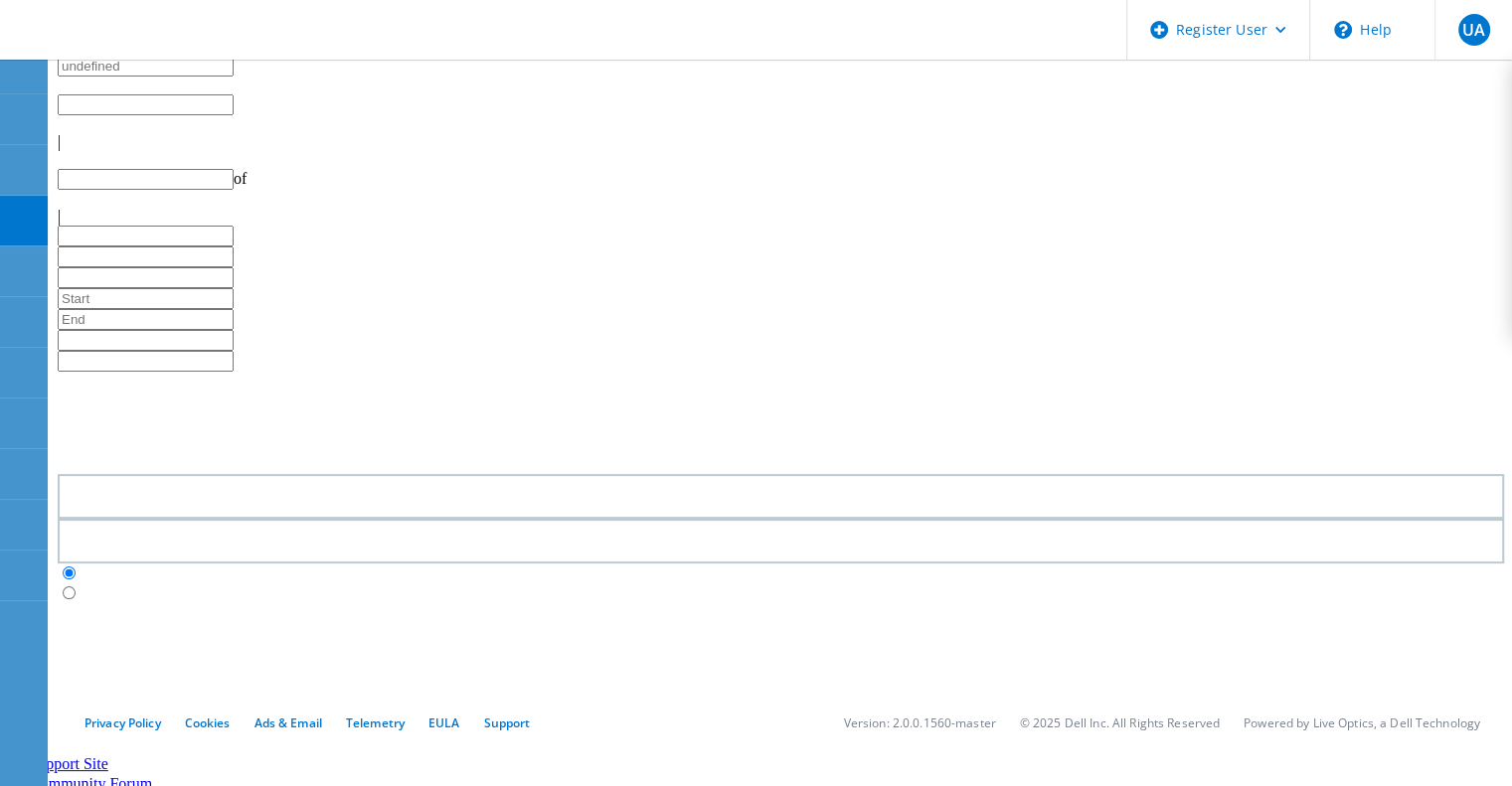 type on "1" 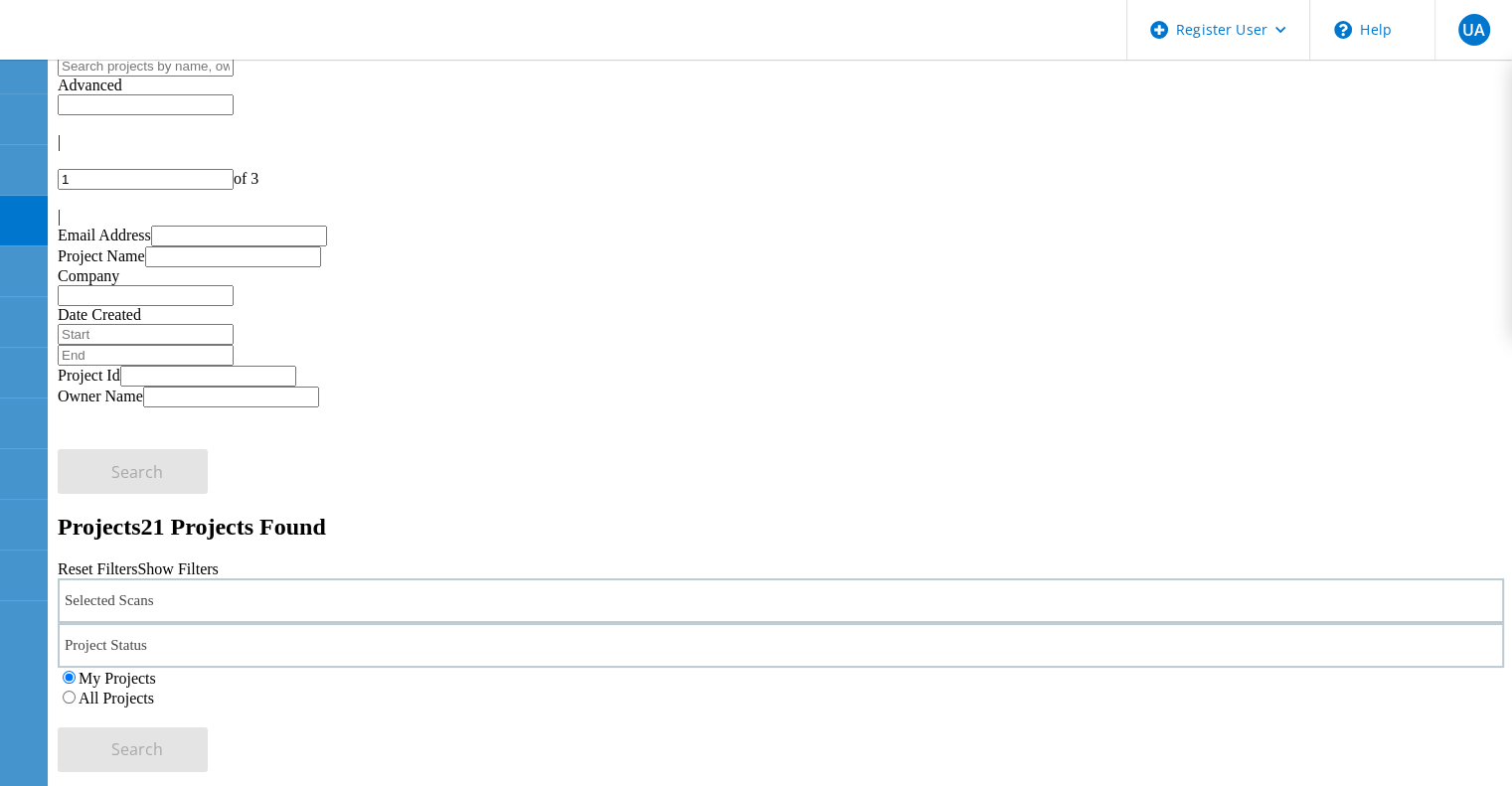 click on "Selected Scans" 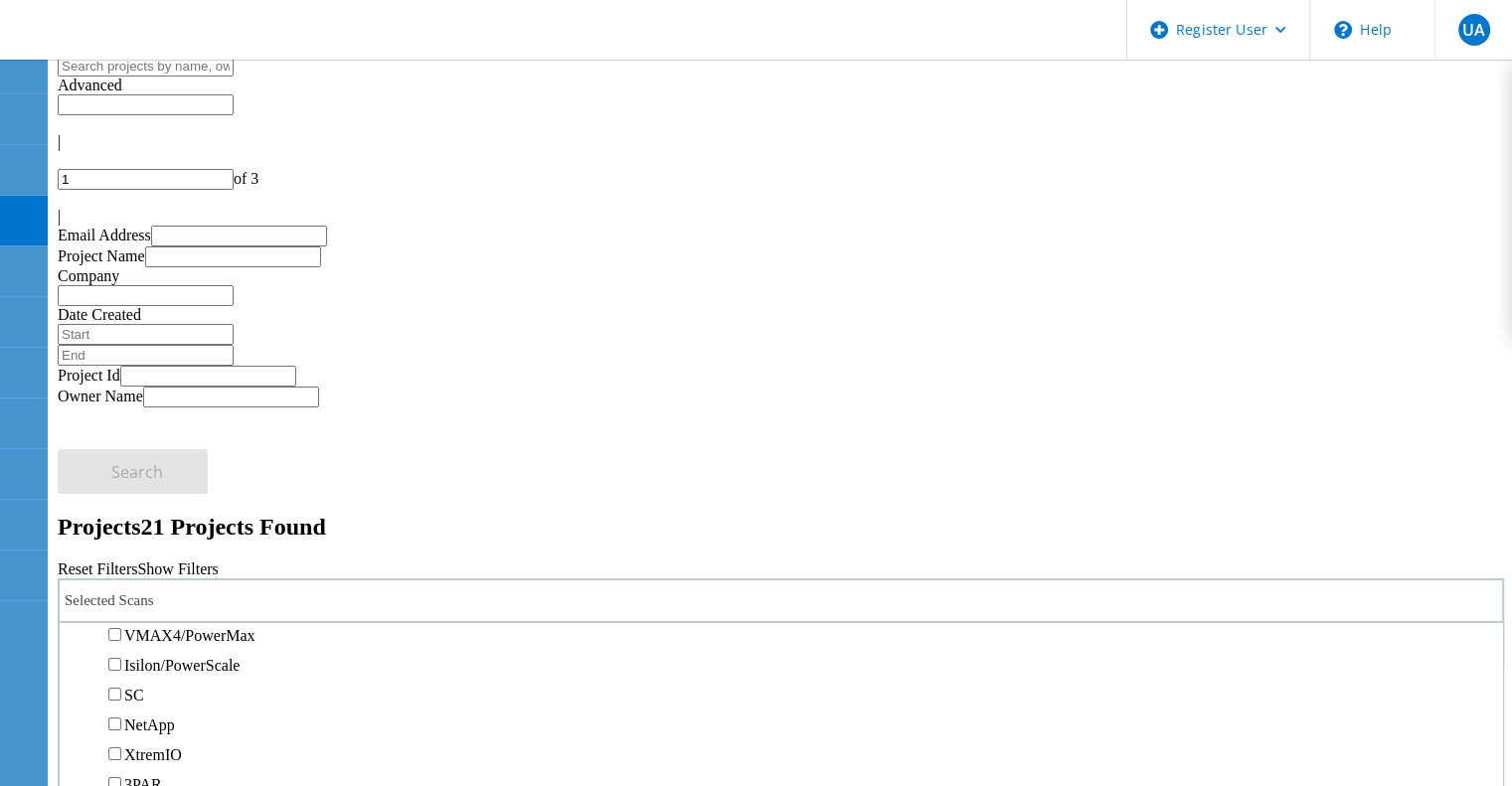 scroll, scrollTop: 522, scrollLeft: 0, axis: vertical 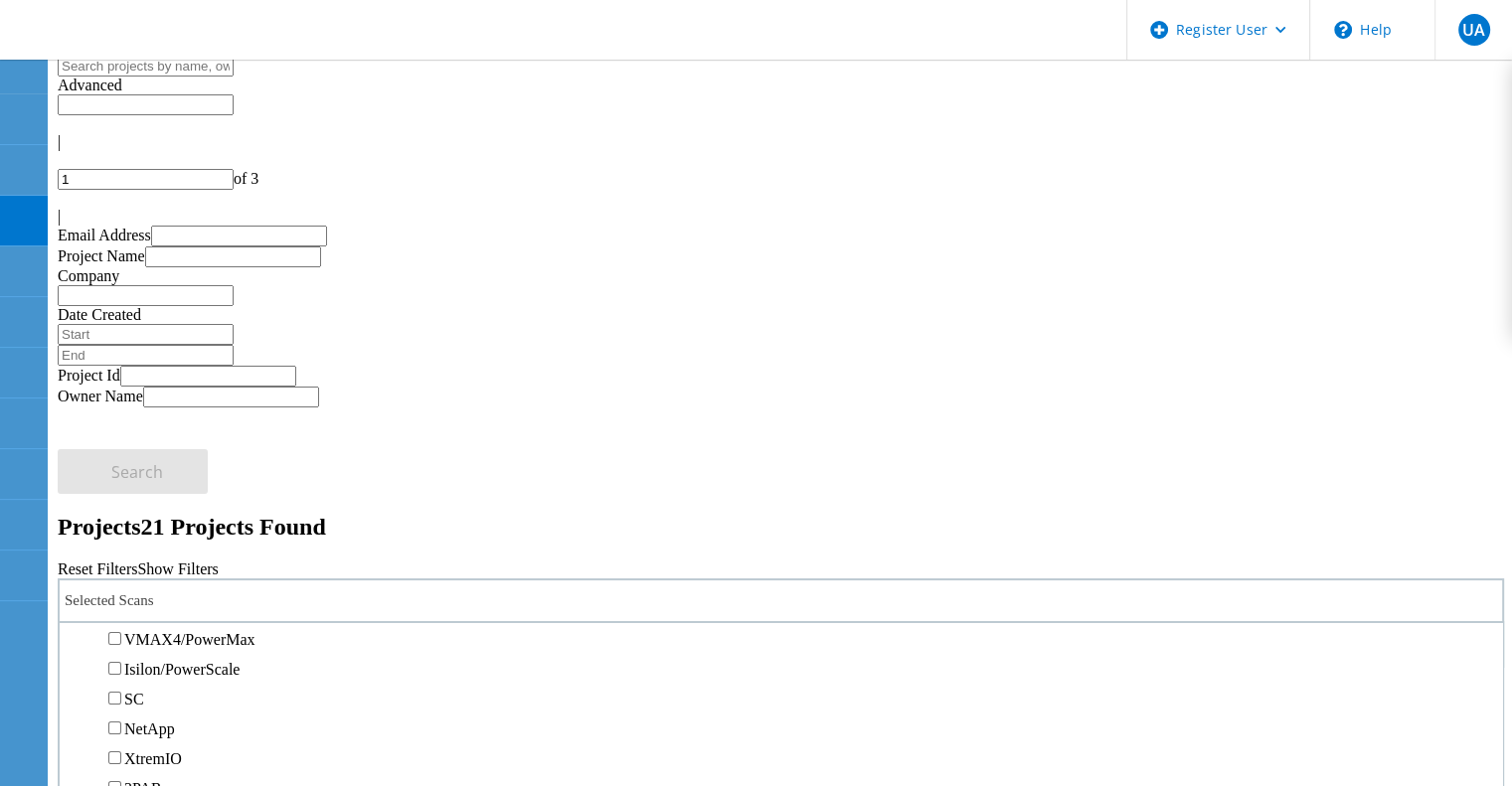 click on "Unity" 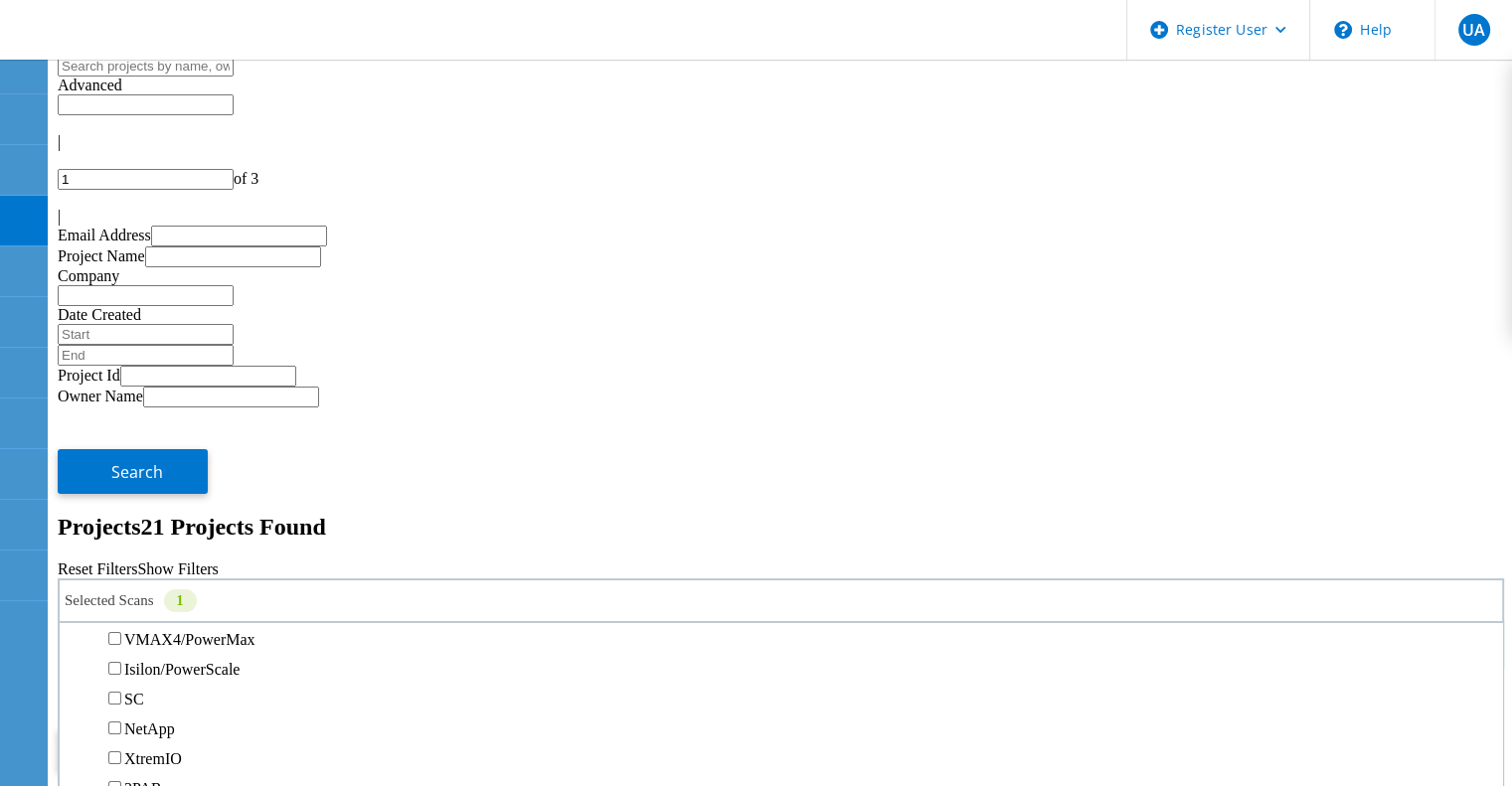 click on "All Projects" 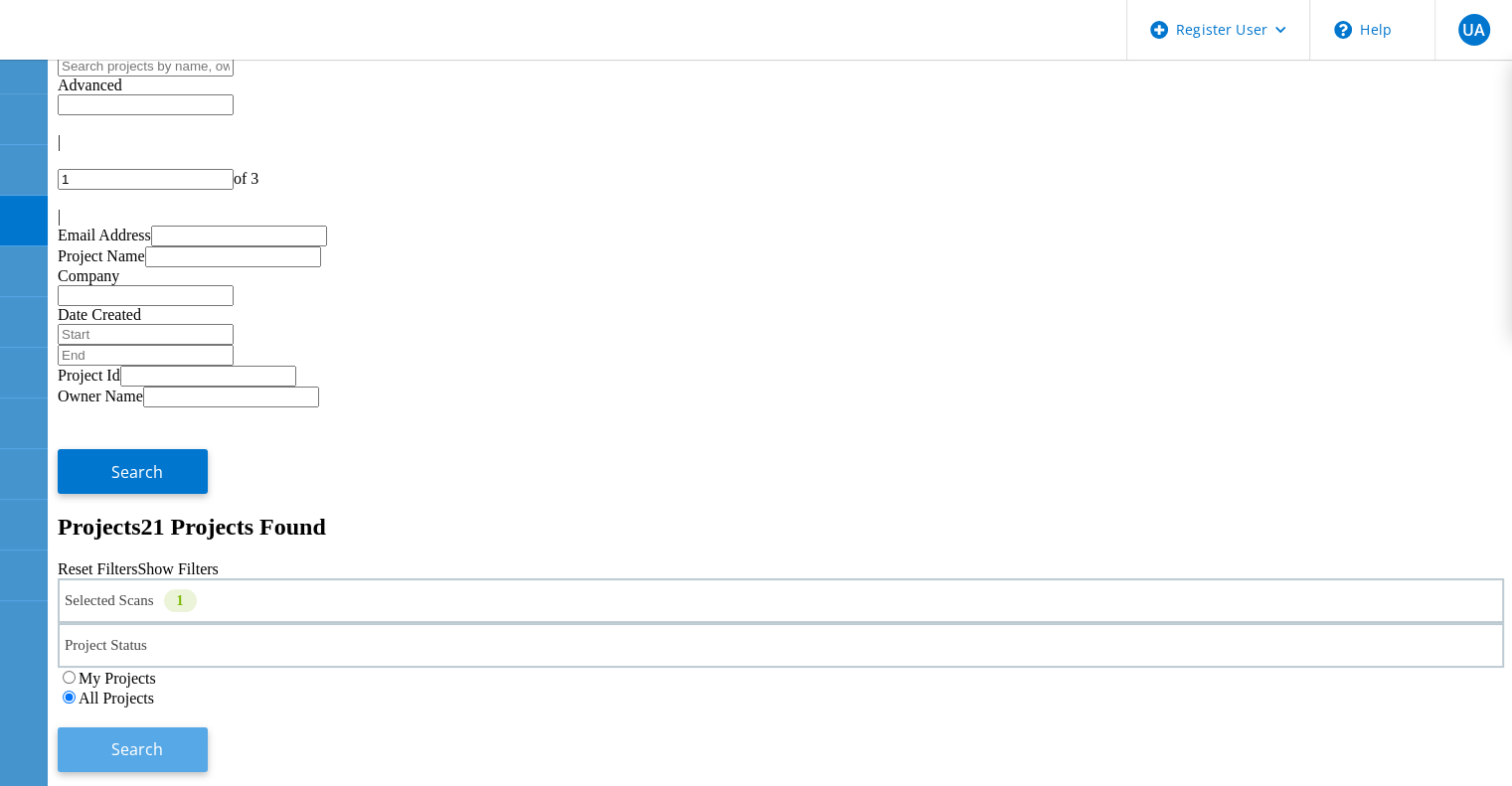click on "Search" 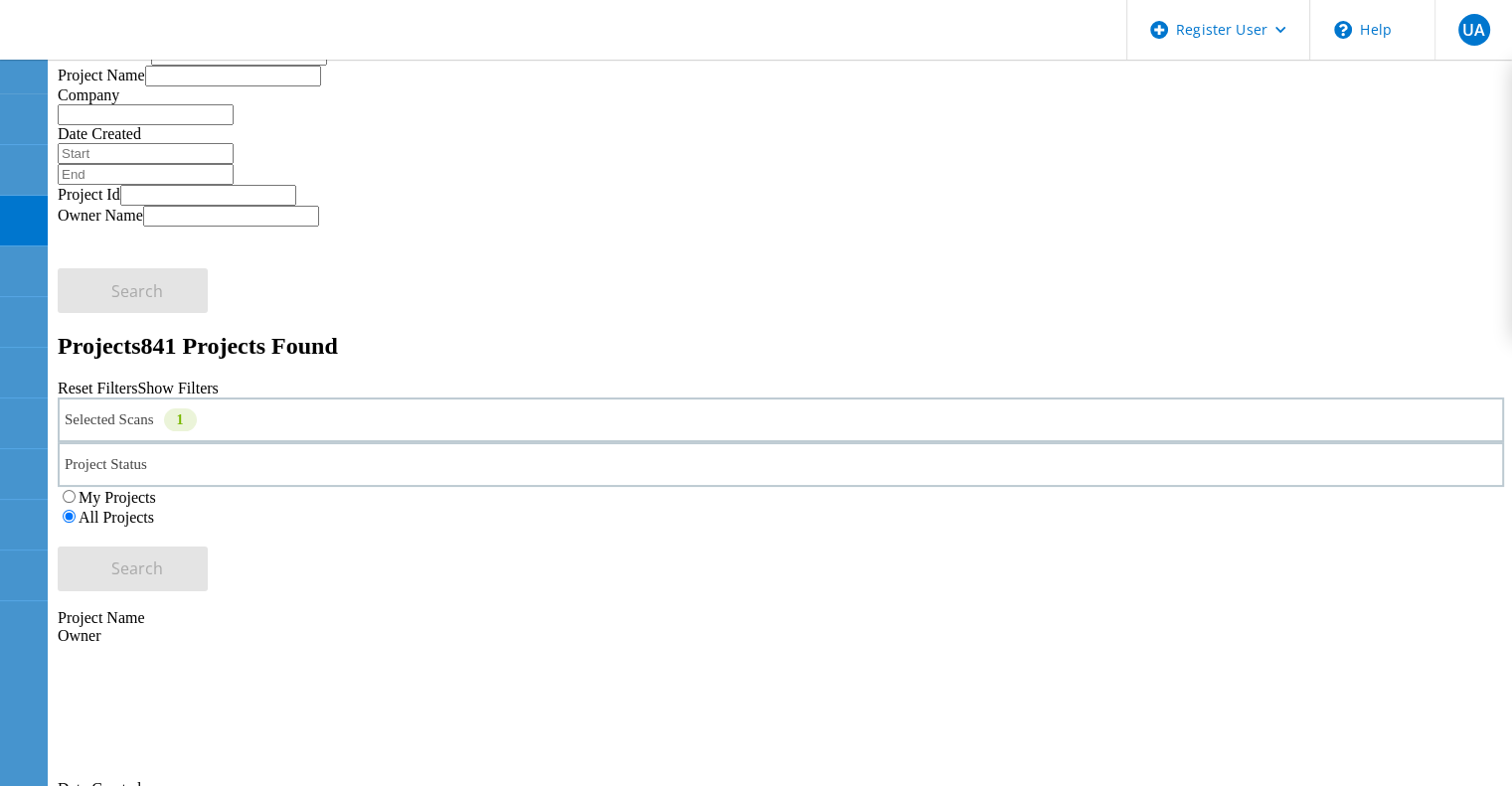 scroll, scrollTop: 182, scrollLeft: 0, axis: vertical 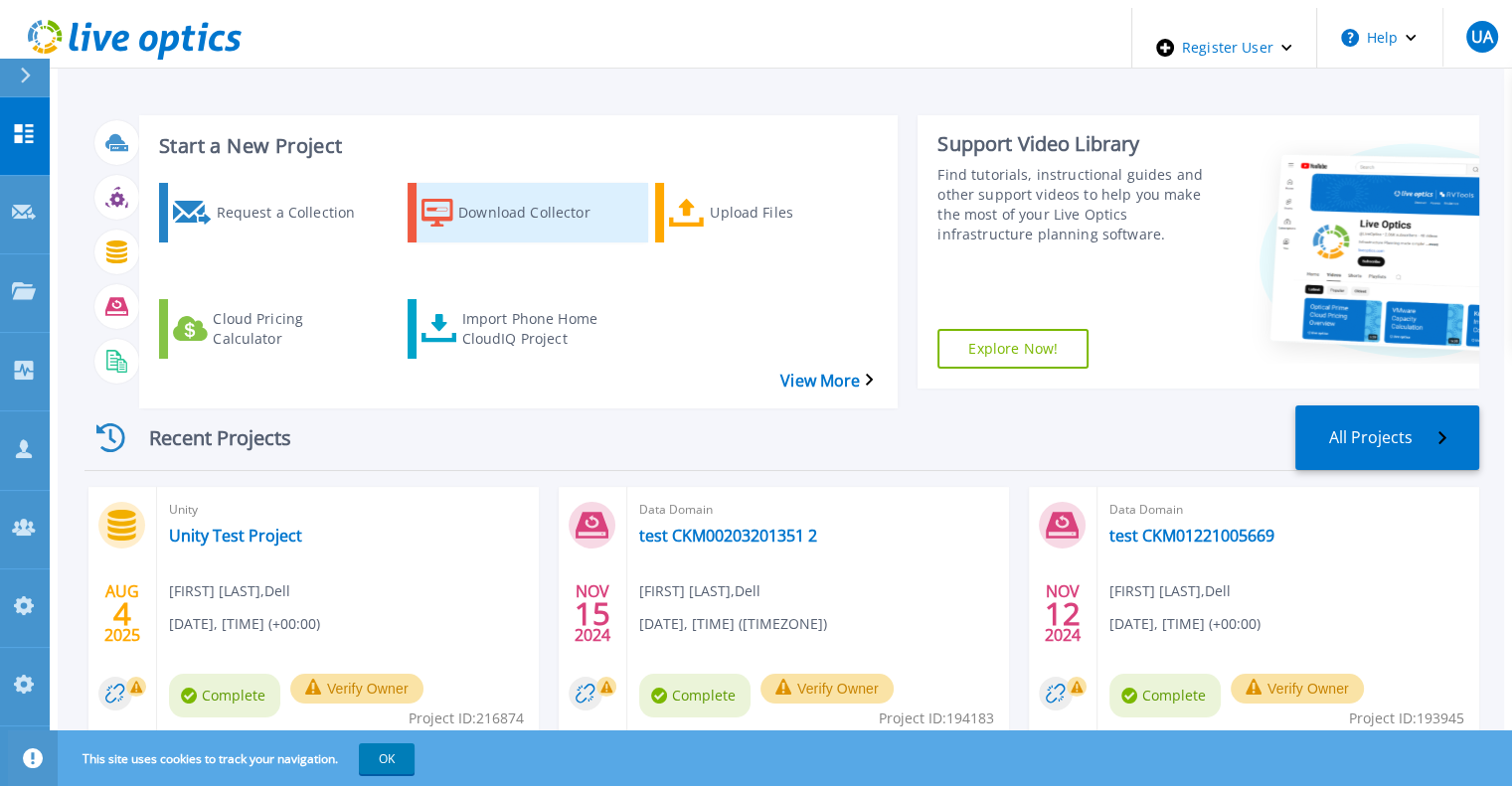 click on "Download Collector" at bounding box center [538, 213] 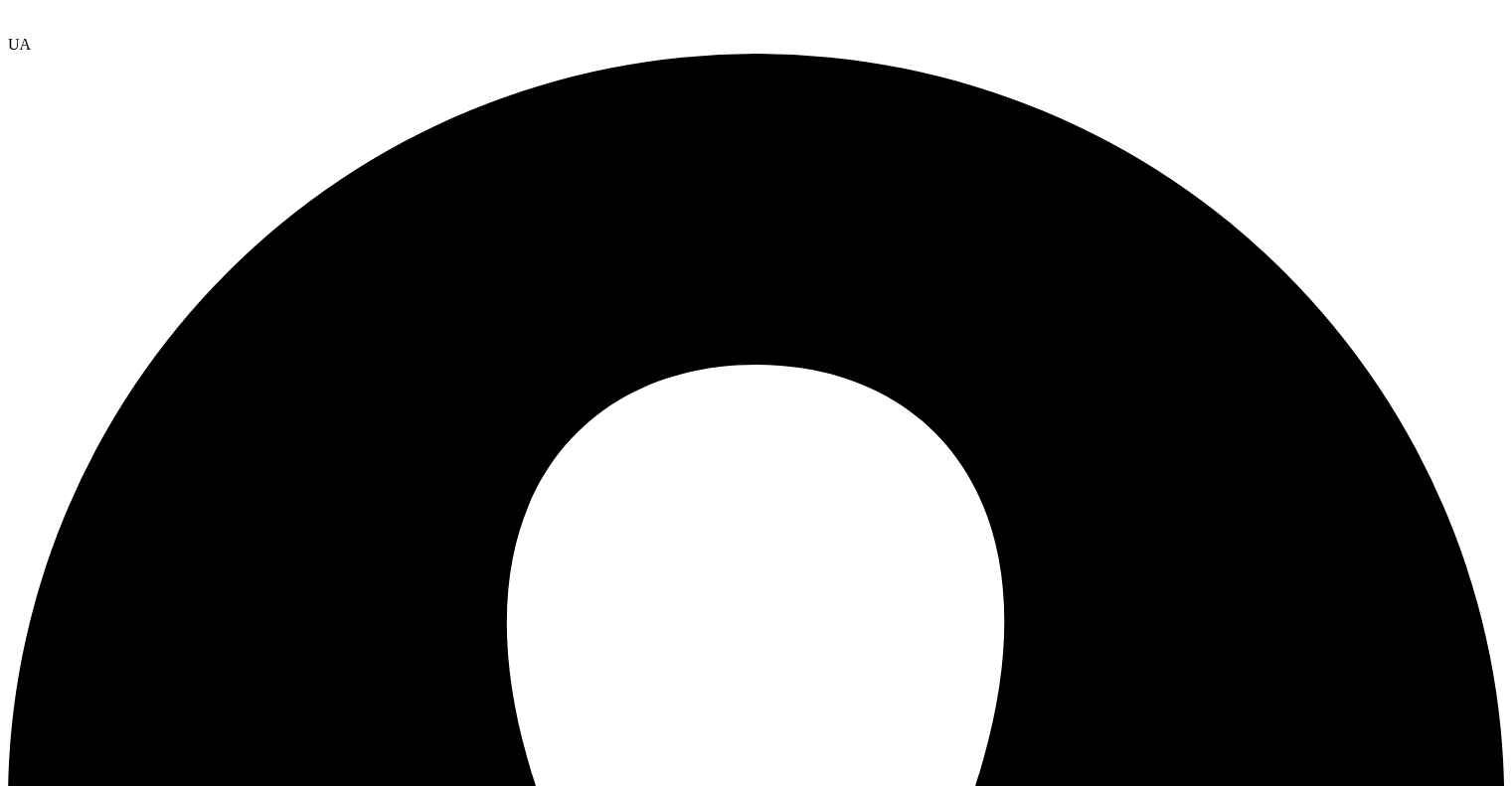 scroll, scrollTop: 0, scrollLeft: 0, axis: both 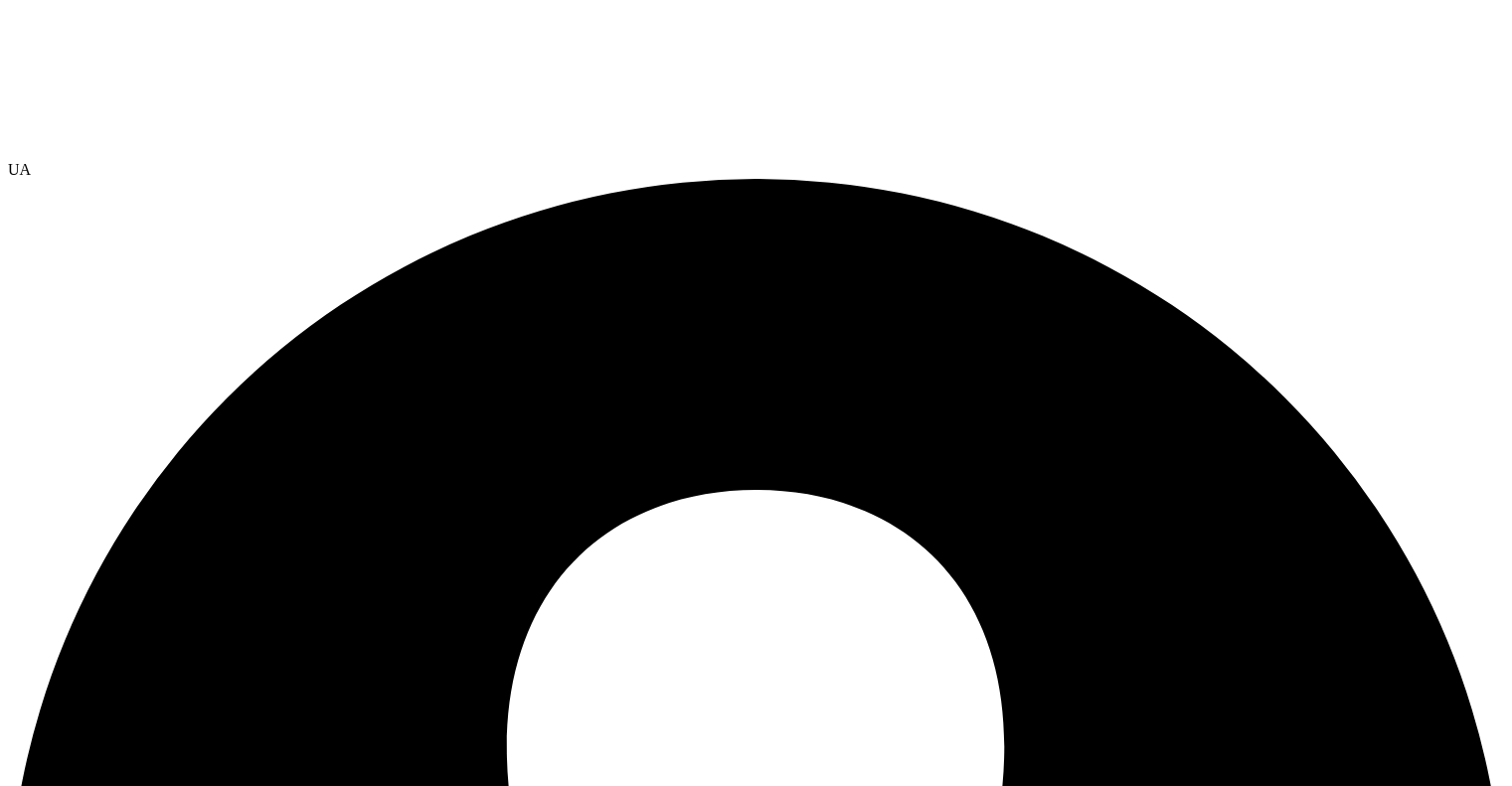 click on "Download Windows Collector" at bounding box center (388, 9056) 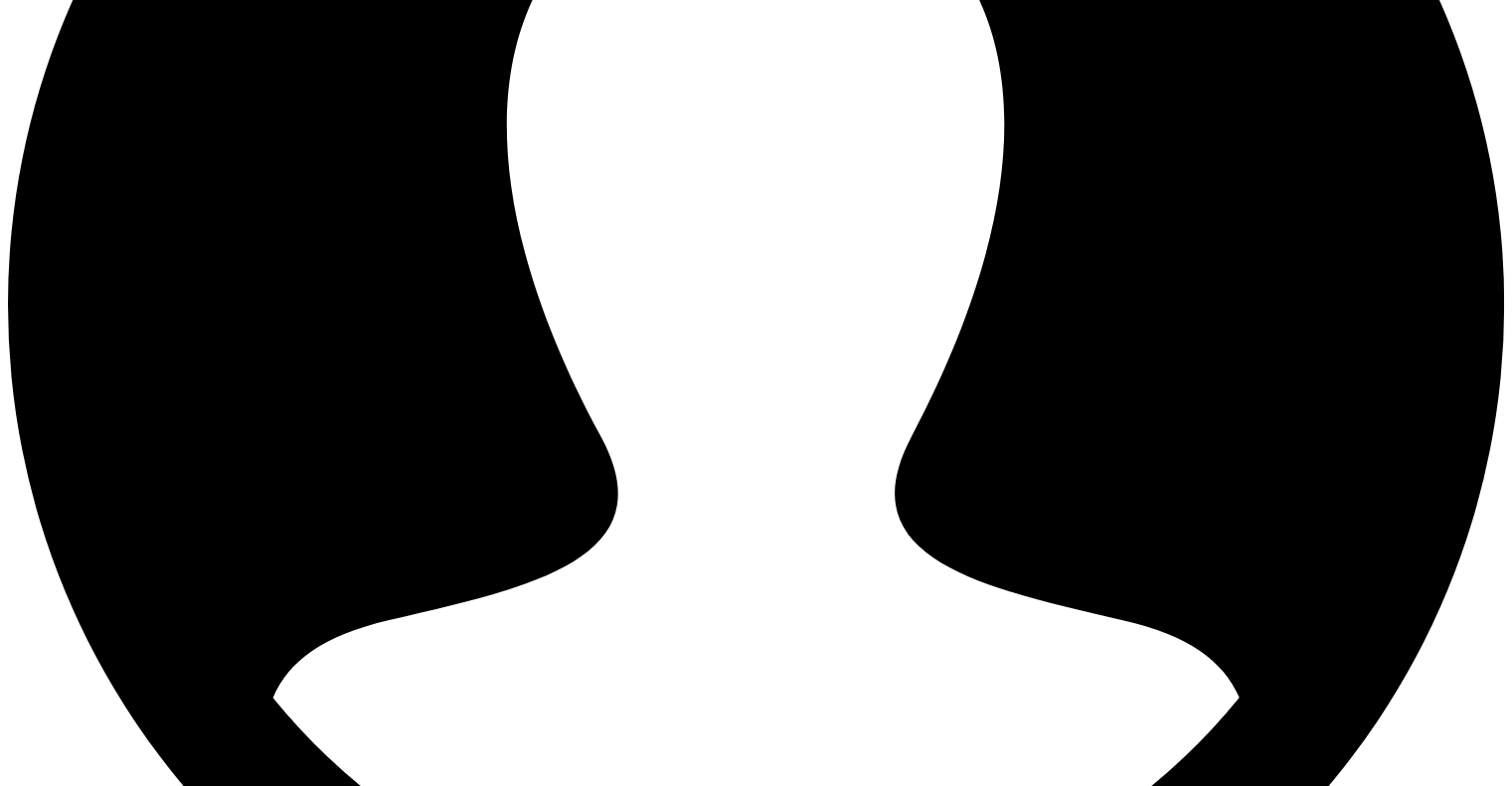 scroll, scrollTop: 781, scrollLeft: 0, axis: vertical 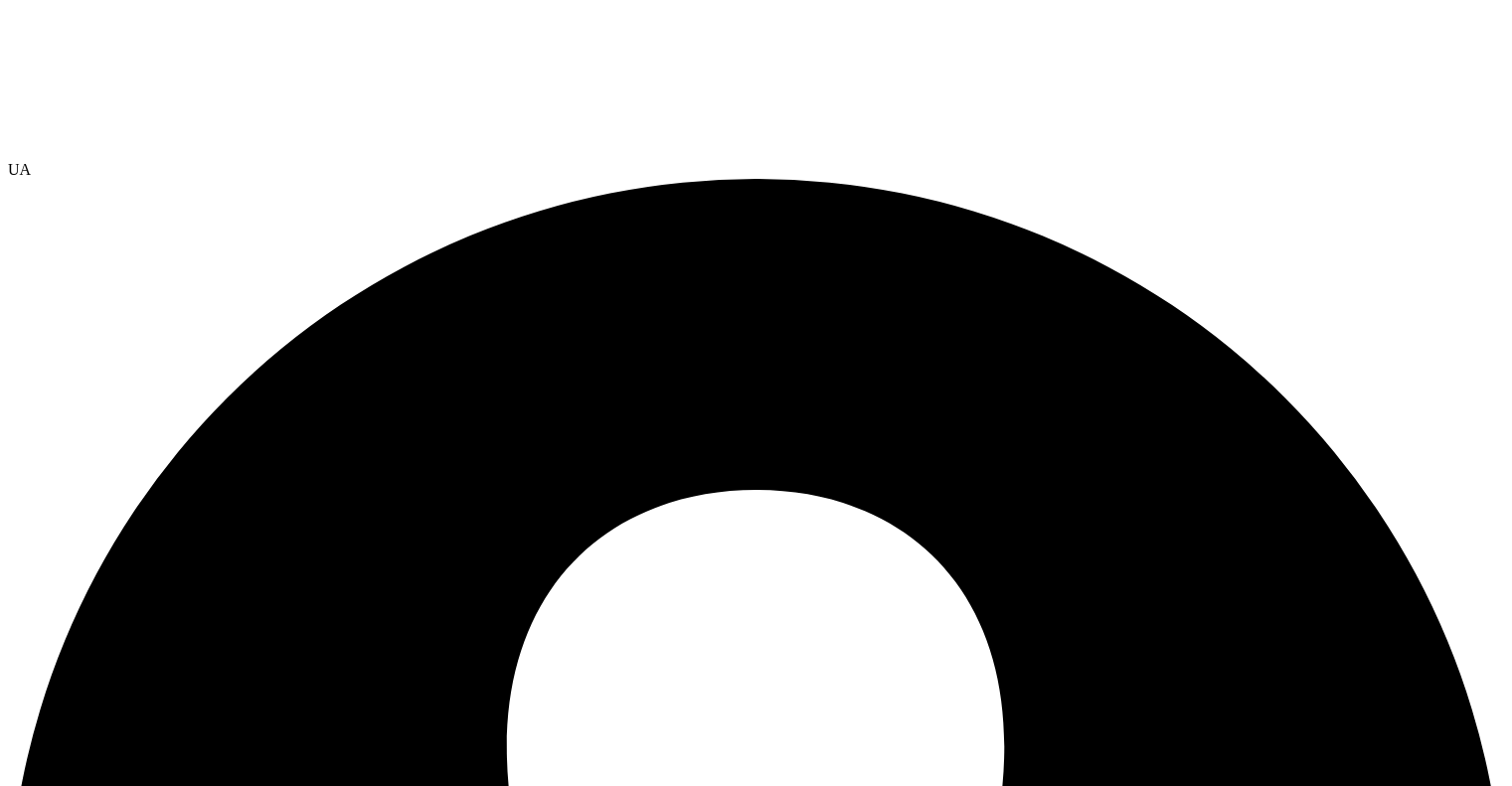 click on "Projects" at bounding box center [756, 7332] 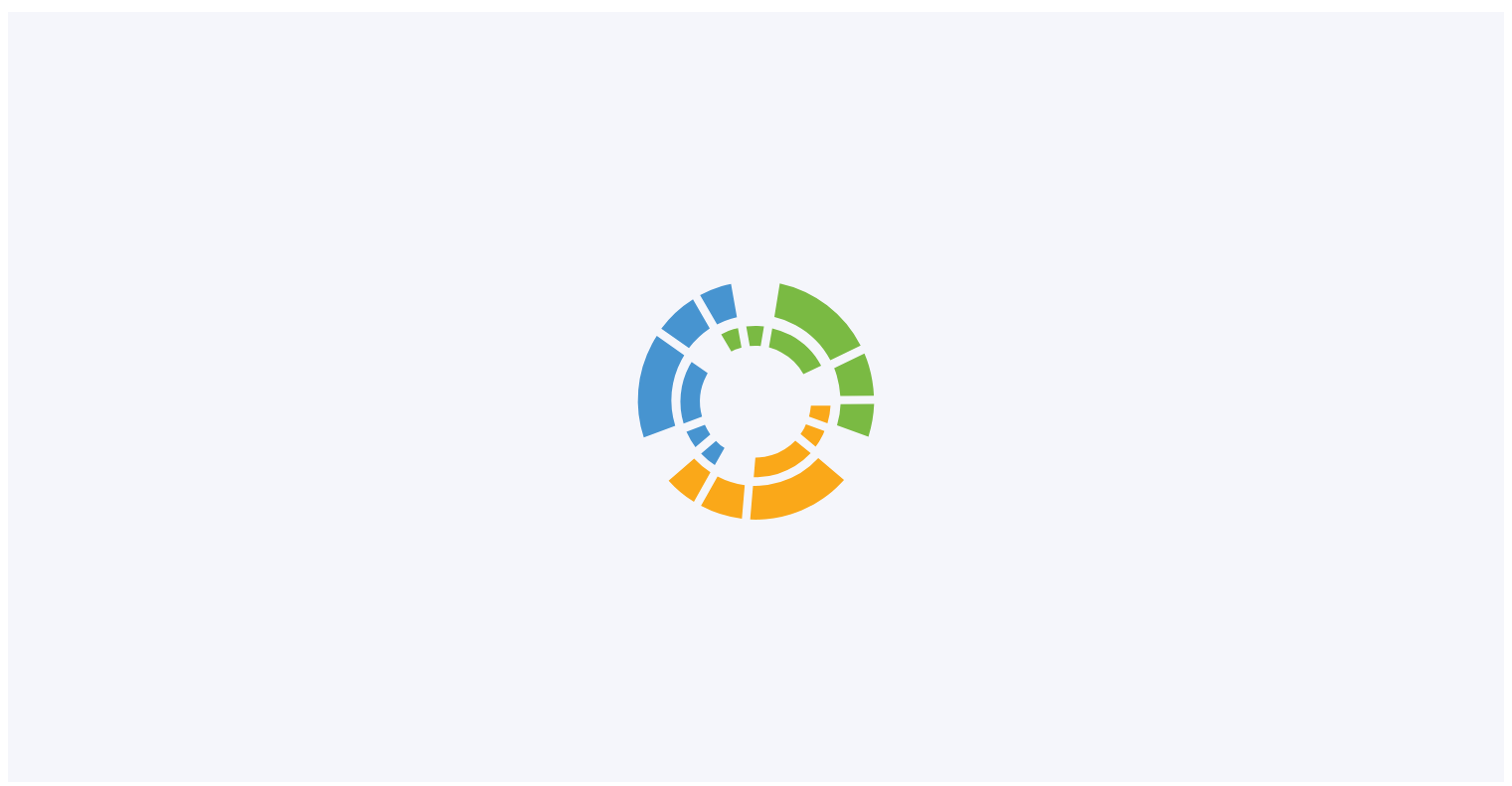scroll, scrollTop: 0, scrollLeft: 0, axis: both 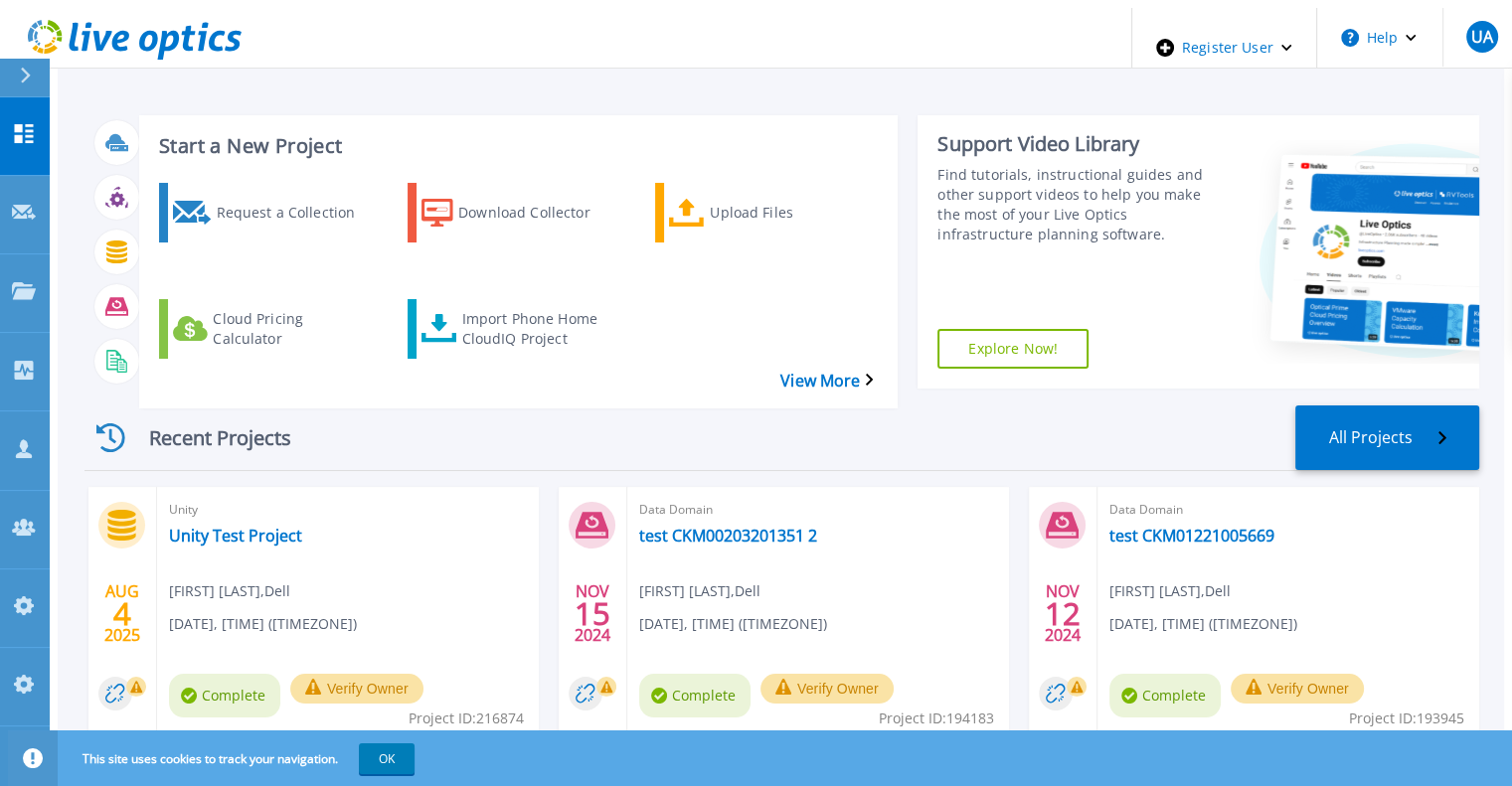 click on "Start a New Project     Request a Collection     Download Collector     Upload Files     Cloud Pricing Calculator     Import Phone Home CloudIQ Project View More  Support Video Library Find tutorials, instructional guides and other support videos to help you make the most of your Live Optics infrastructure planning software. Explore Now! Recent Projects All Projects AUG   4   2025 Unity Unity Test Project [FIRST] [LAST] ,  Dell  [DATE], [TIME] ([TIMEZONE]) Complete Verify Owner Project ID:  216874 NOV   15   2024 Data Domain test CKM00203201351 [FIRST] [LAST] ,  Dell  [DATE], [TIME] ([TIMEZONE]) Complete Verify Owner Project ID:  194183 NOV   12   2024 Data Domain test CKM01221005669 [FIRST] [LAST] ,  Dell  [DATE], [TIME] ([TIMEZONE]) Complete Verify Owner Project ID:  193945 NOV   11   2024 Data Domain test CKM00203201351 [FIRST] [LAST] ,  Dell  [DATE], [TIME] ([TIMEZONE]) Complete Verify Owner Project ID:  193833 NOV   11   2024 Data Domain test APM00173032206 [FIRST] [LAST] ,  Dell  [DATE], [TIME] ([TIMEZONE]) Complete 193832" at bounding box center [780, 552] 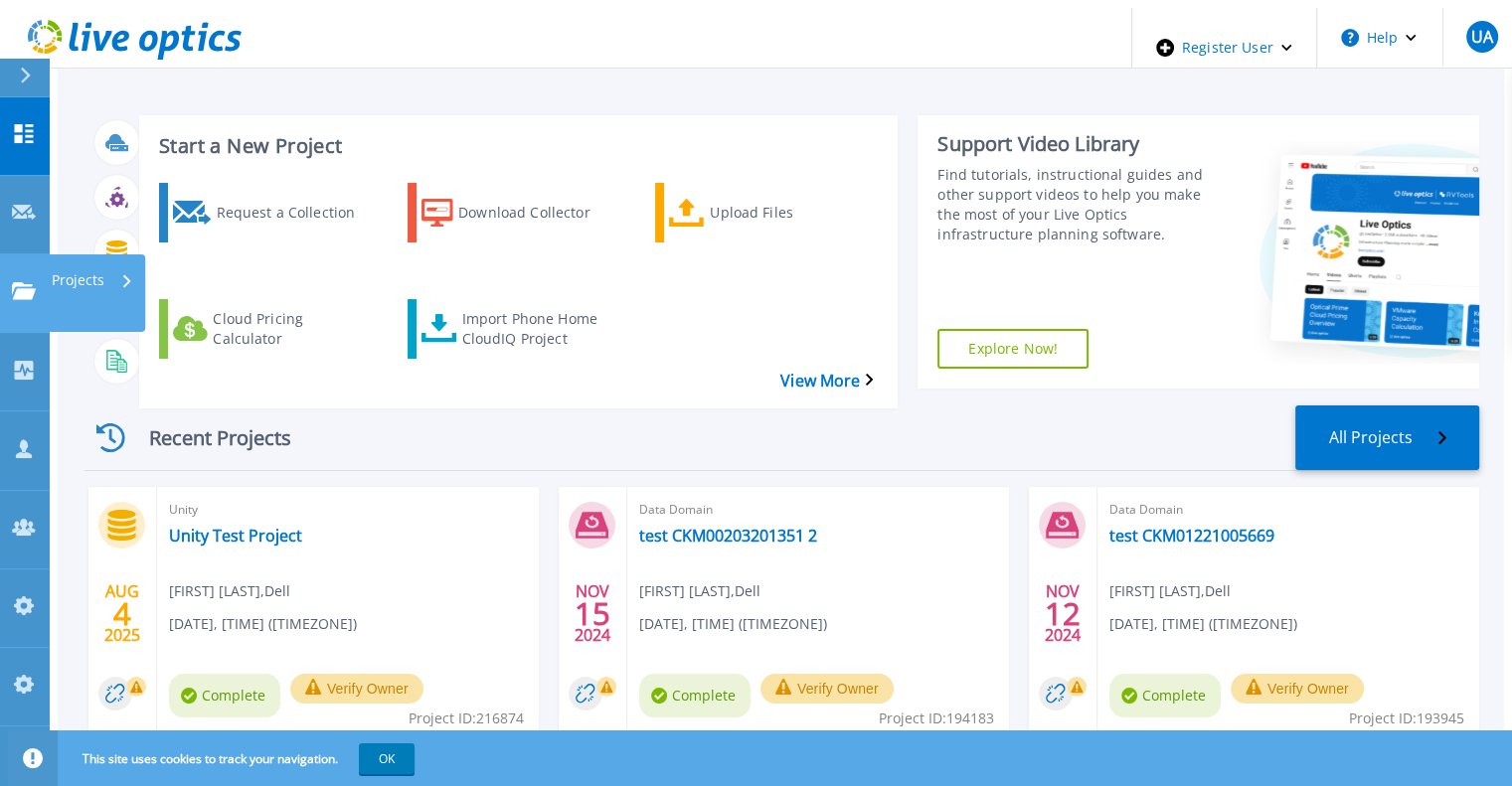 click 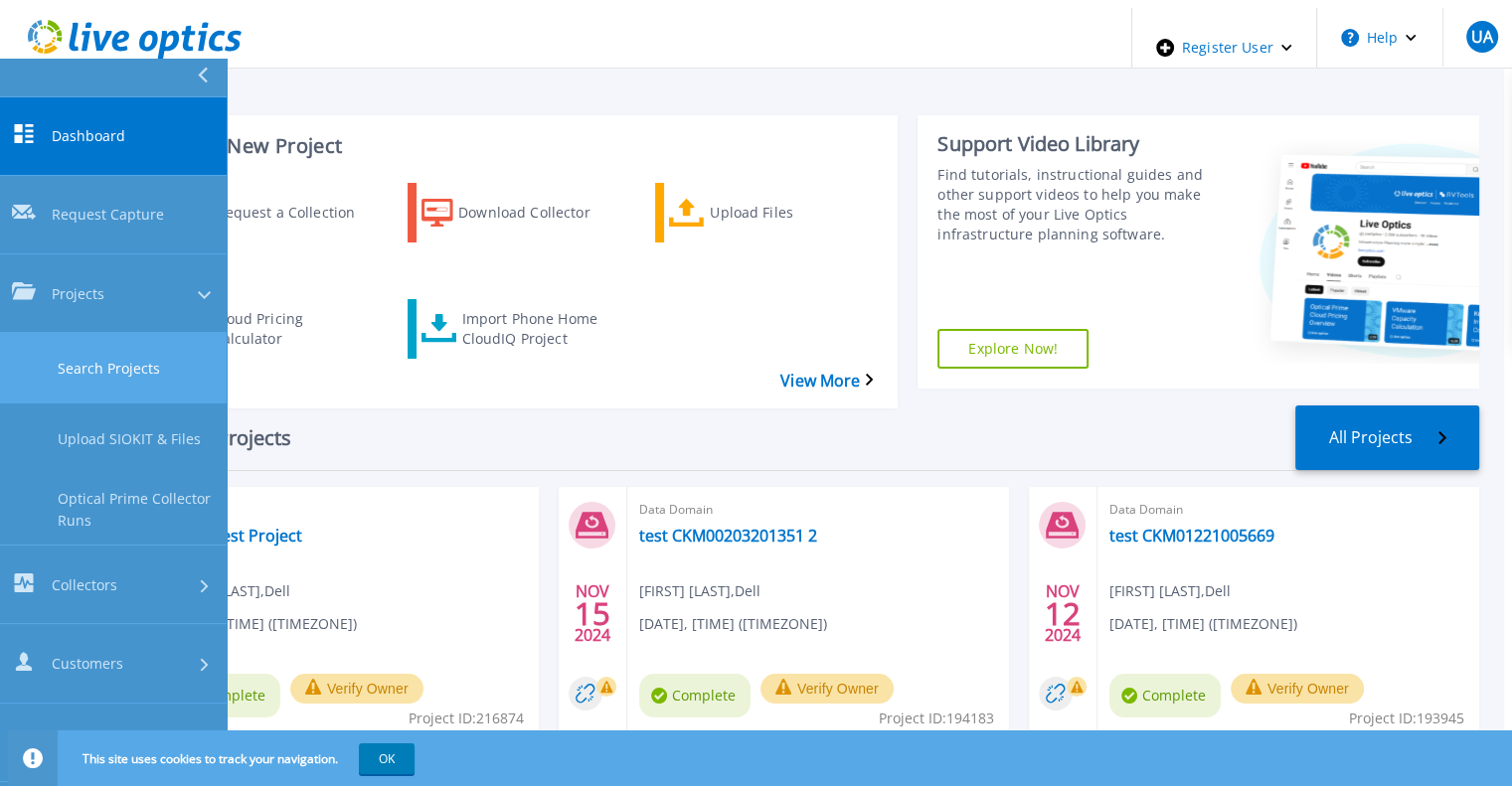click on "Search Projects" at bounding box center [113, 368] 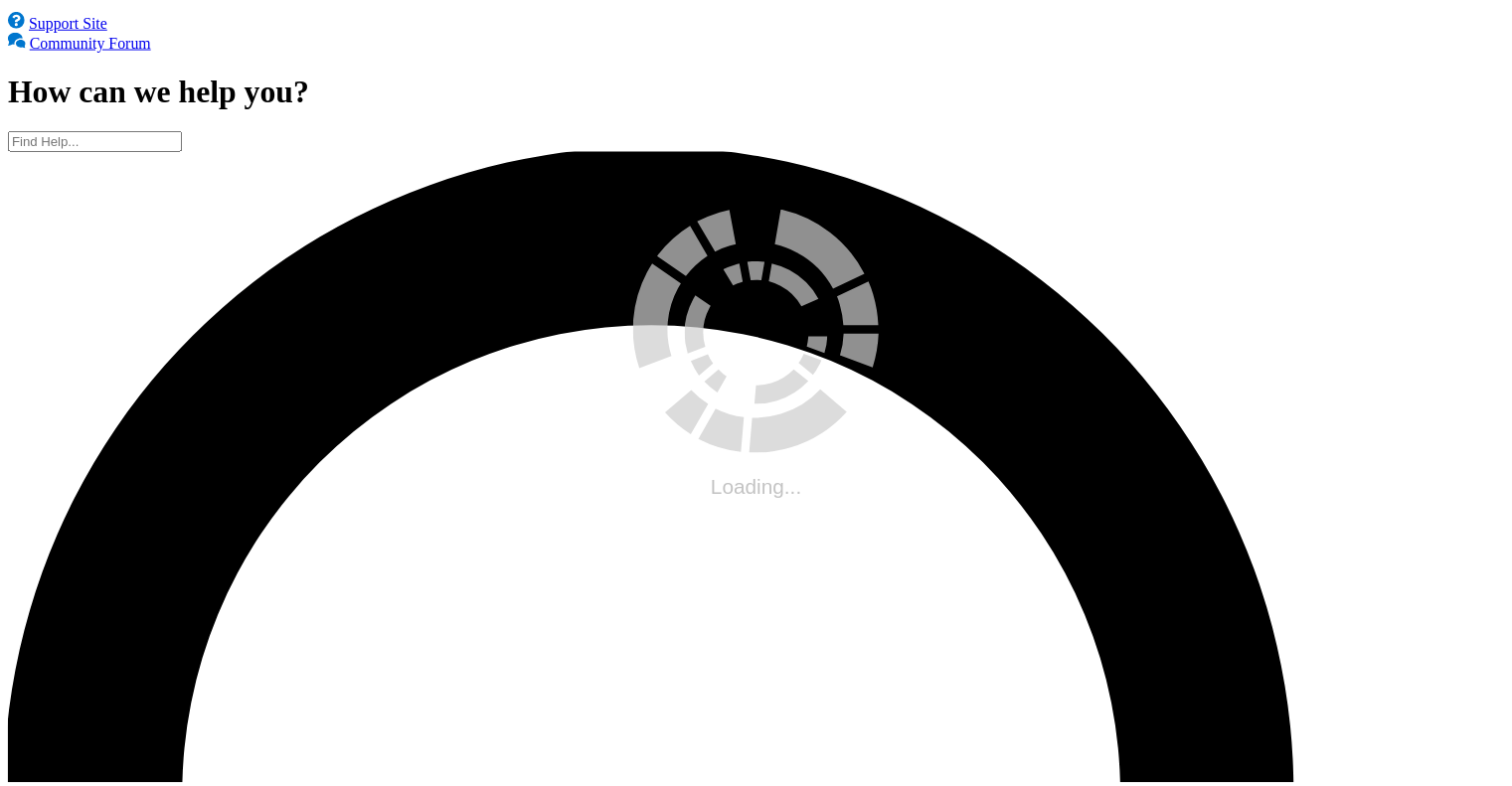 scroll, scrollTop: 0, scrollLeft: 0, axis: both 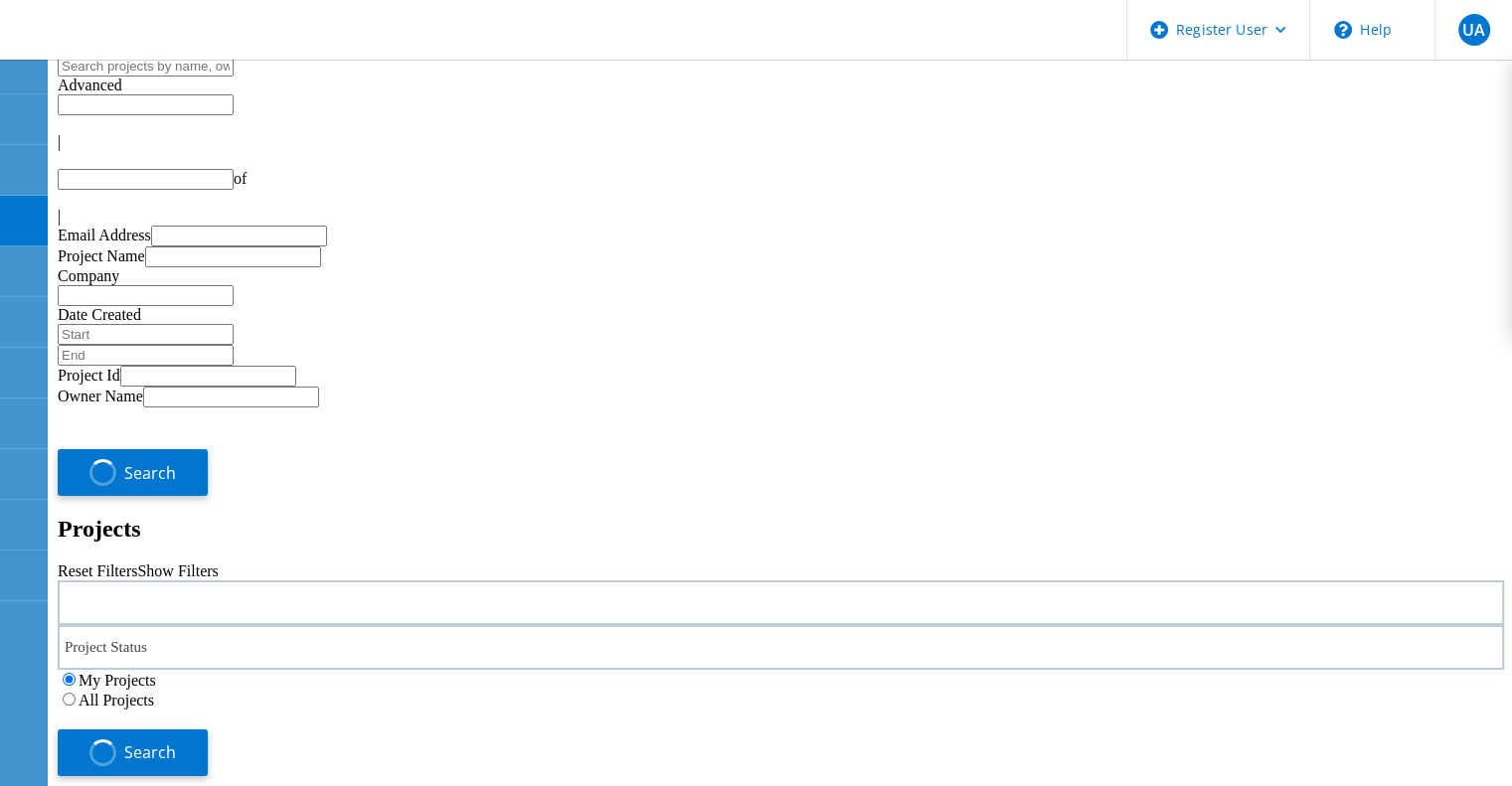 type on "1" 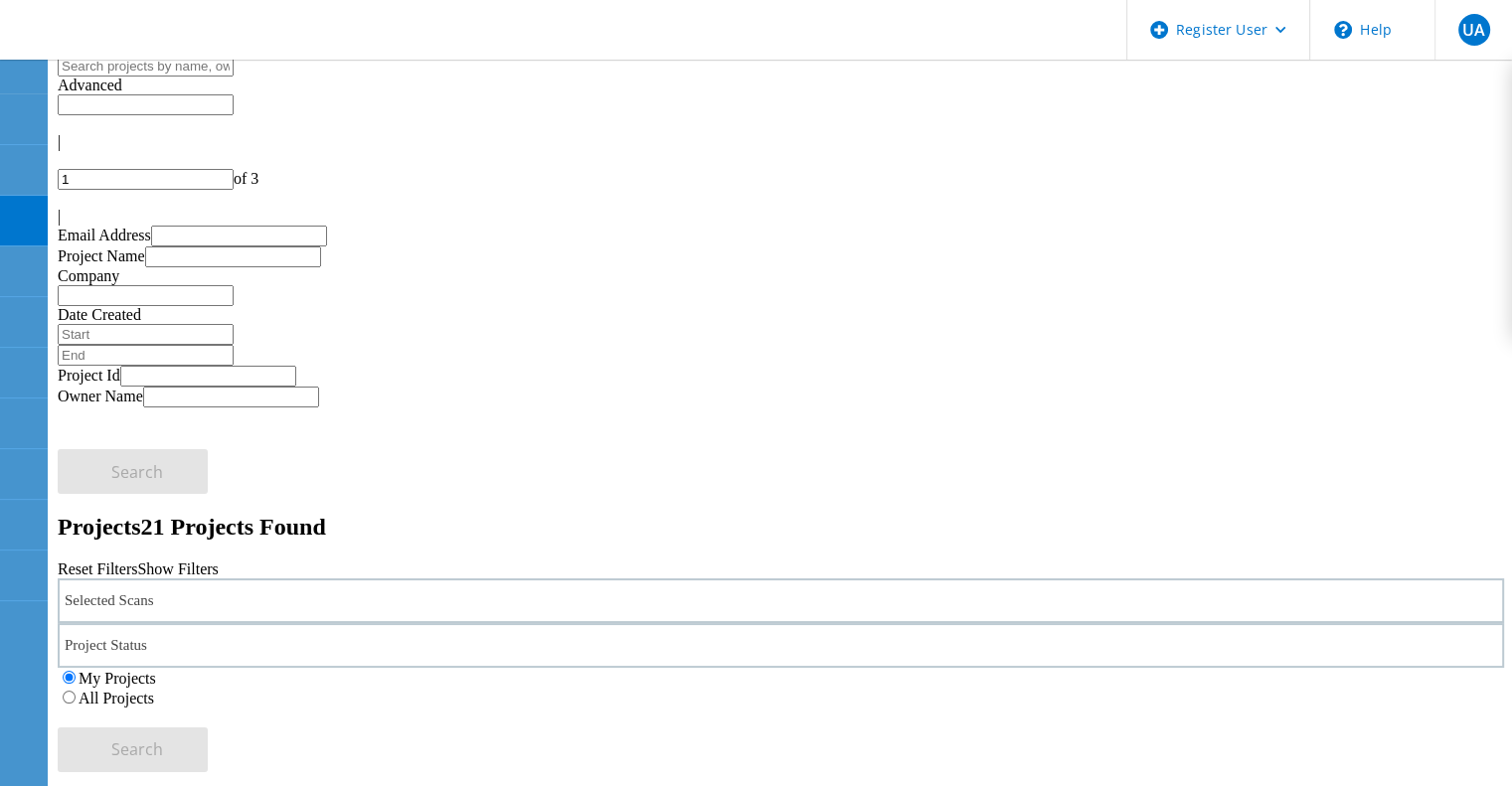 click on "Selected Scans" 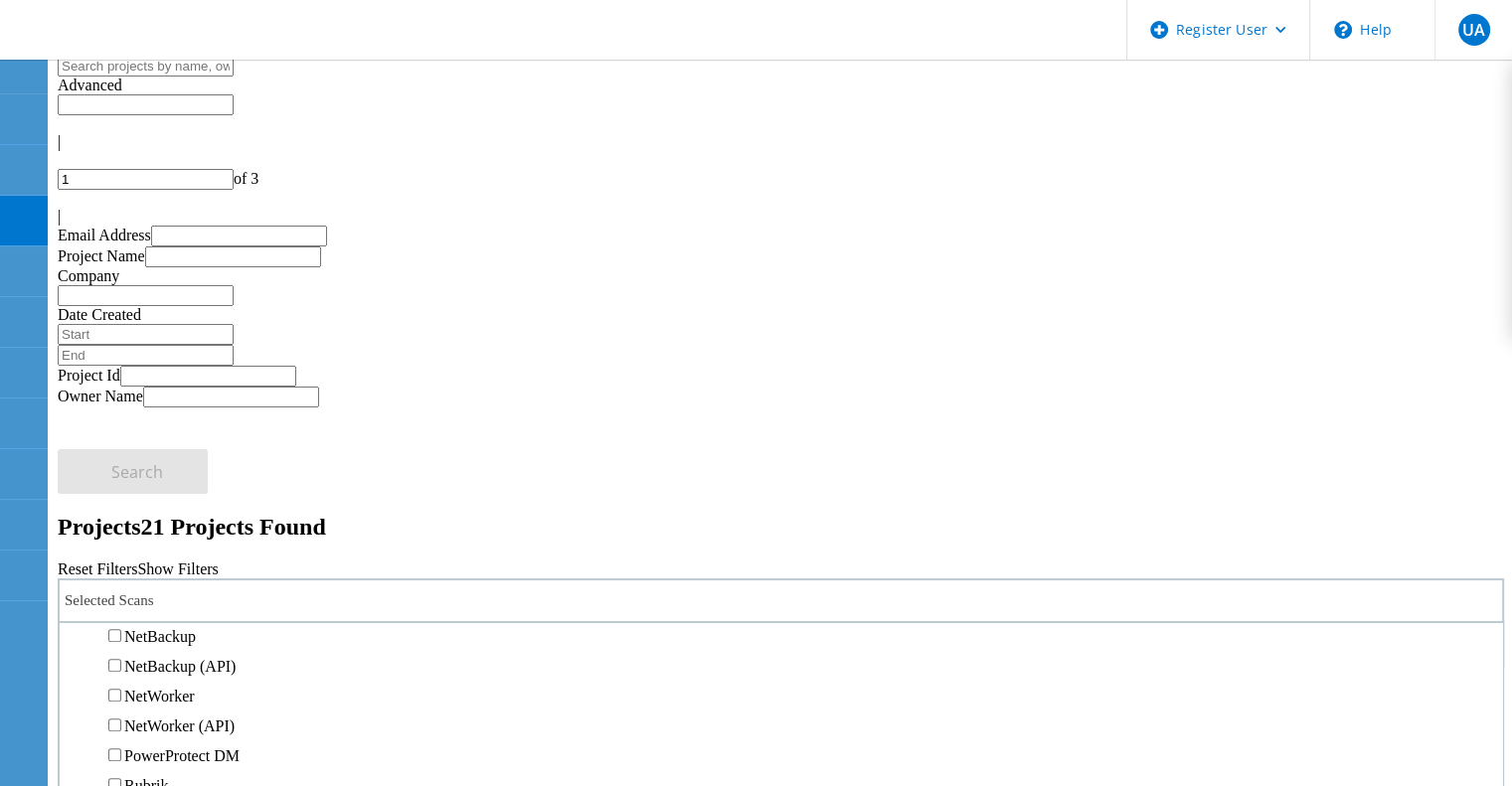 scroll, scrollTop: 1217, scrollLeft: 0, axis: vertical 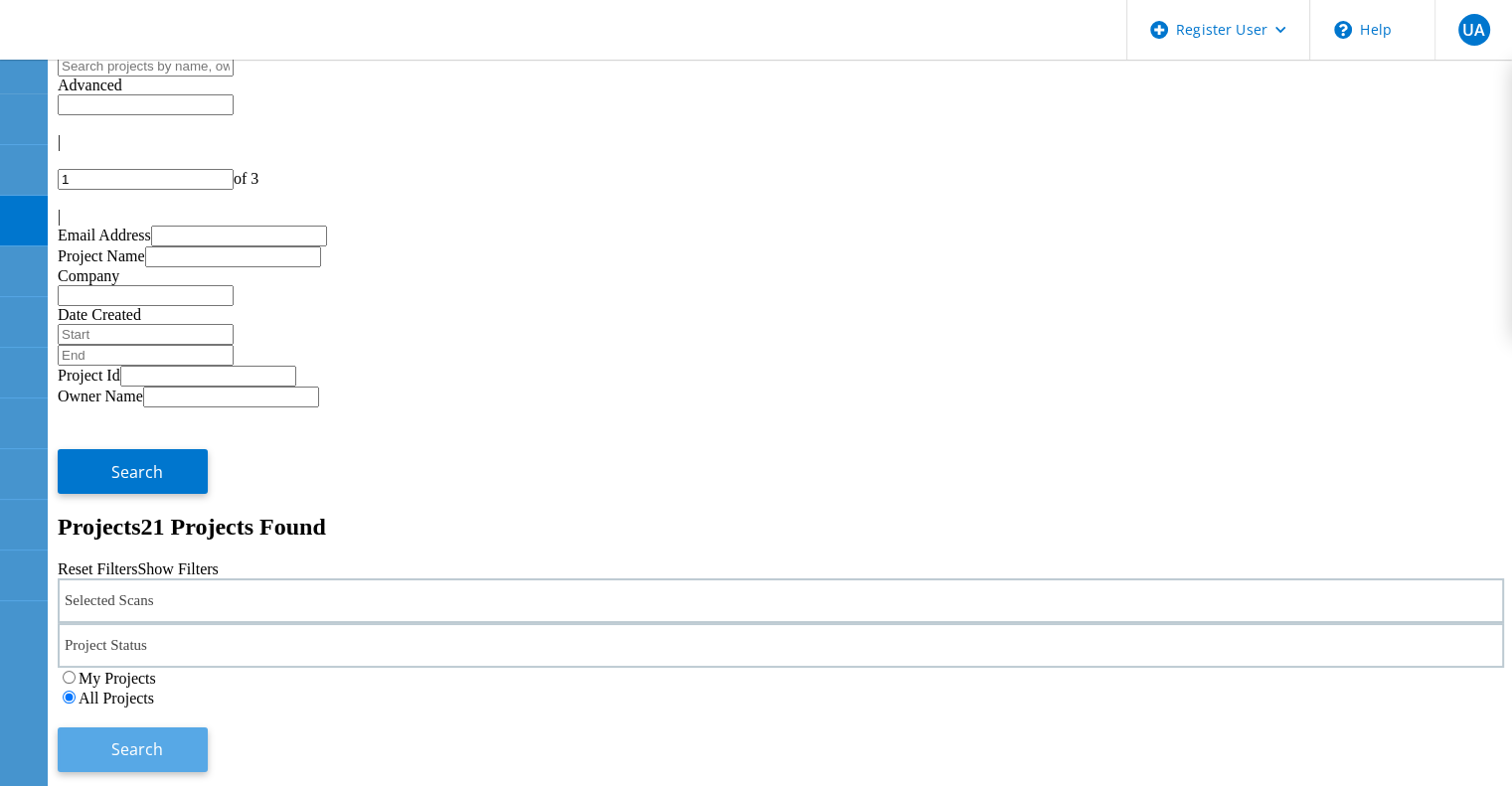 click on "Search" 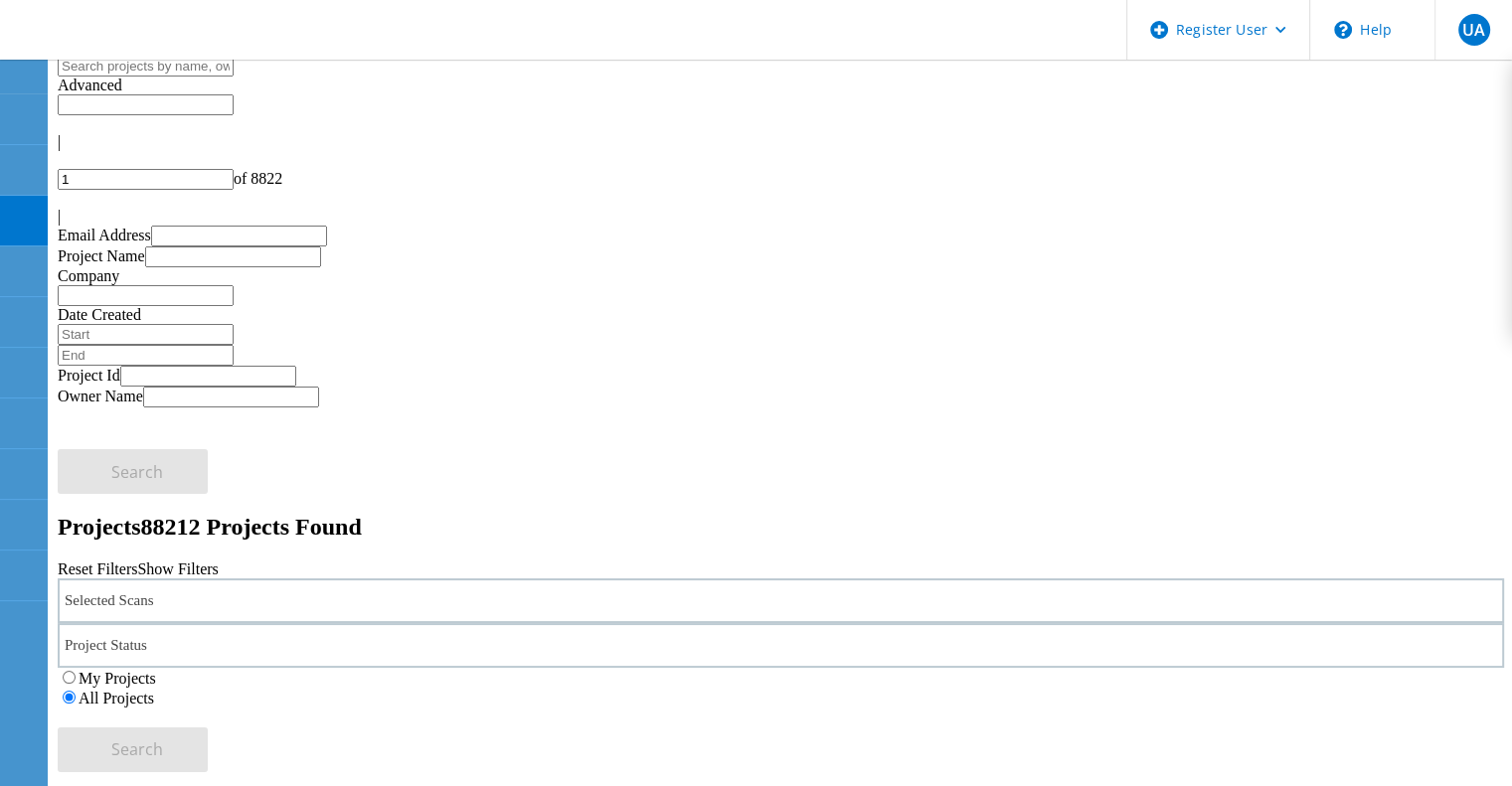 click on "Selected Scans" 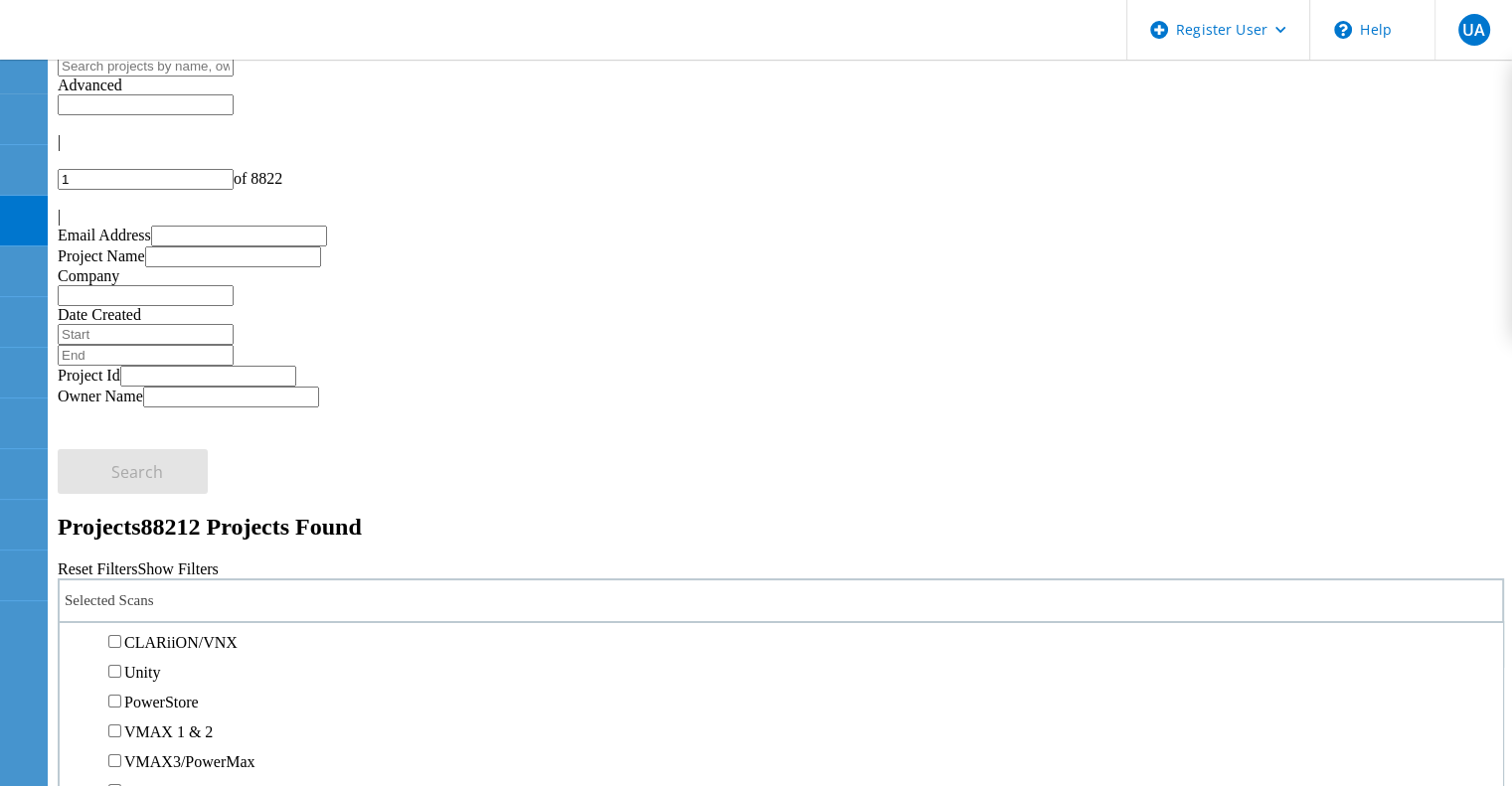 scroll, scrollTop: 401, scrollLeft: 0, axis: vertical 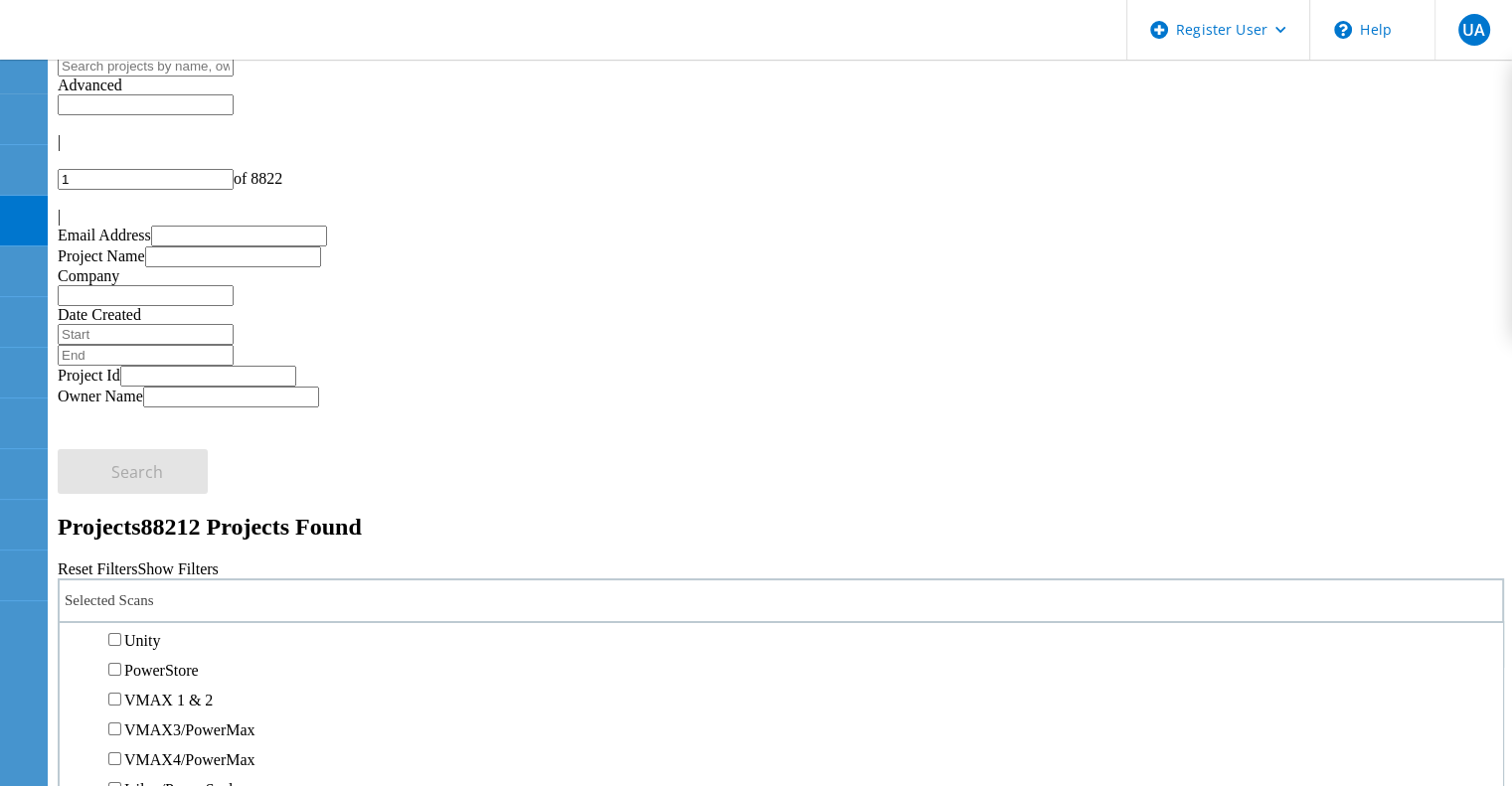click on "Unity" 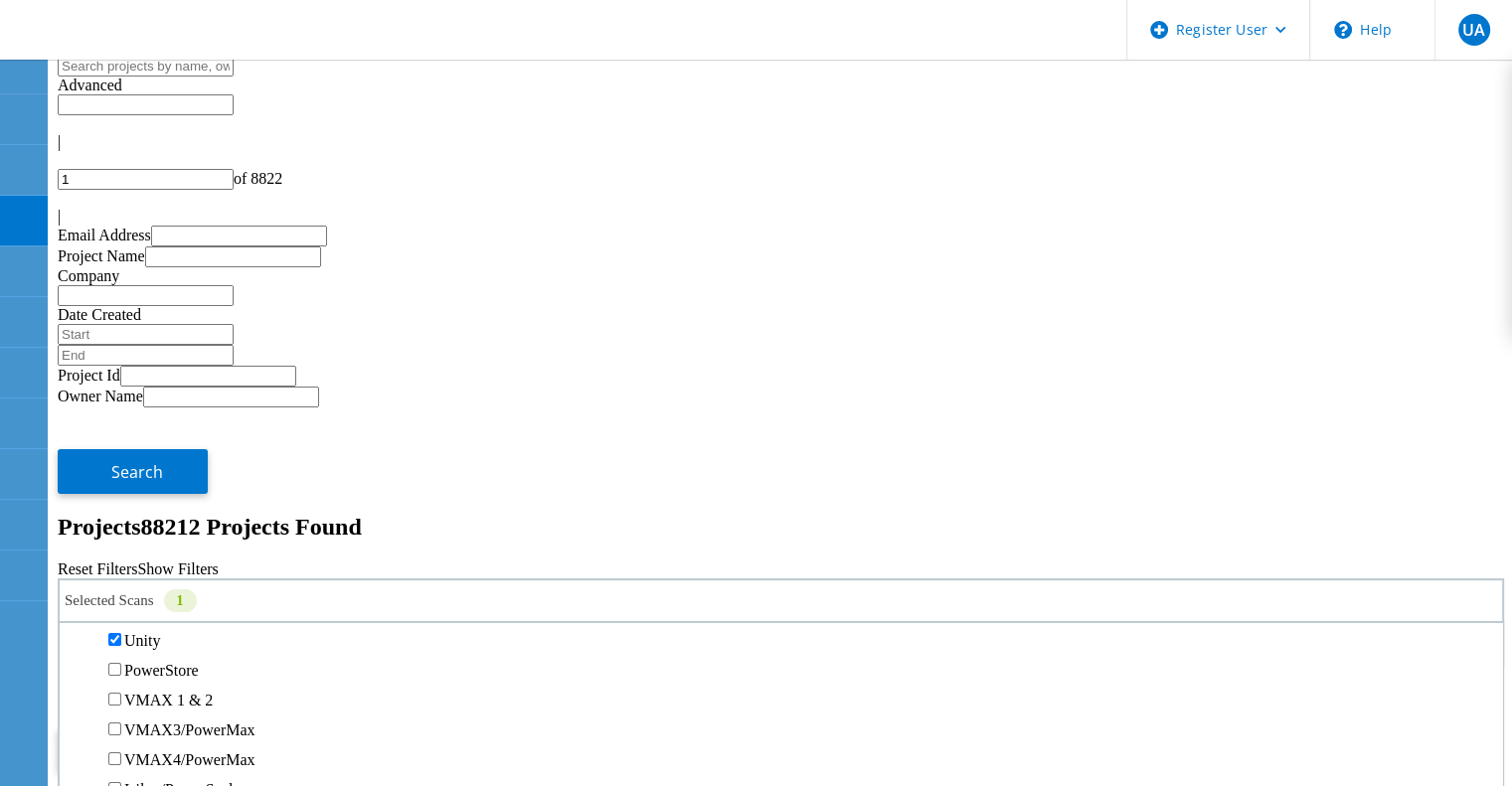 click on "Search" 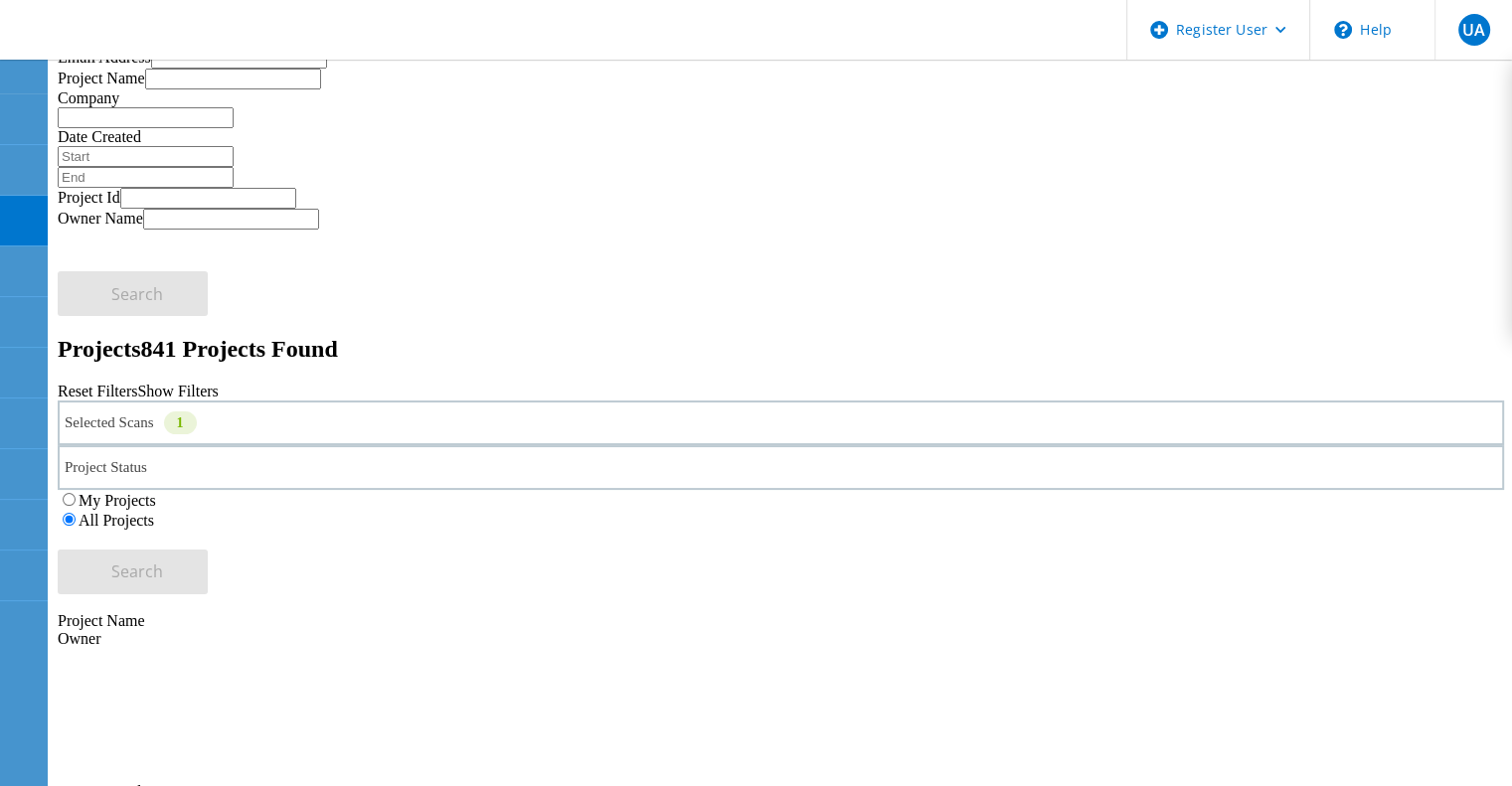 scroll, scrollTop: 165, scrollLeft: 0, axis: vertical 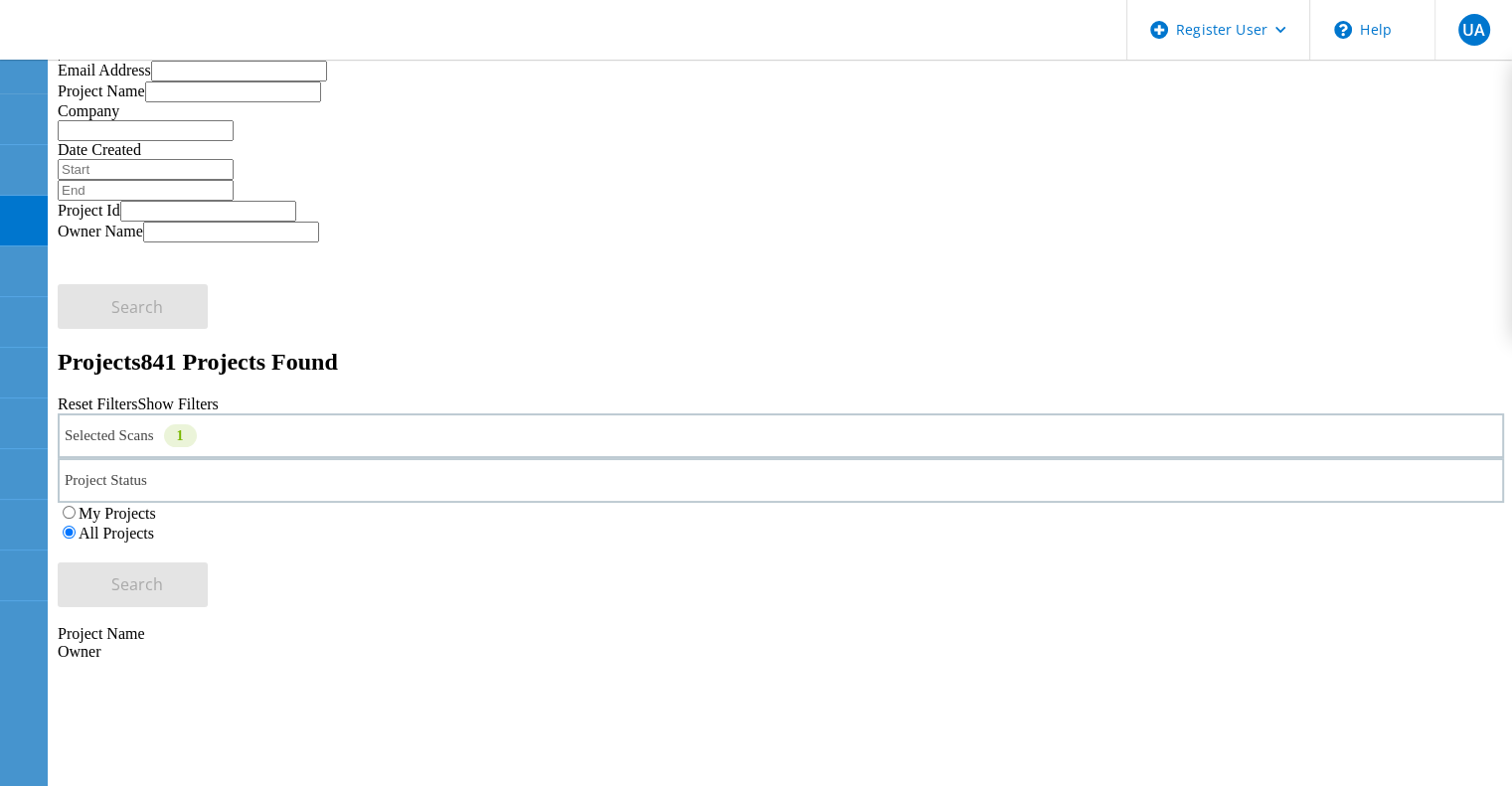 click 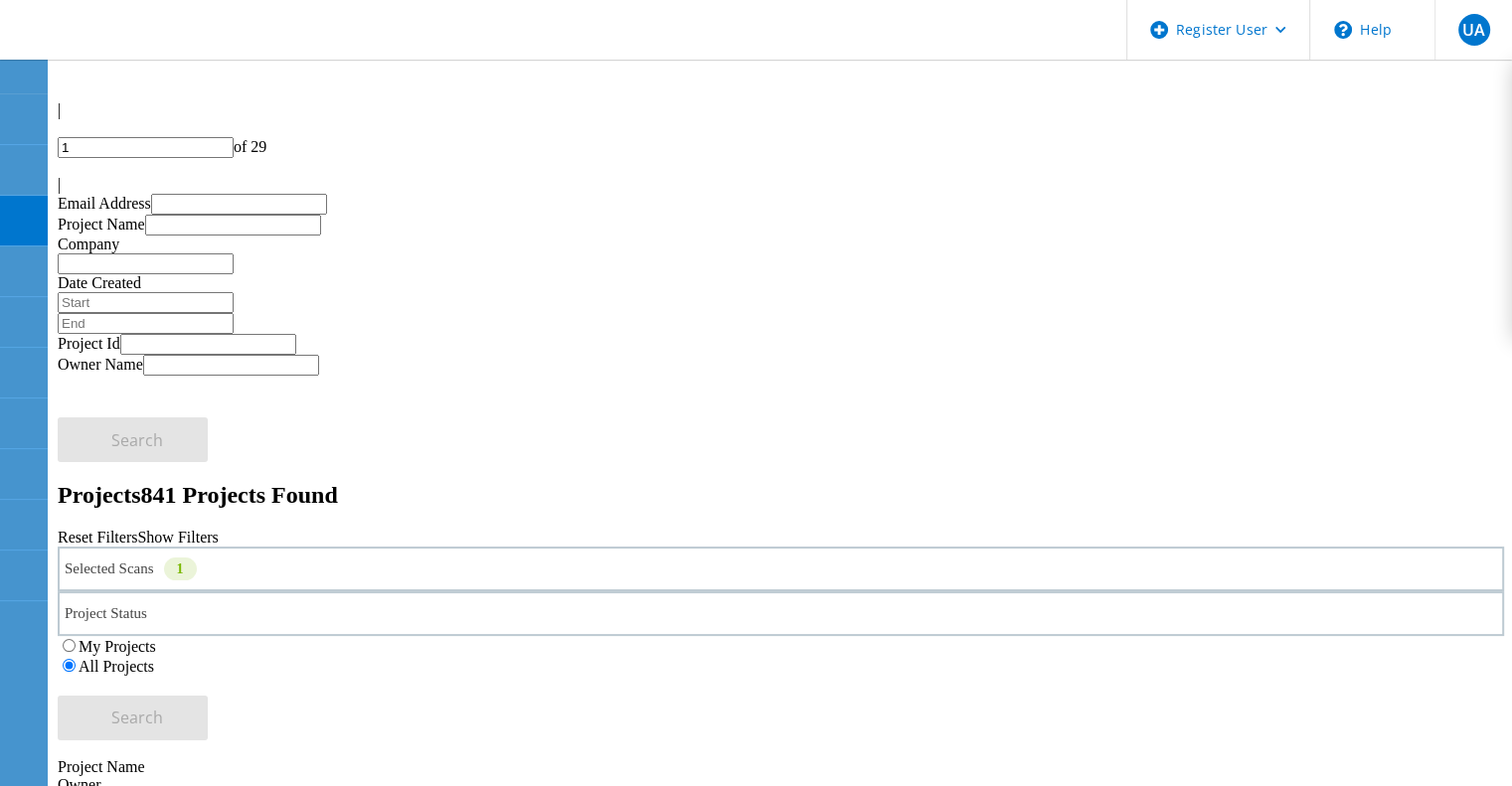 click at bounding box center [145, -99] 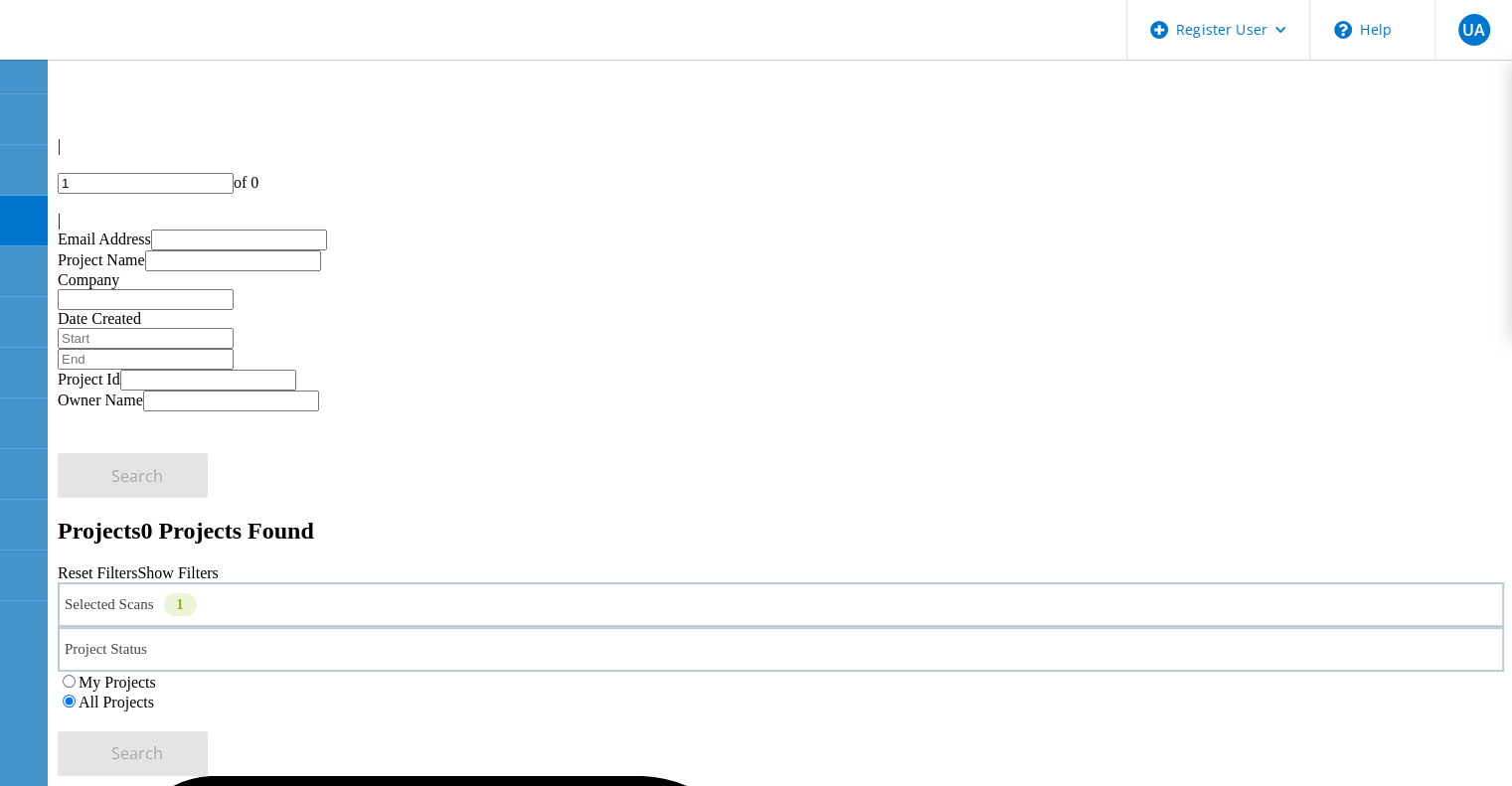 scroll, scrollTop: 0, scrollLeft: 0, axis: both 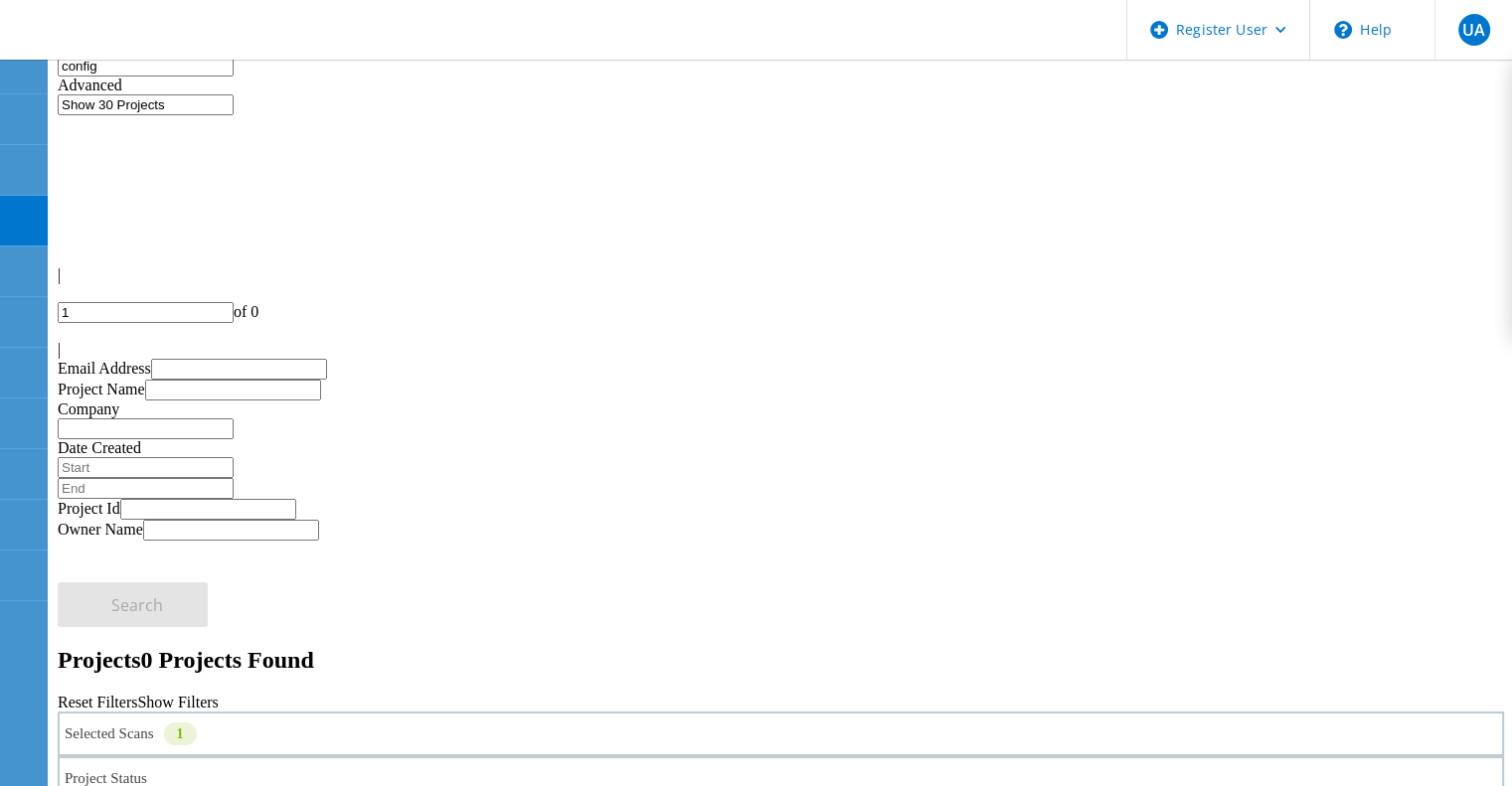 click on "config" at bounding box center (145, 66) 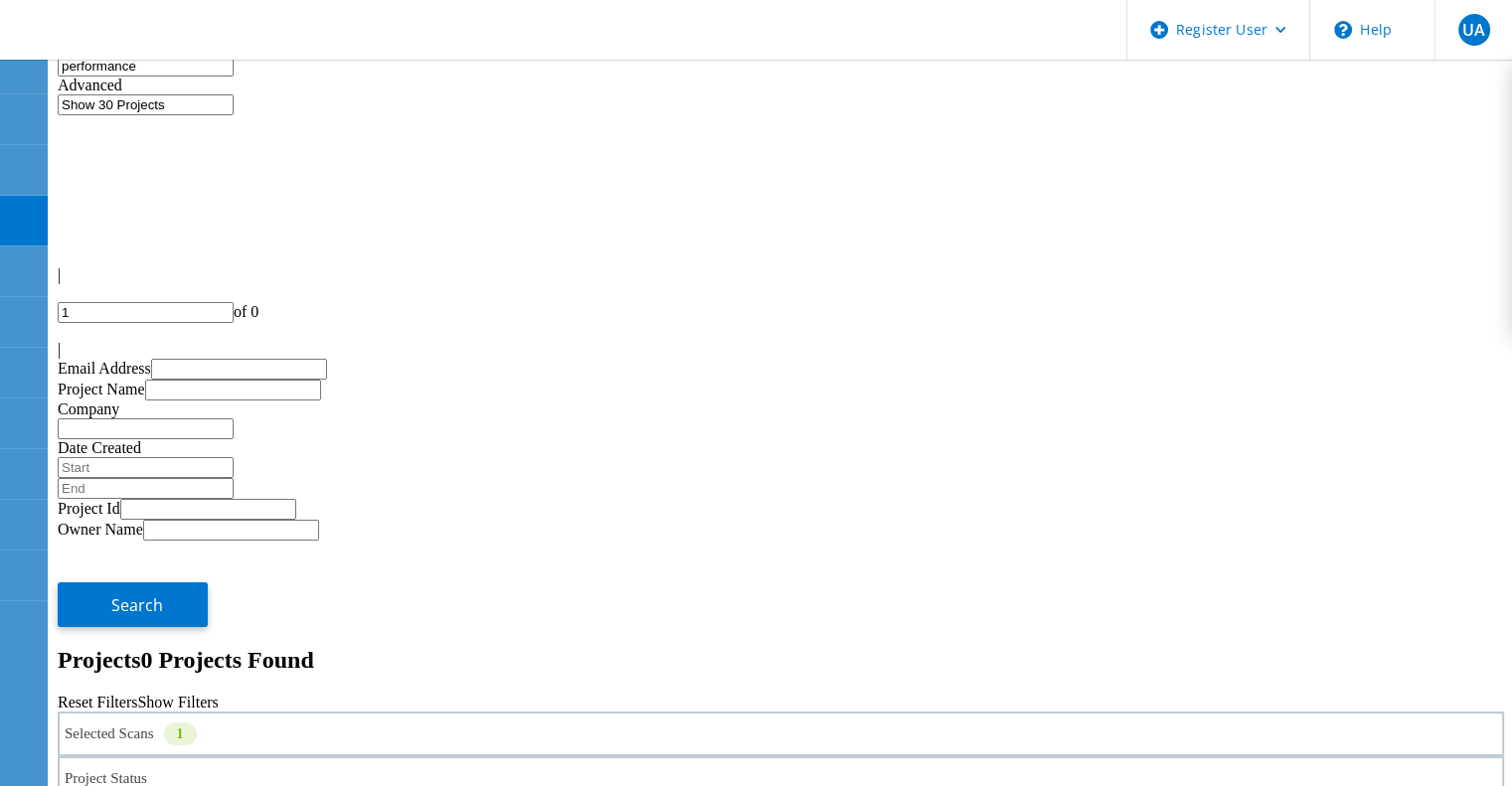 type on "performance" 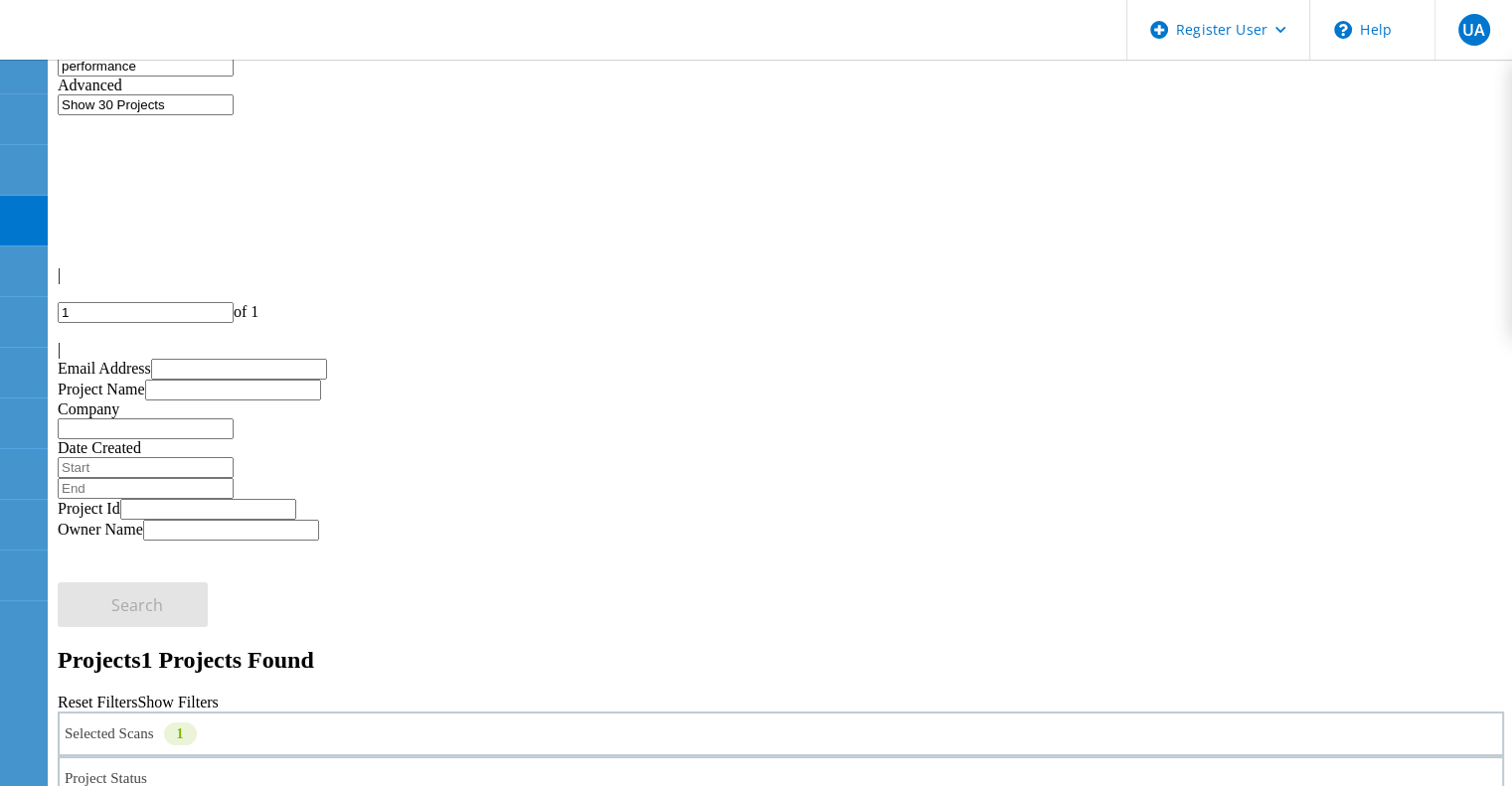 click on "performance" at bounding box center (145, 66) 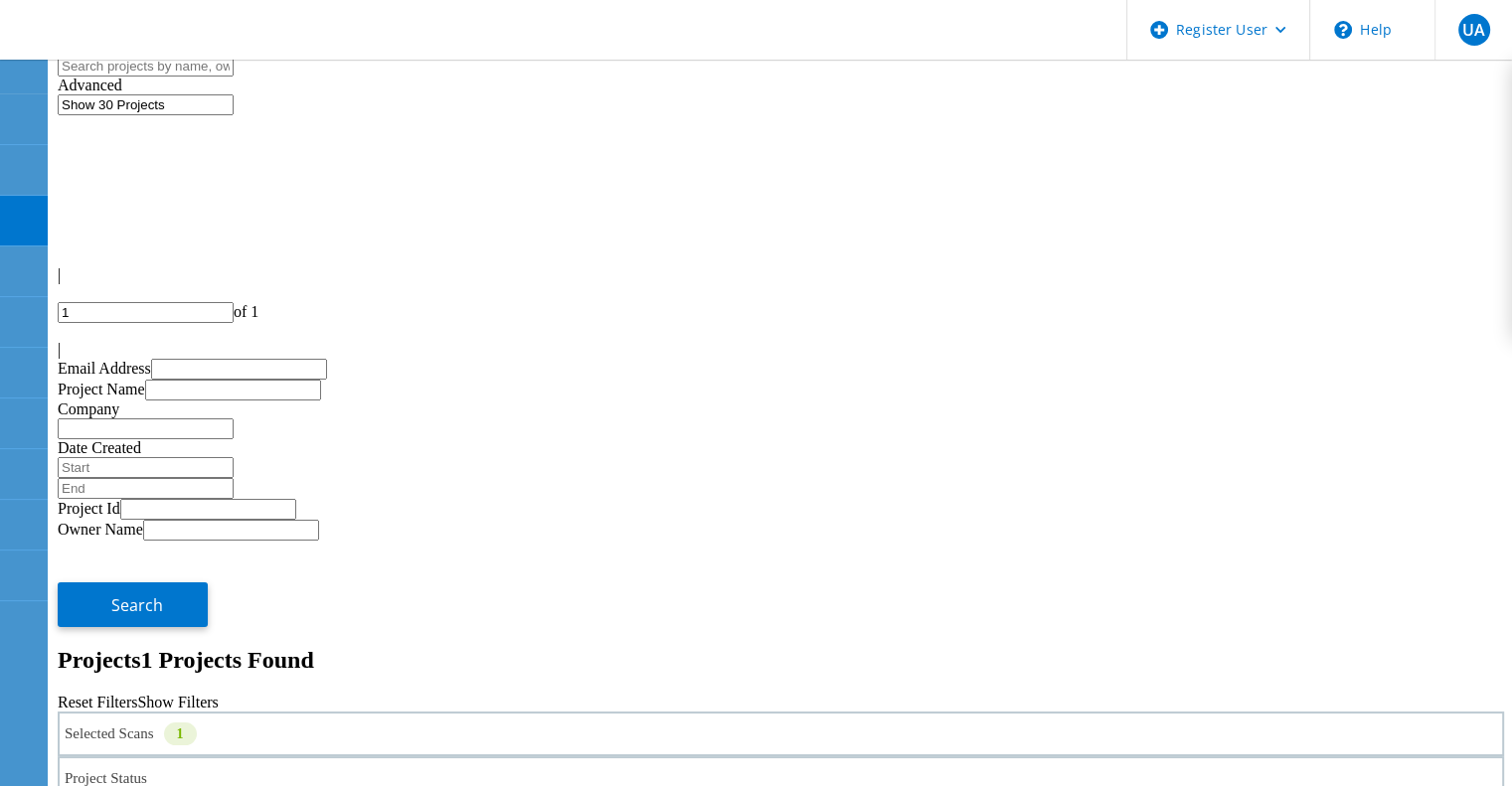 type 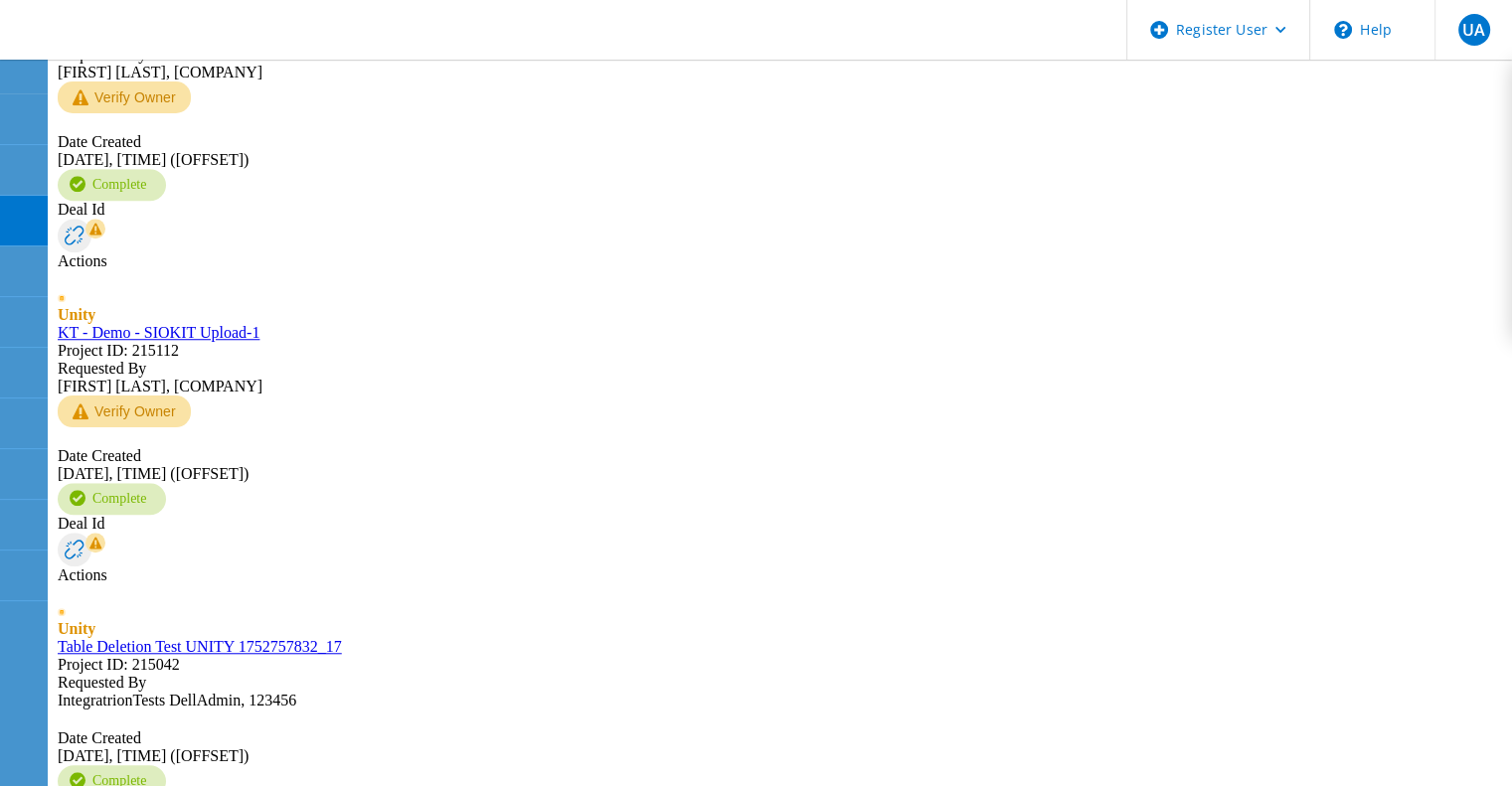 scroll, scrollTop: 1542, scrollLeft: 0, axis: vertical 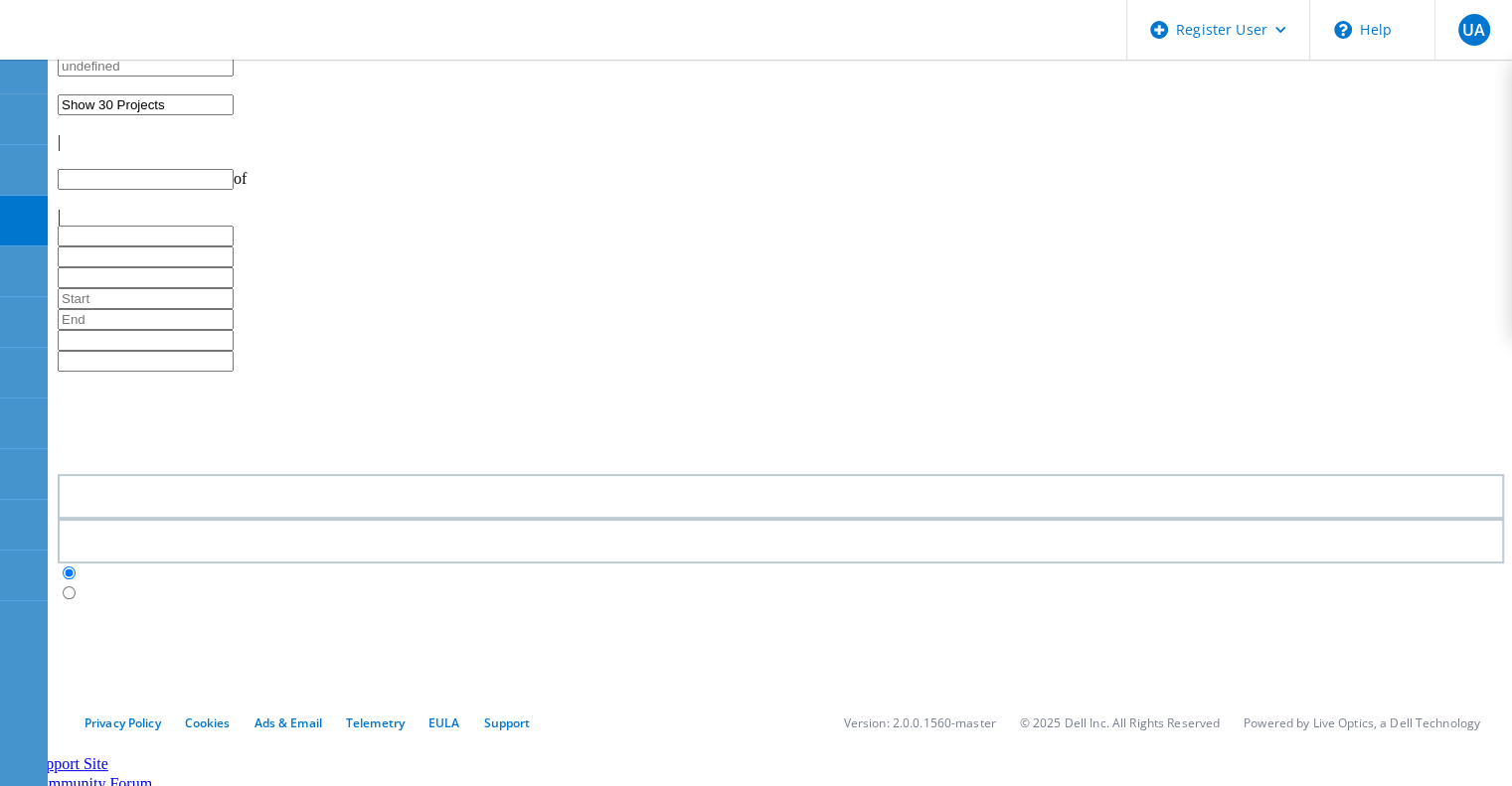 type on "1" 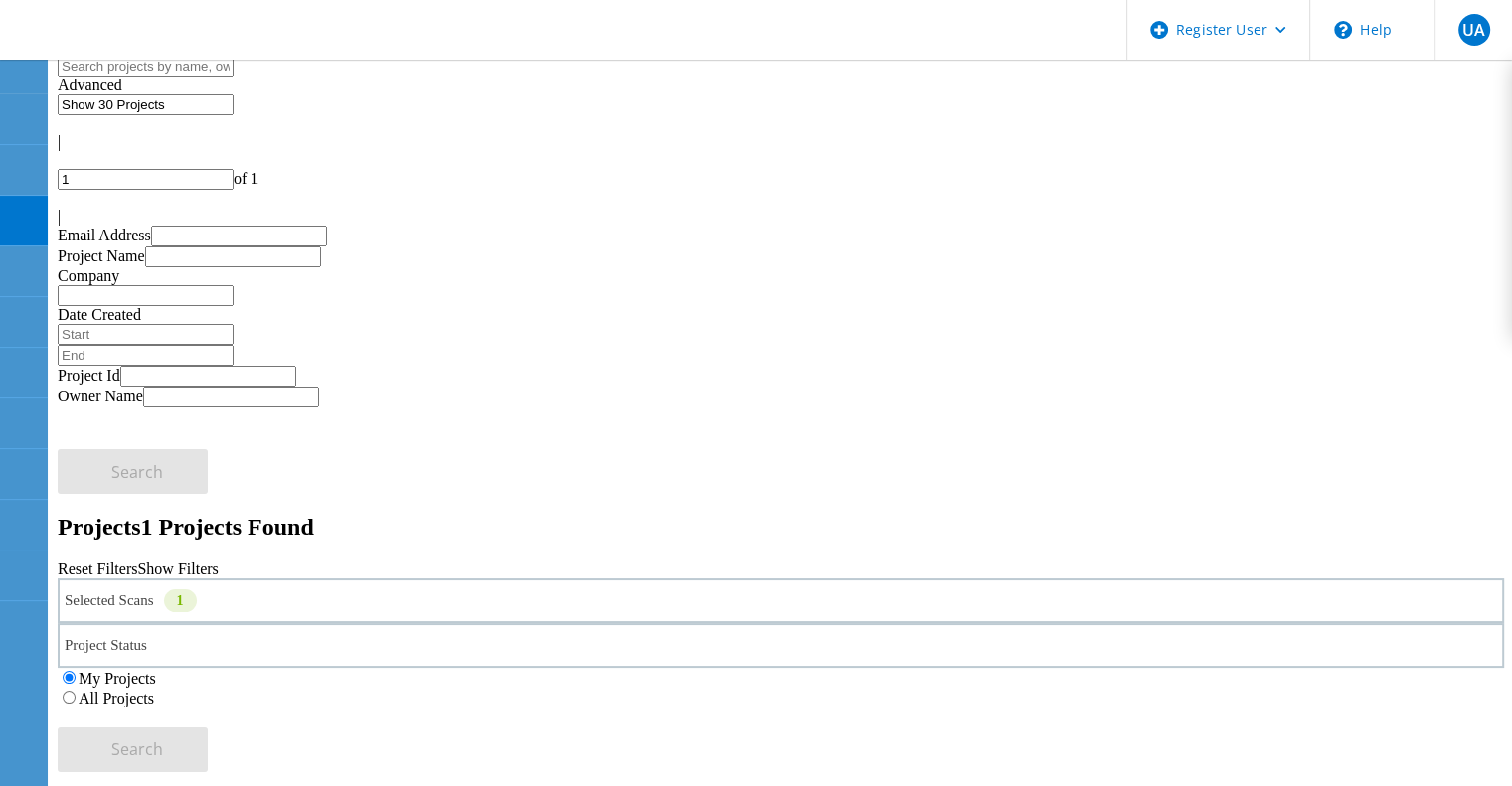 click on "All Projects" 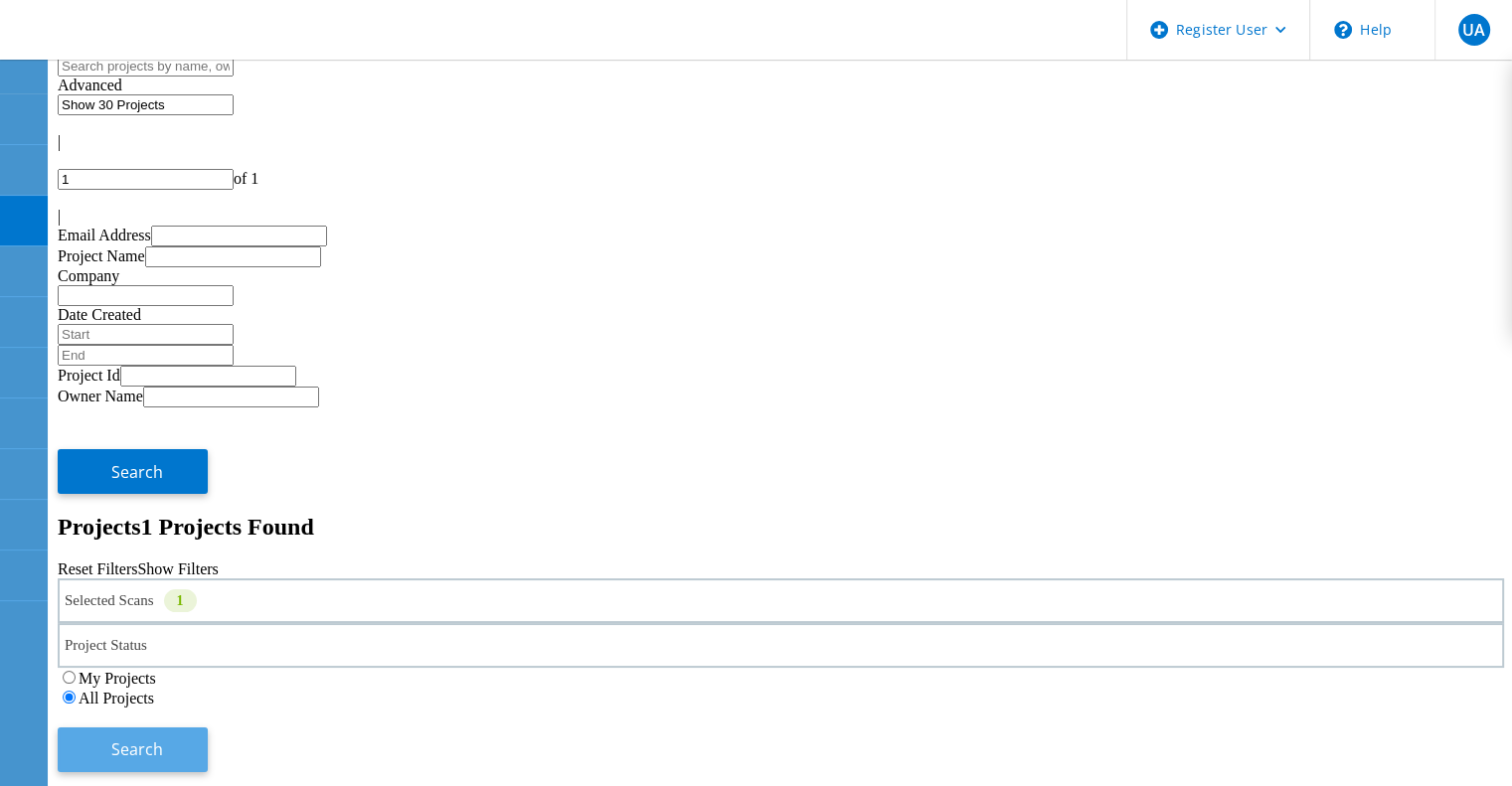 click on "Search" 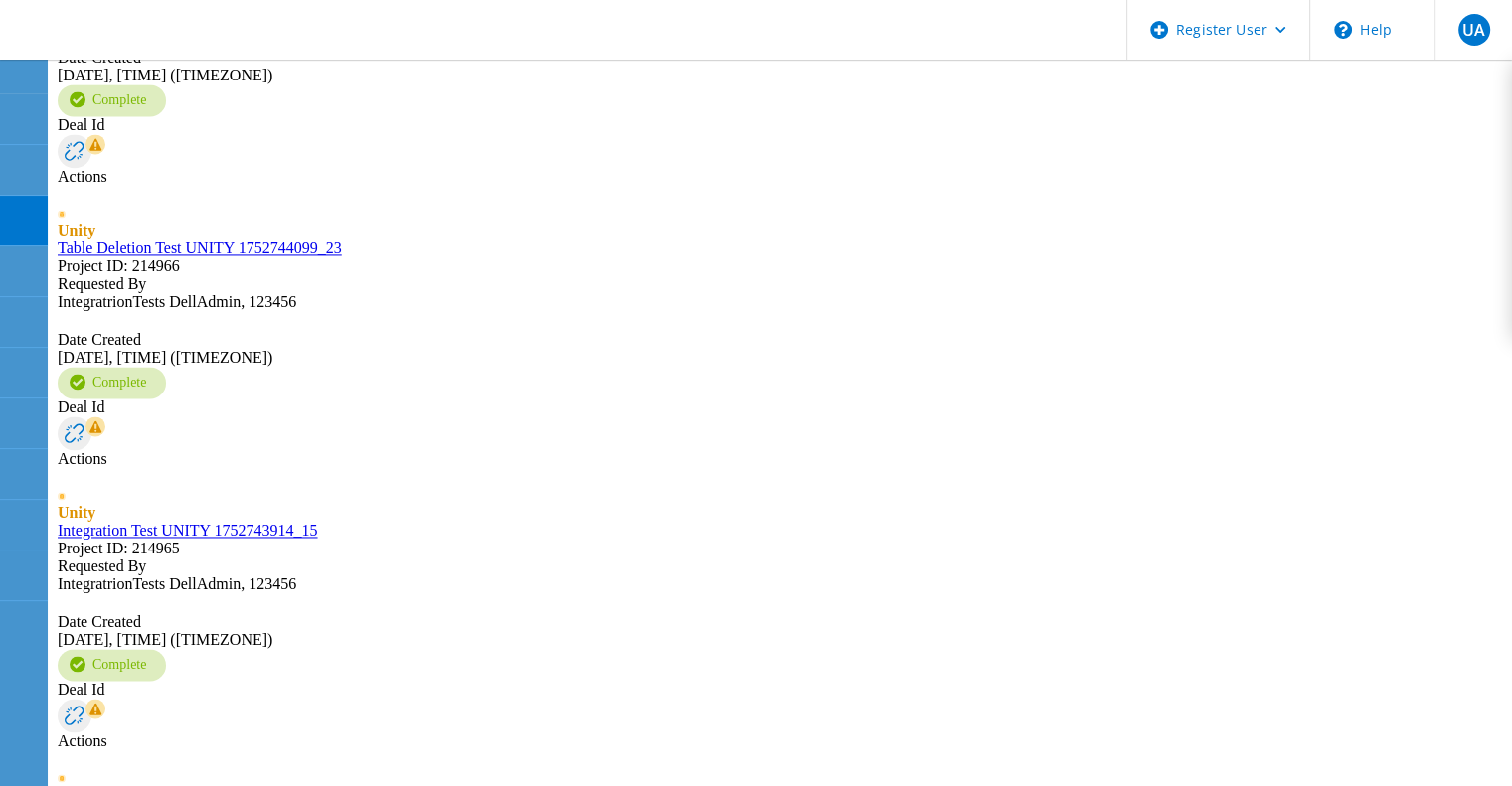 scroll, scrollTop: 2949, scrollLeft: 0, axis: vertical 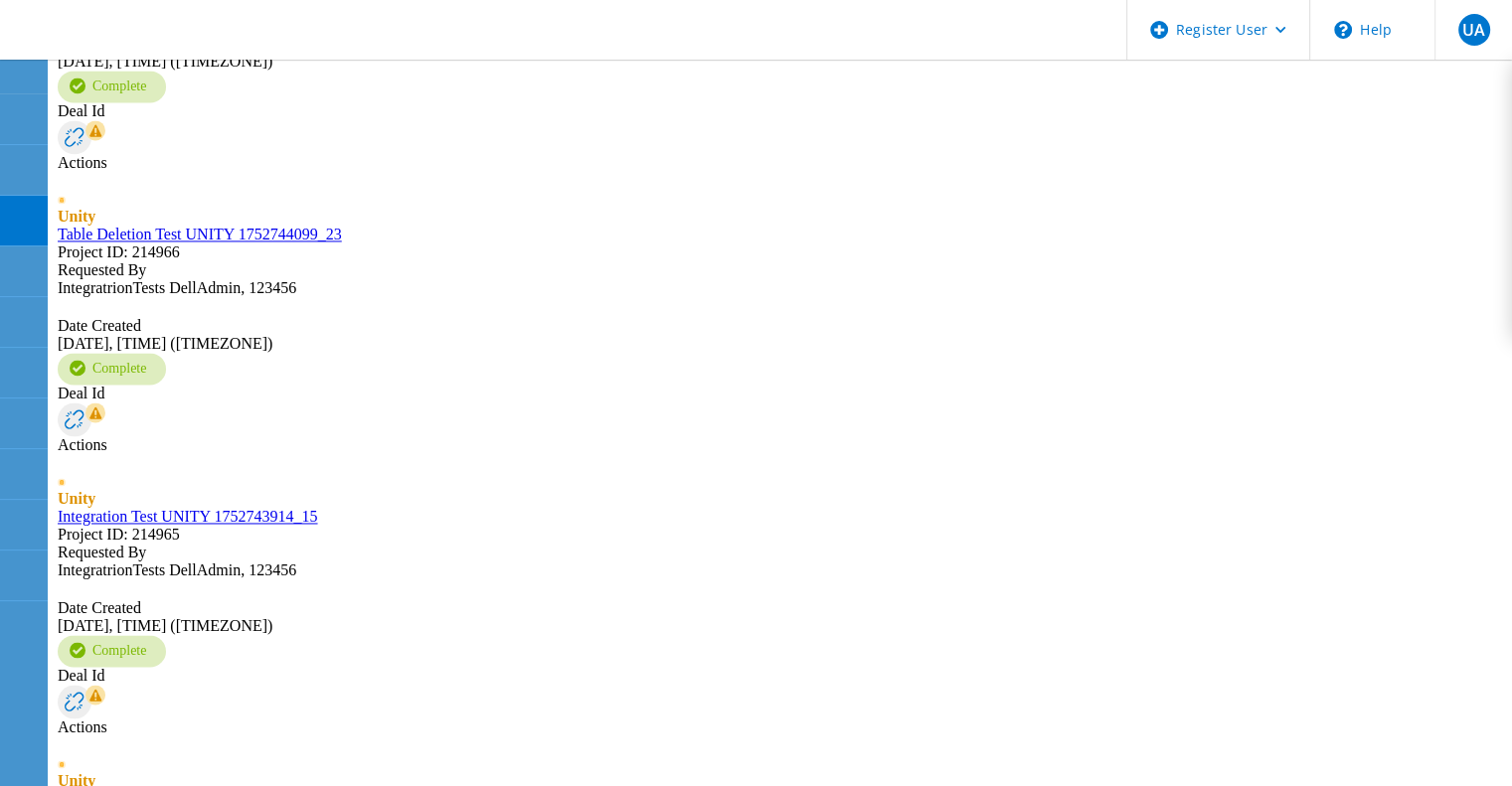 click on "Test_Unity" 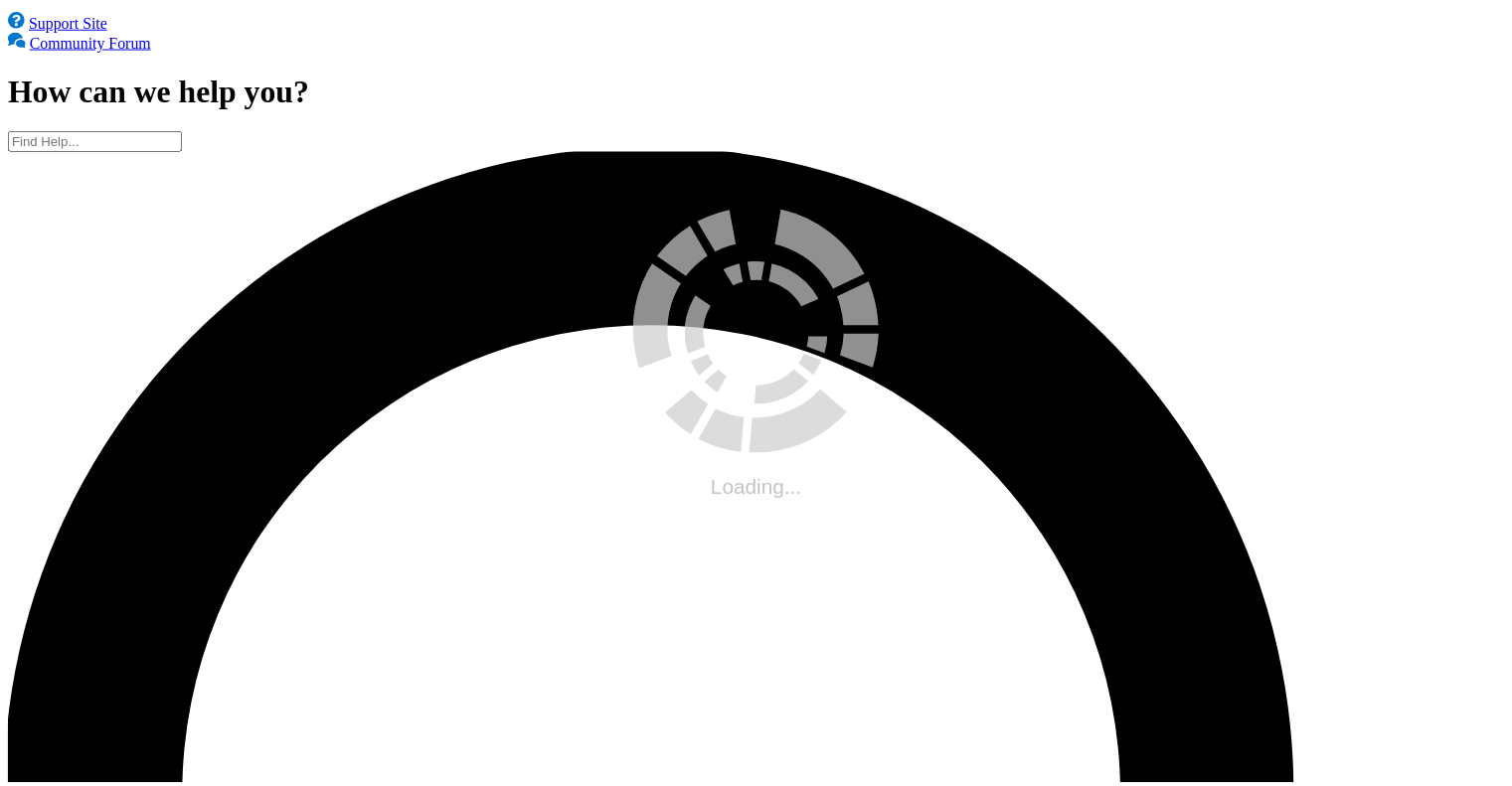 scroll, scrollTop: 0, scrollLeft: 0, axis: both 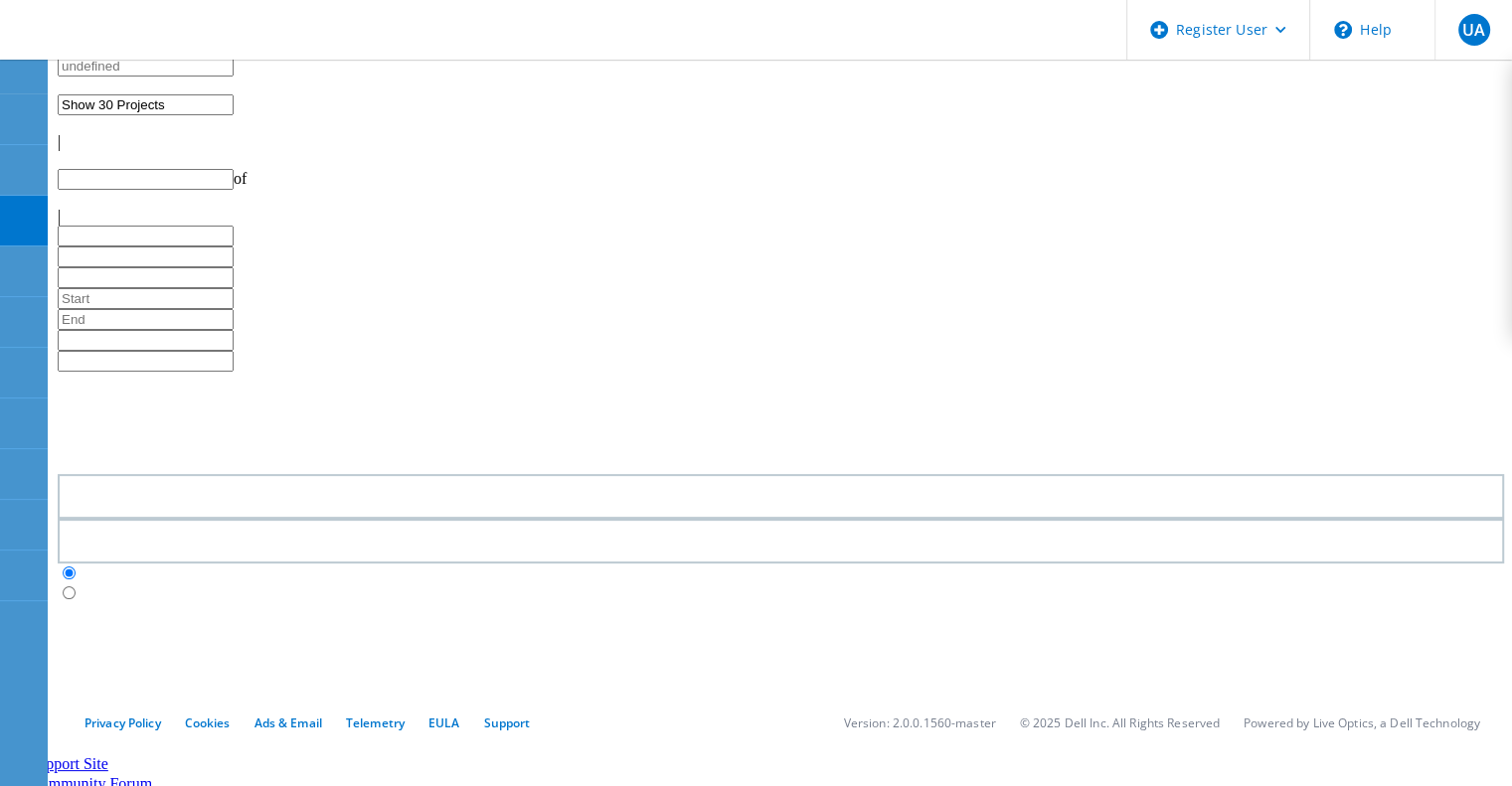 type on "1" 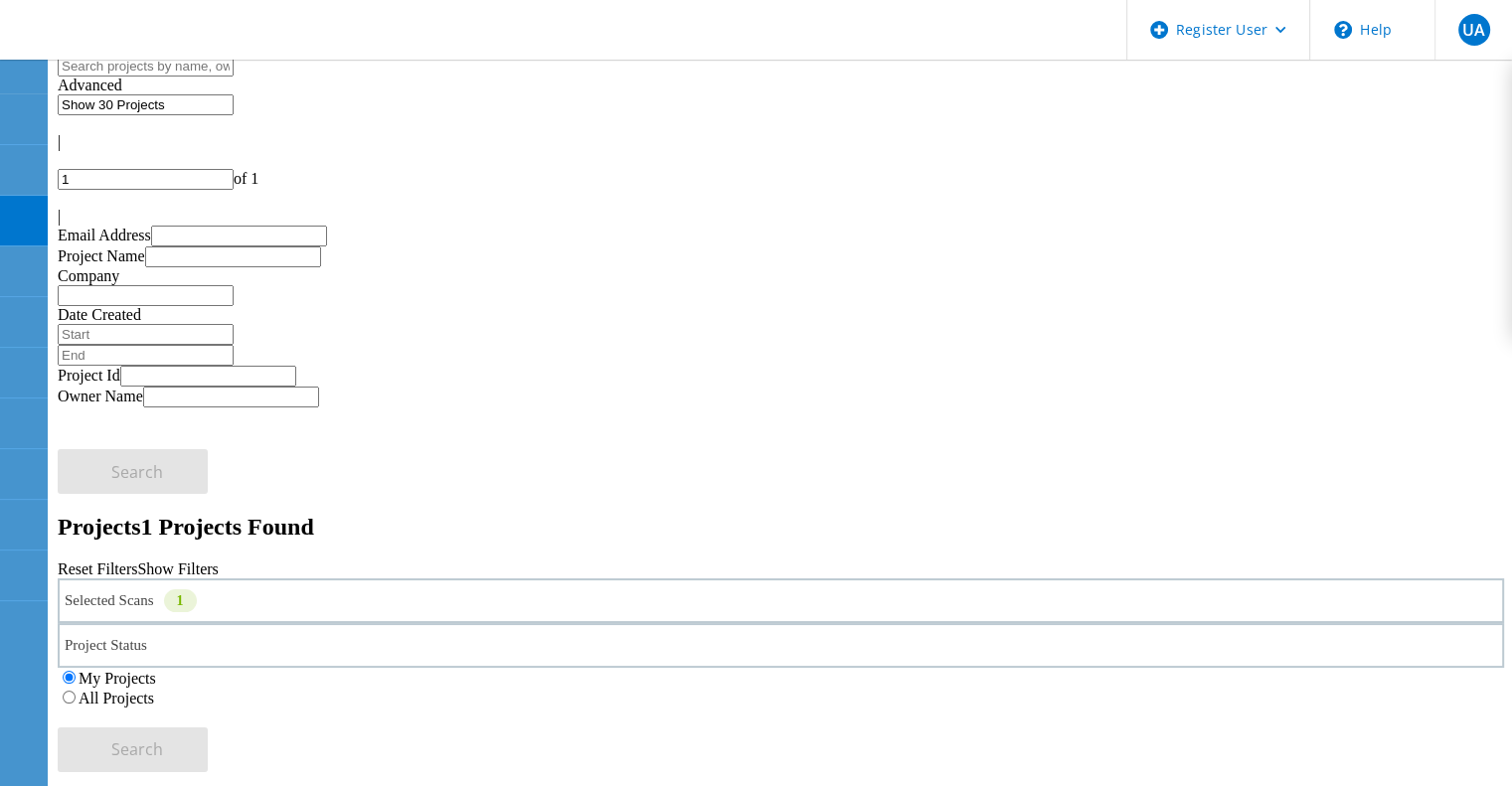 click on "Unity Test Project" 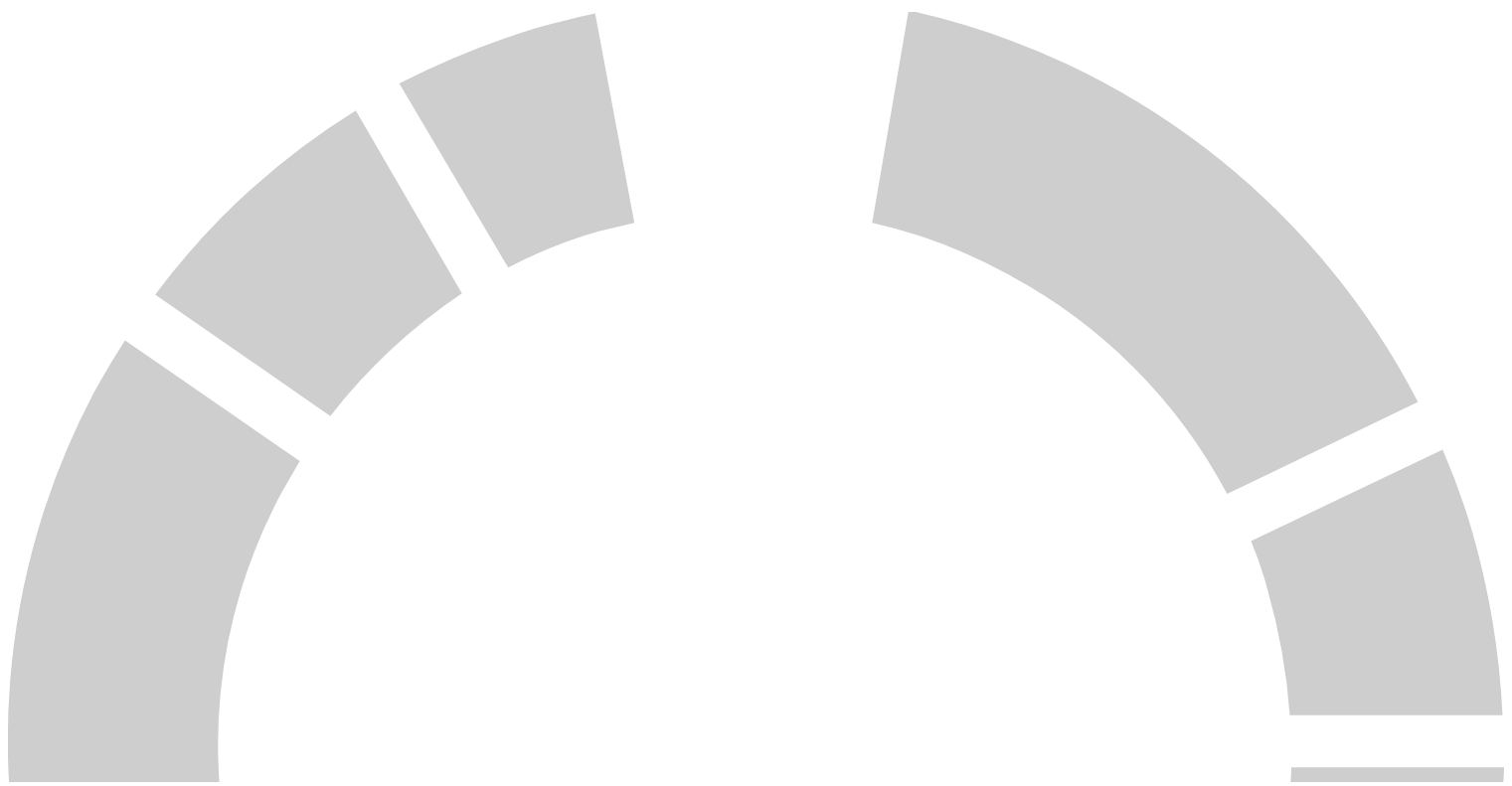 scroll, scrollTop: 0, scrollLeft: 0, axis: both 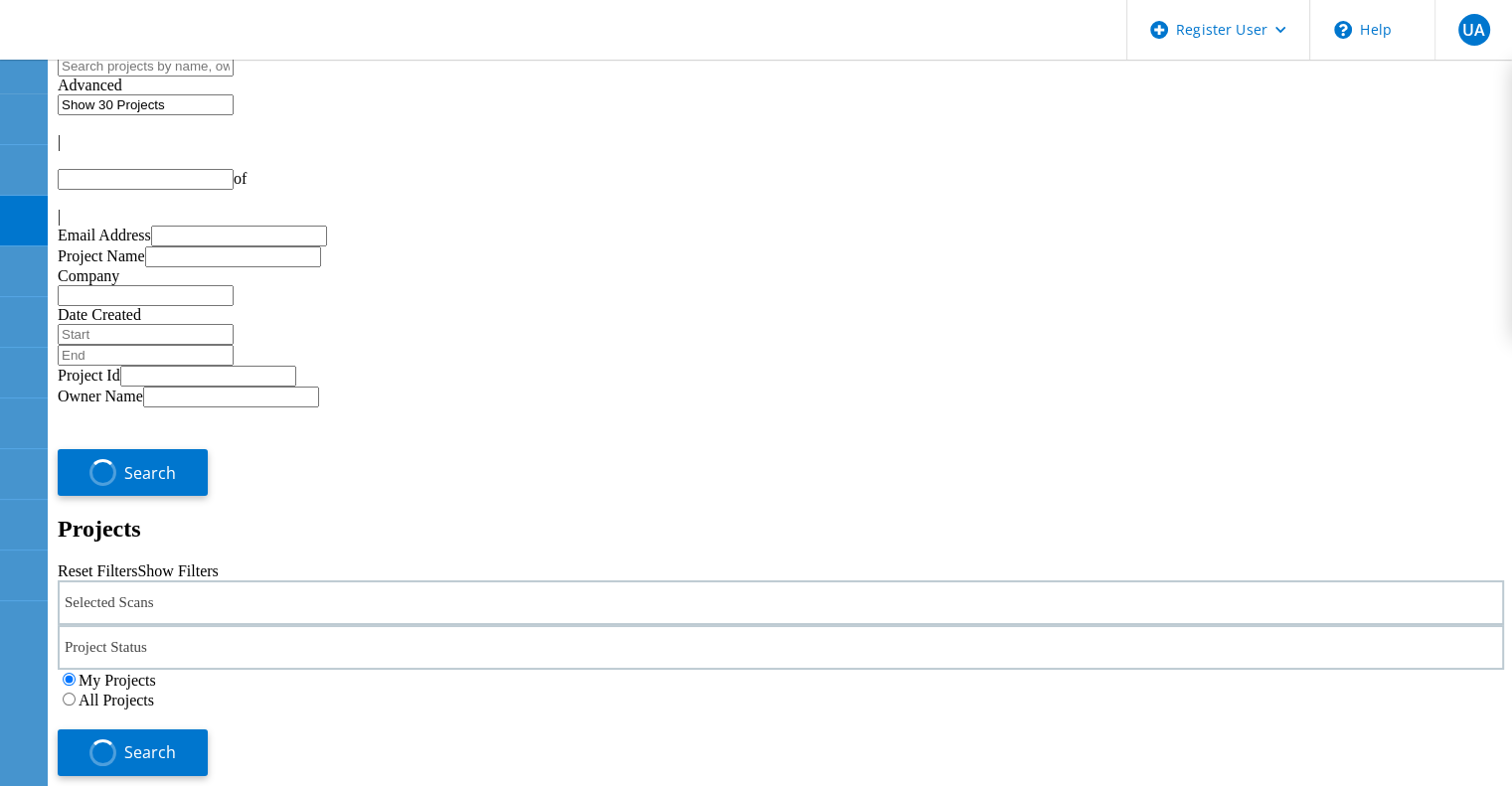 type on "1" 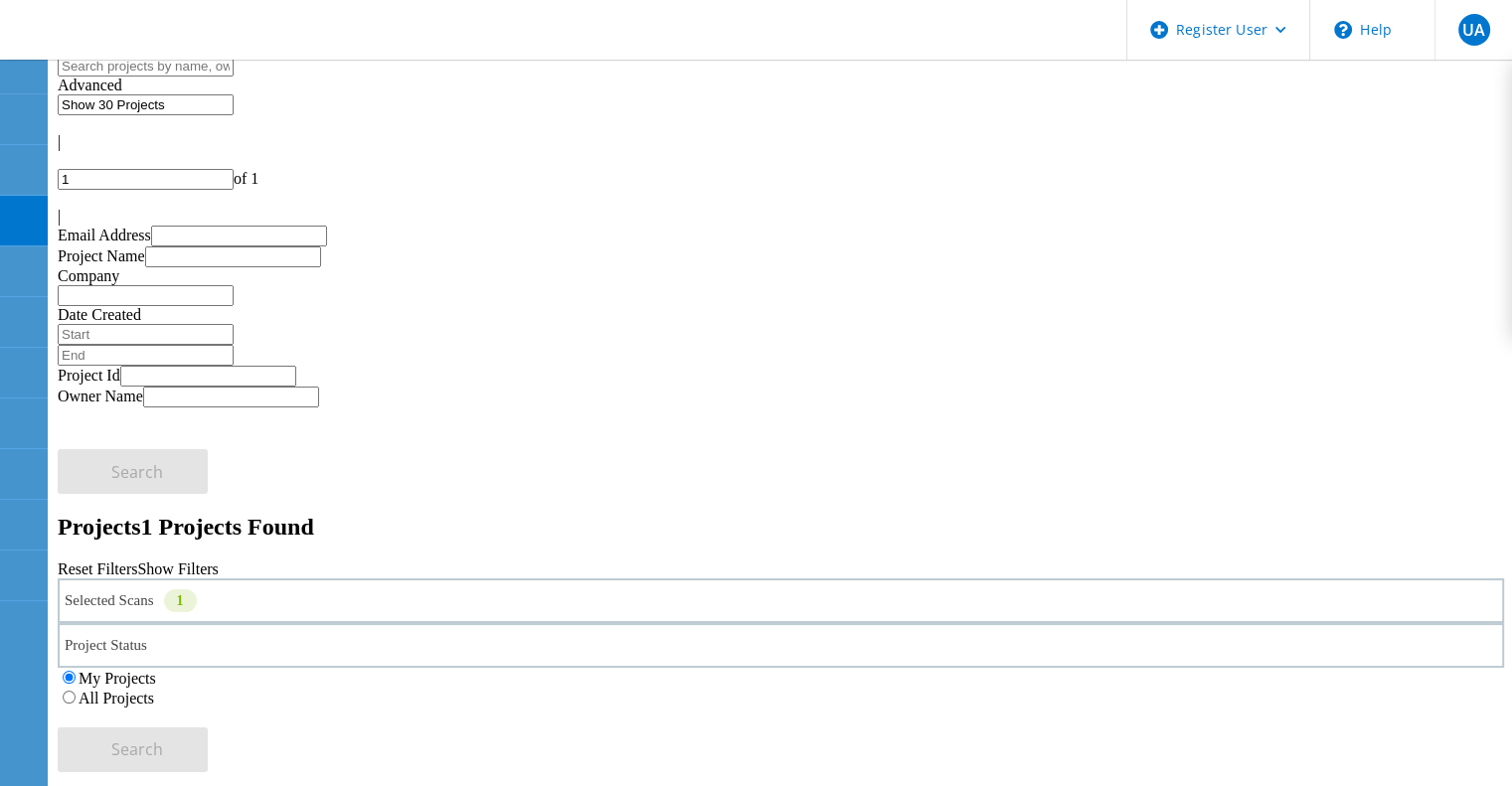 click on "1" 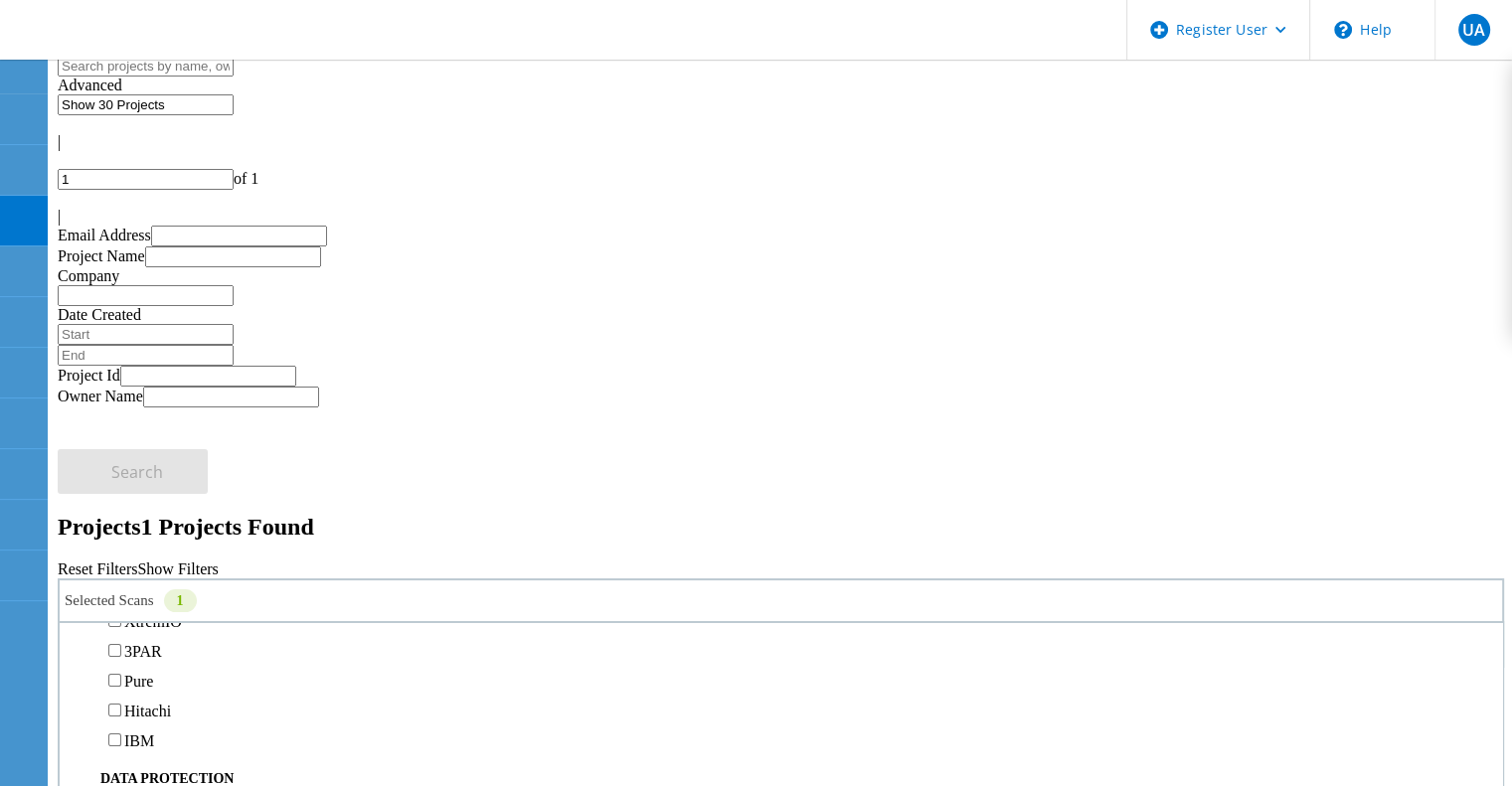 scroll, scrollTop: 660, scrollLeft: 0, axis: vertical 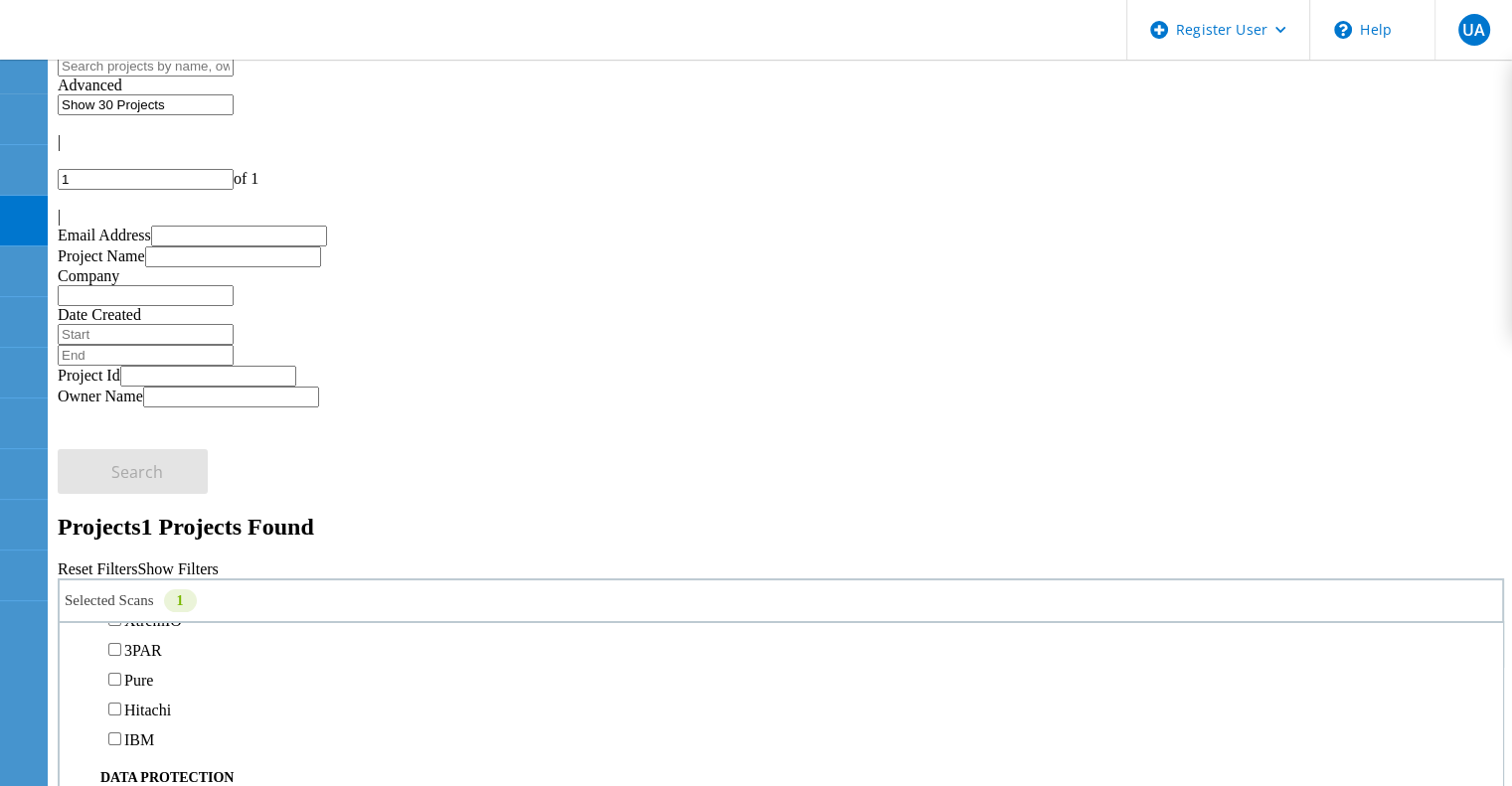 click on "NetApp" 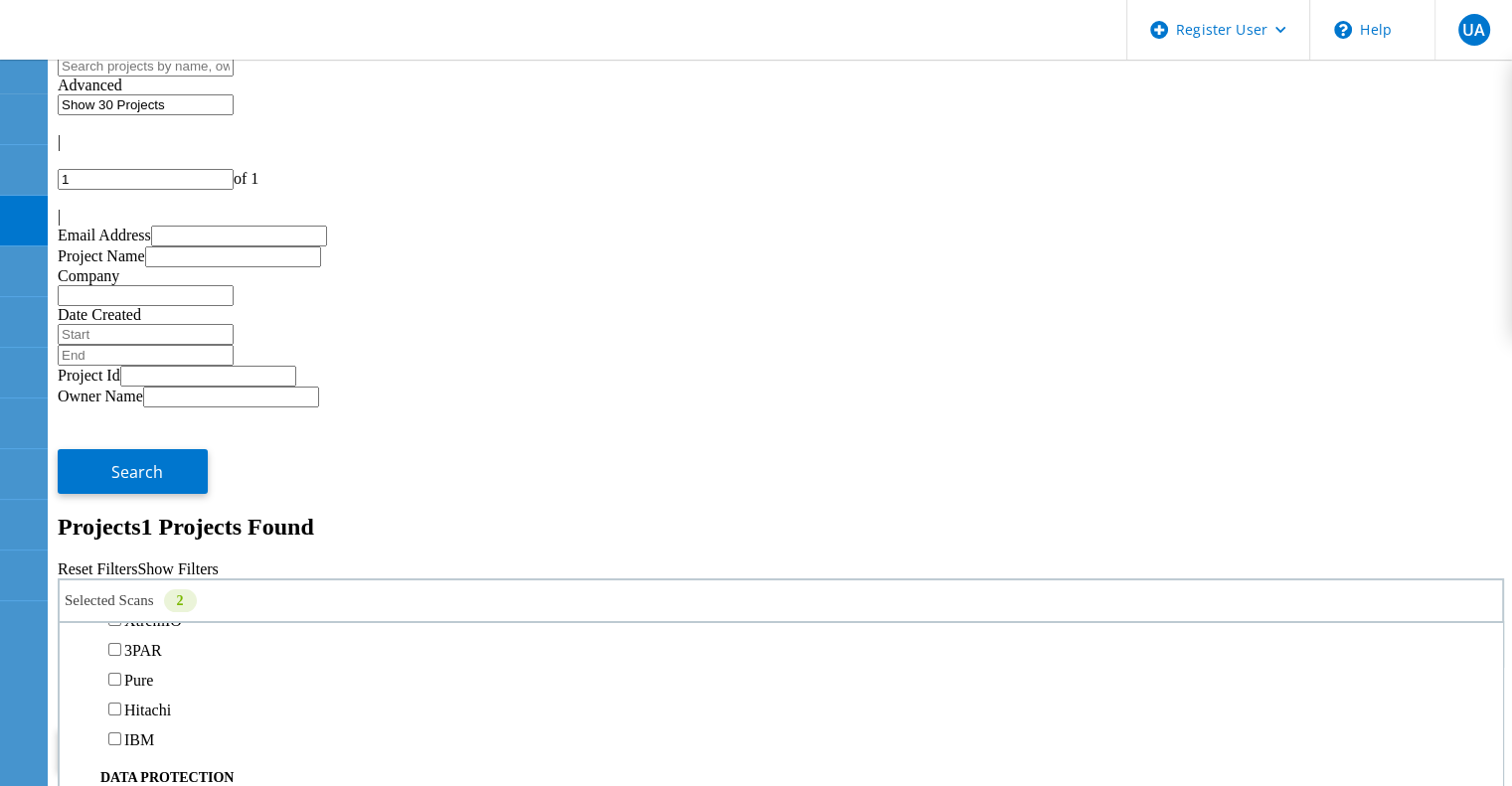 click on "Search" 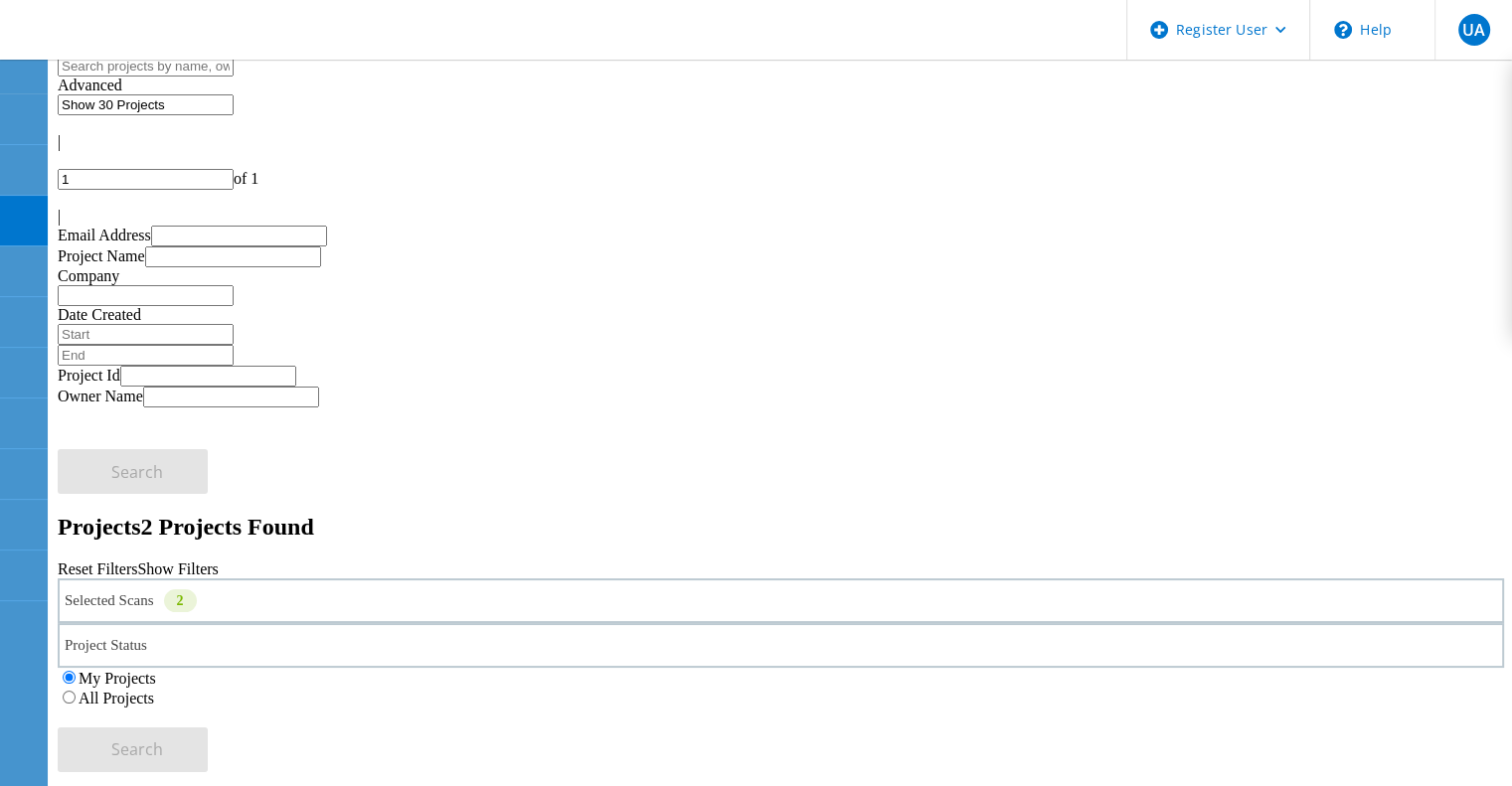 click on "Net App Test Project" 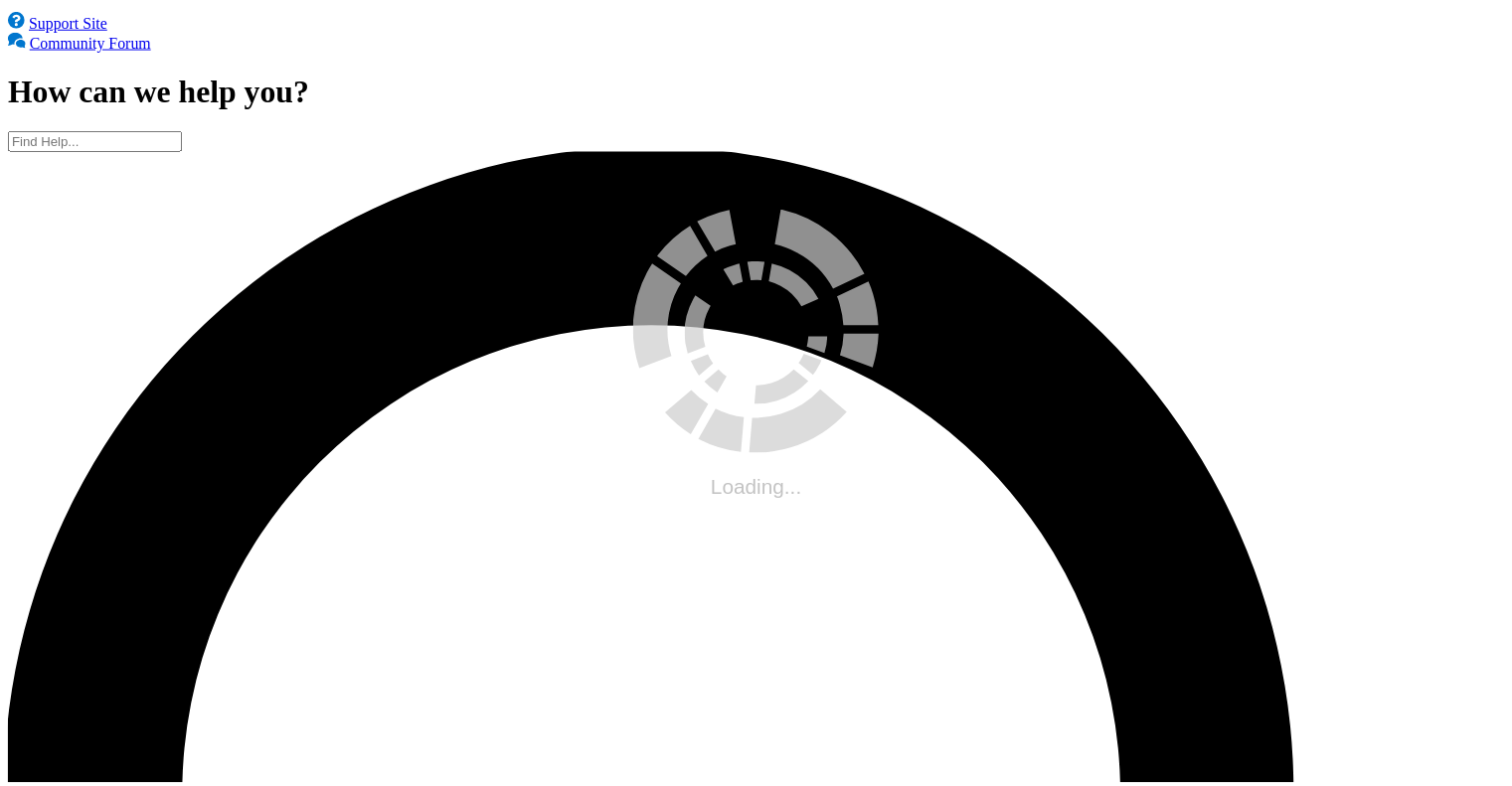 scroll, scrollTop: 0, scrollLeft: 0, axis: both 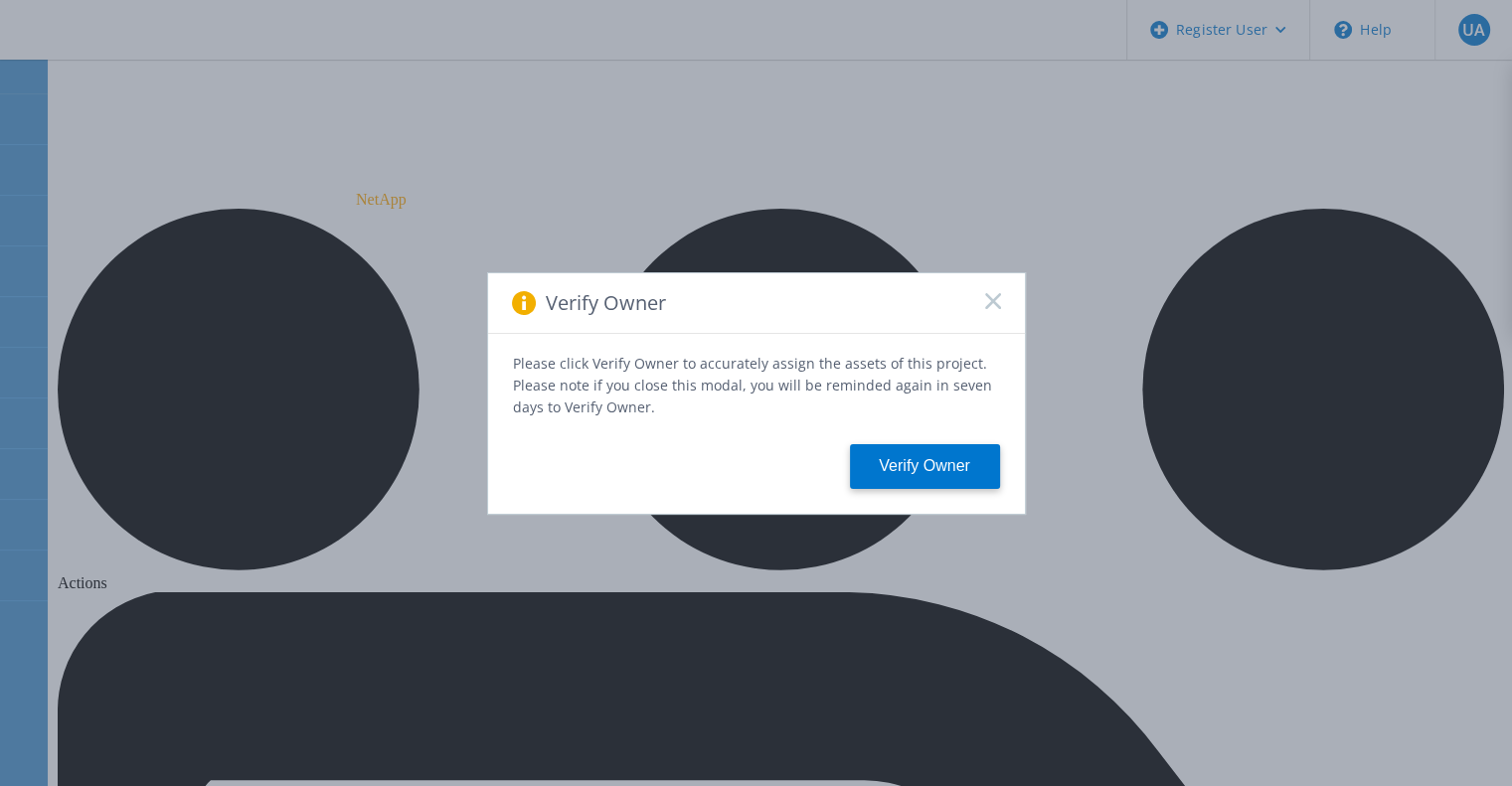 click 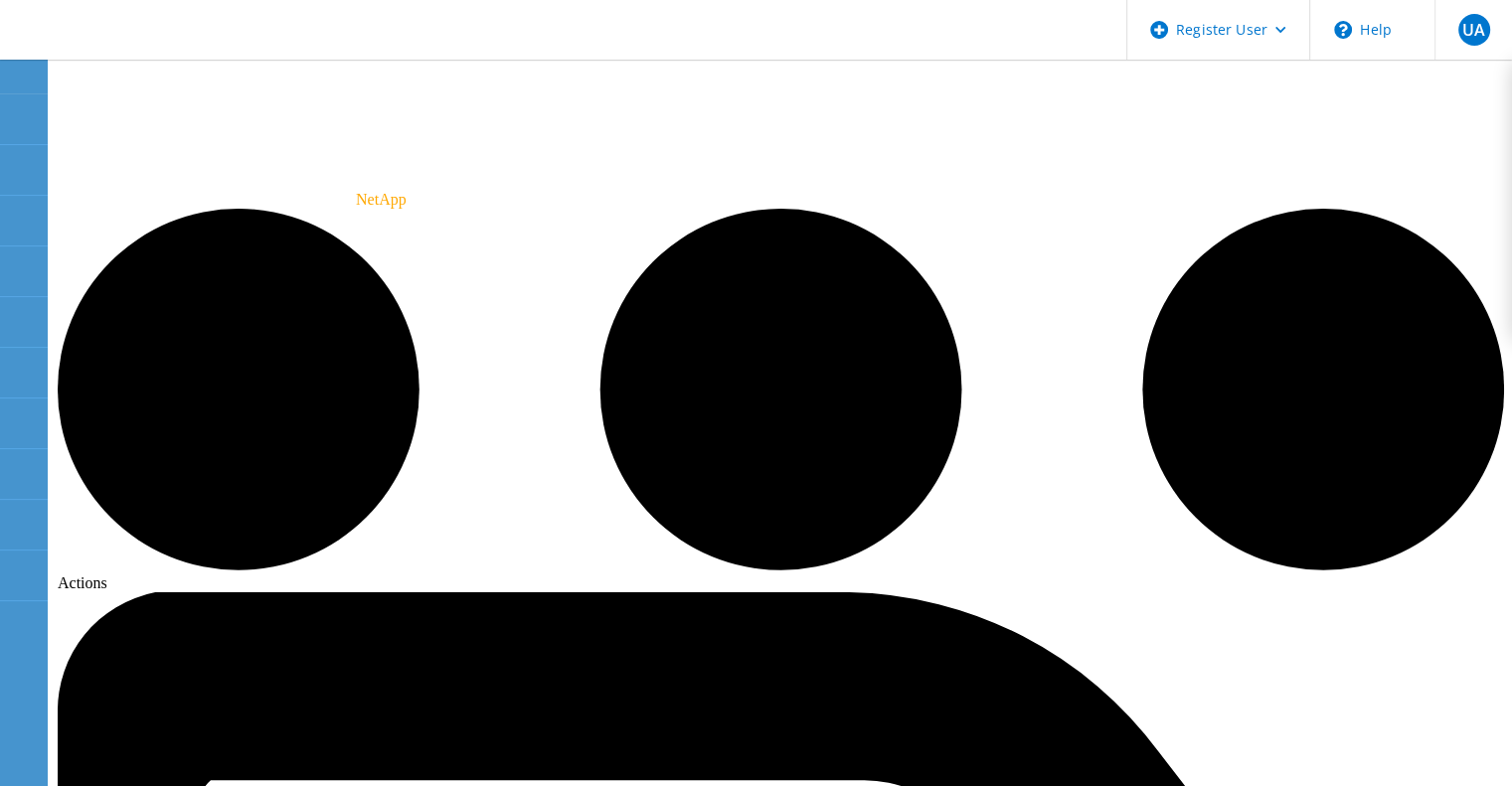 click on "Tech Refresh" at bounding box center [407, 8156] 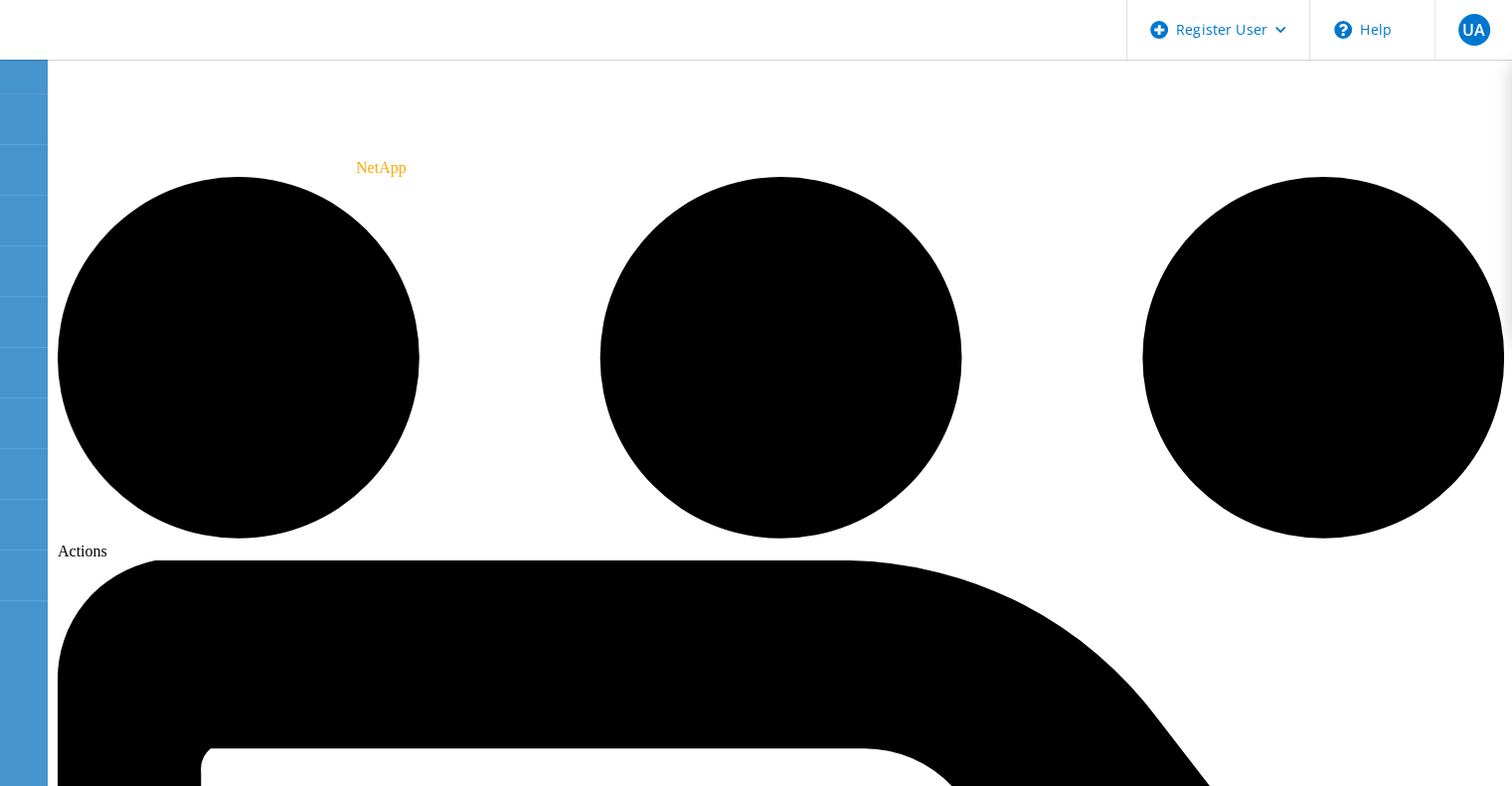 scroll, scrollTop: 0, scrollLeft: 0, axis: both 